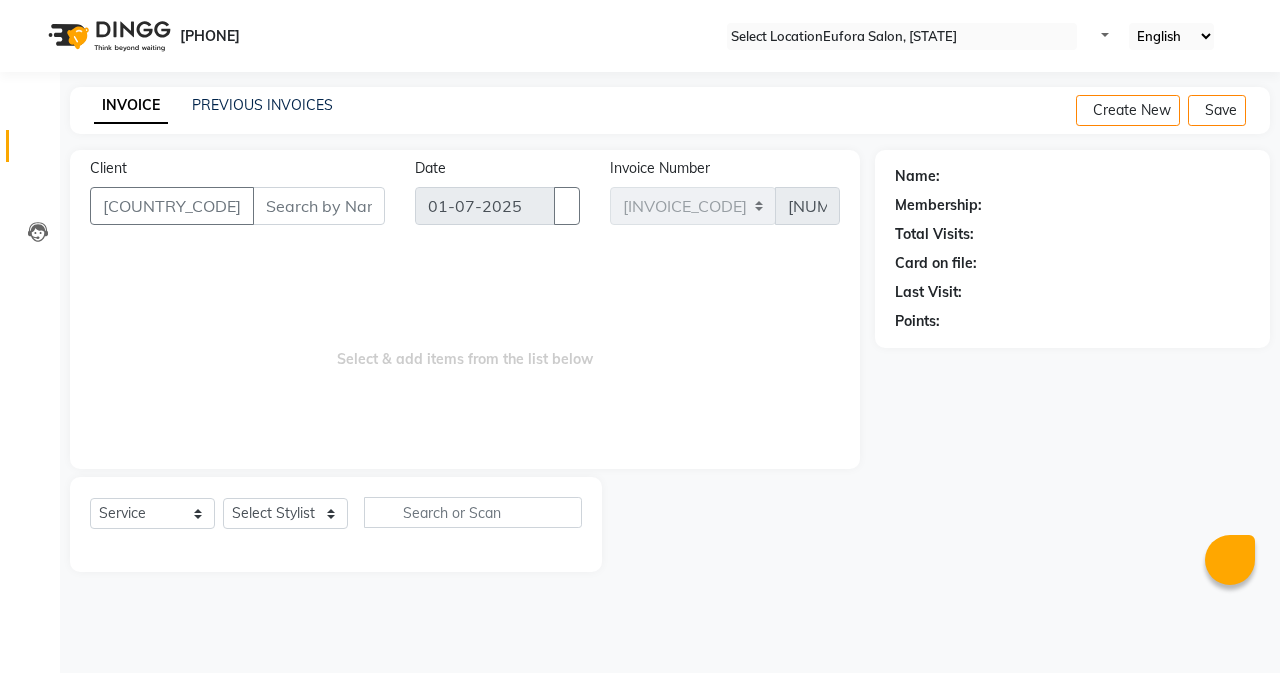 scroll, scrollTop: 0, scrollLeft: 0, axis: both 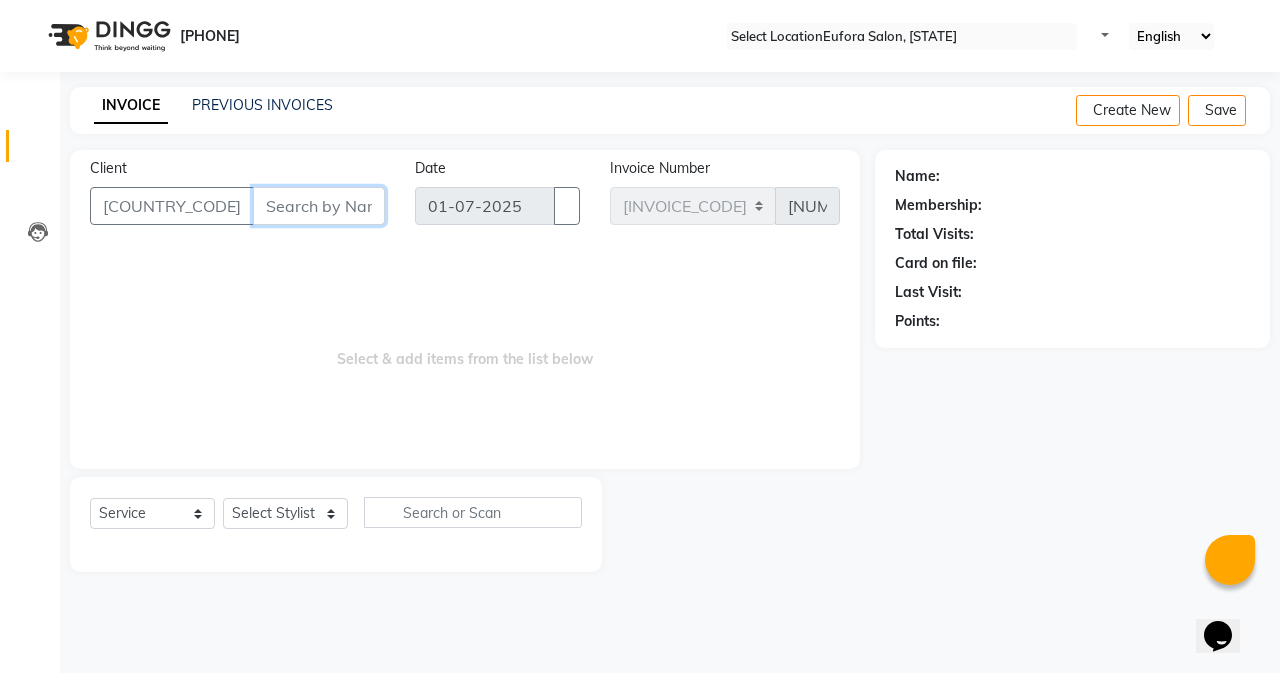 click on "Client" at bounding box center [319, 206] 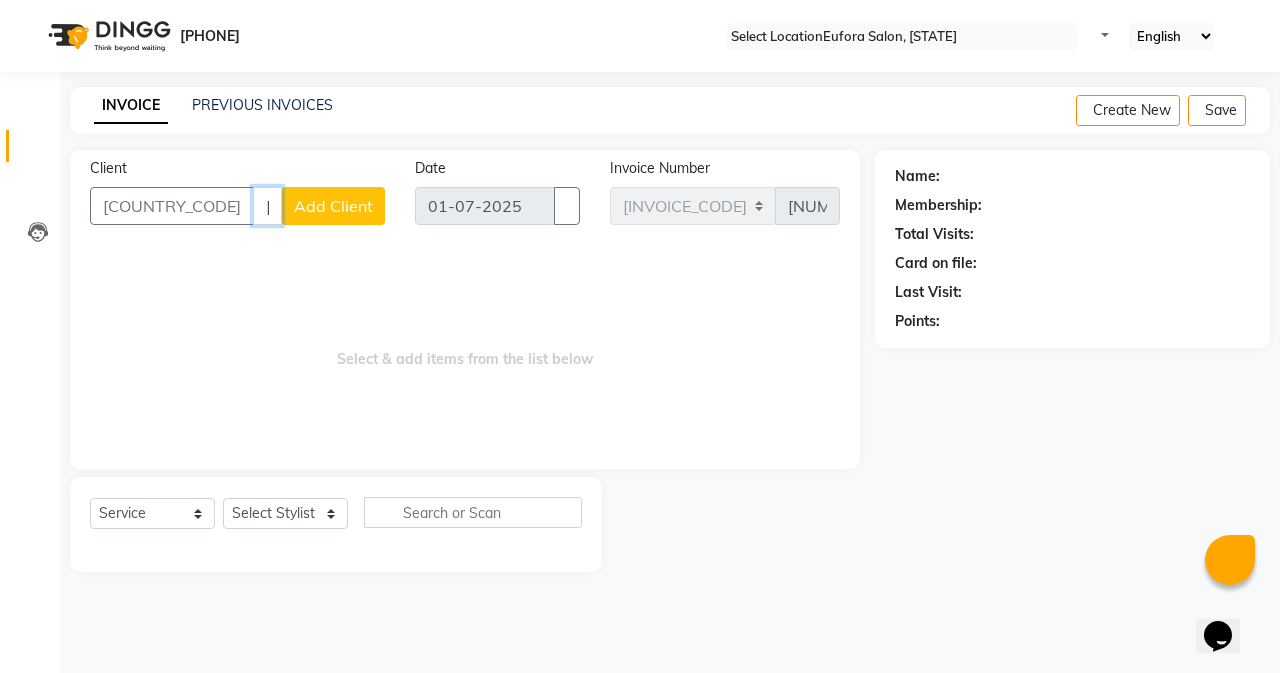 type on "[PHONE]" 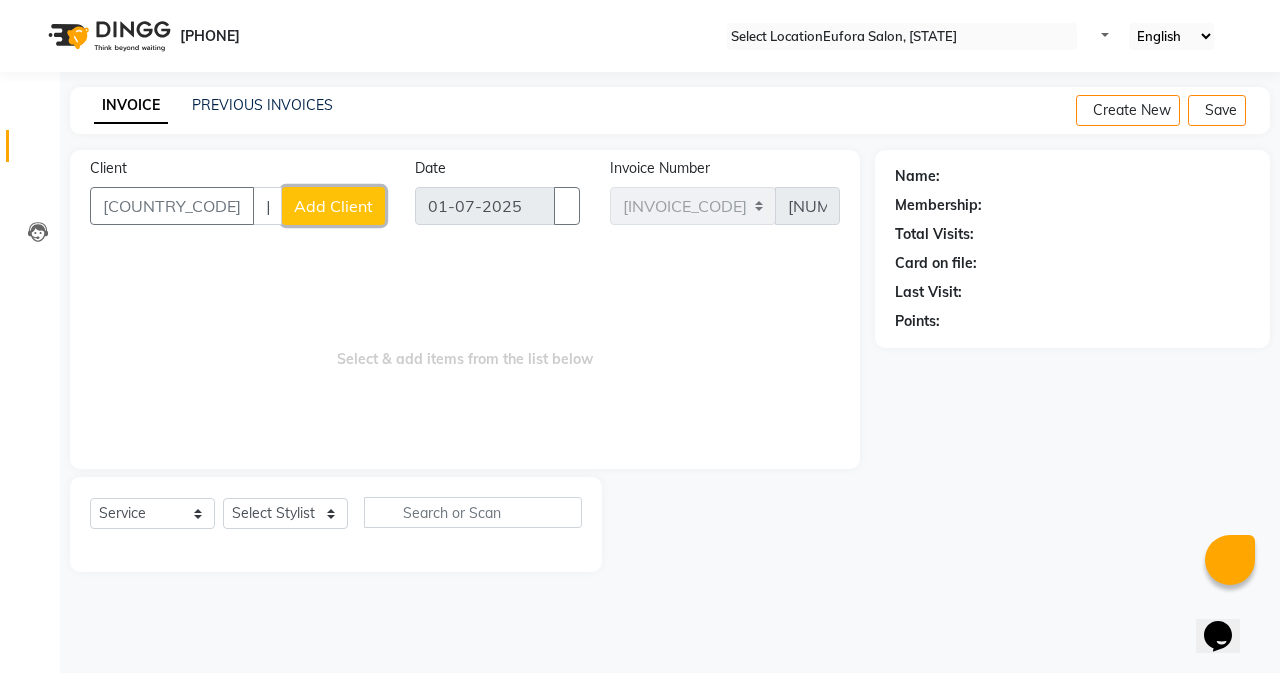 click on "Add Client" at bounding box center [333, 206] 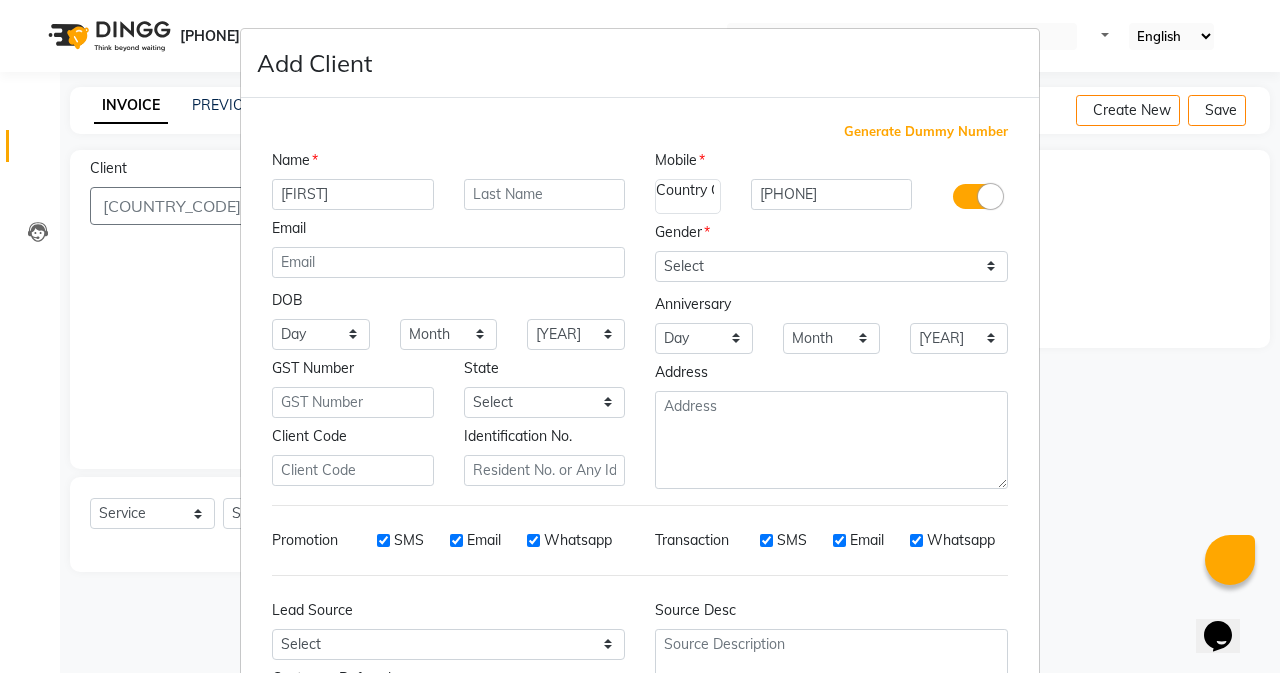 type on "[FIRST]" 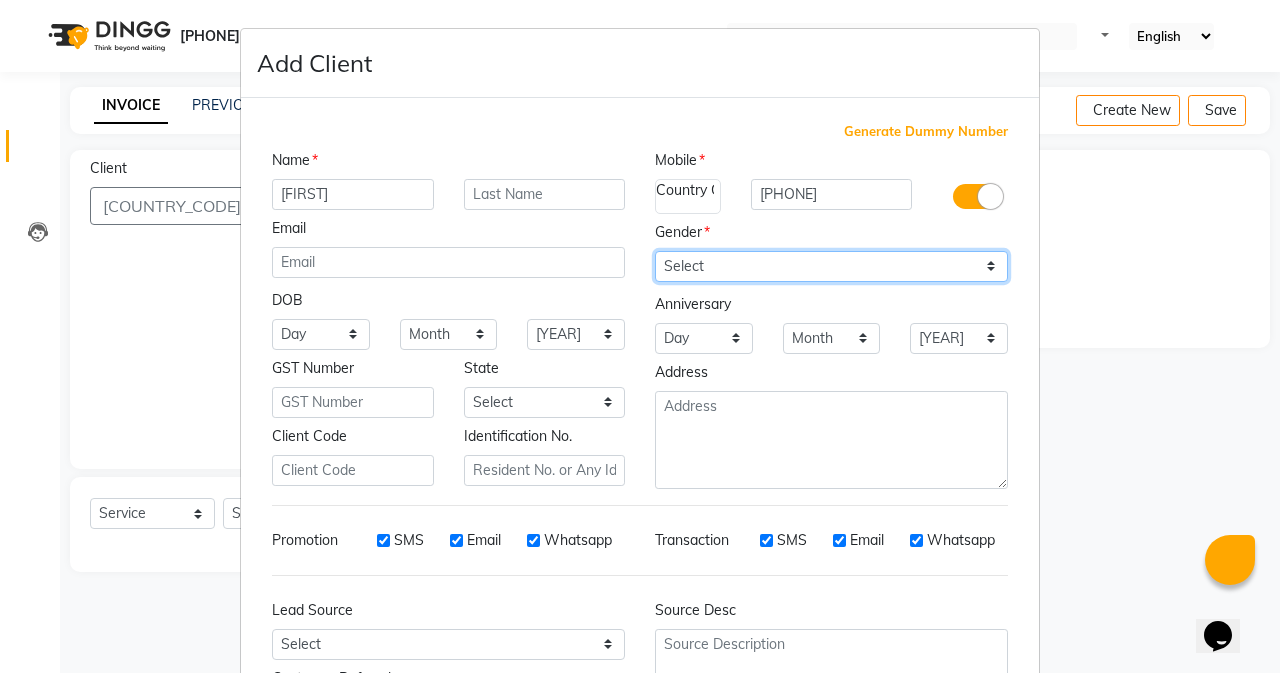 click on "Select Male Female Other Prefer Not To Say" at bounding box center [831, 266] 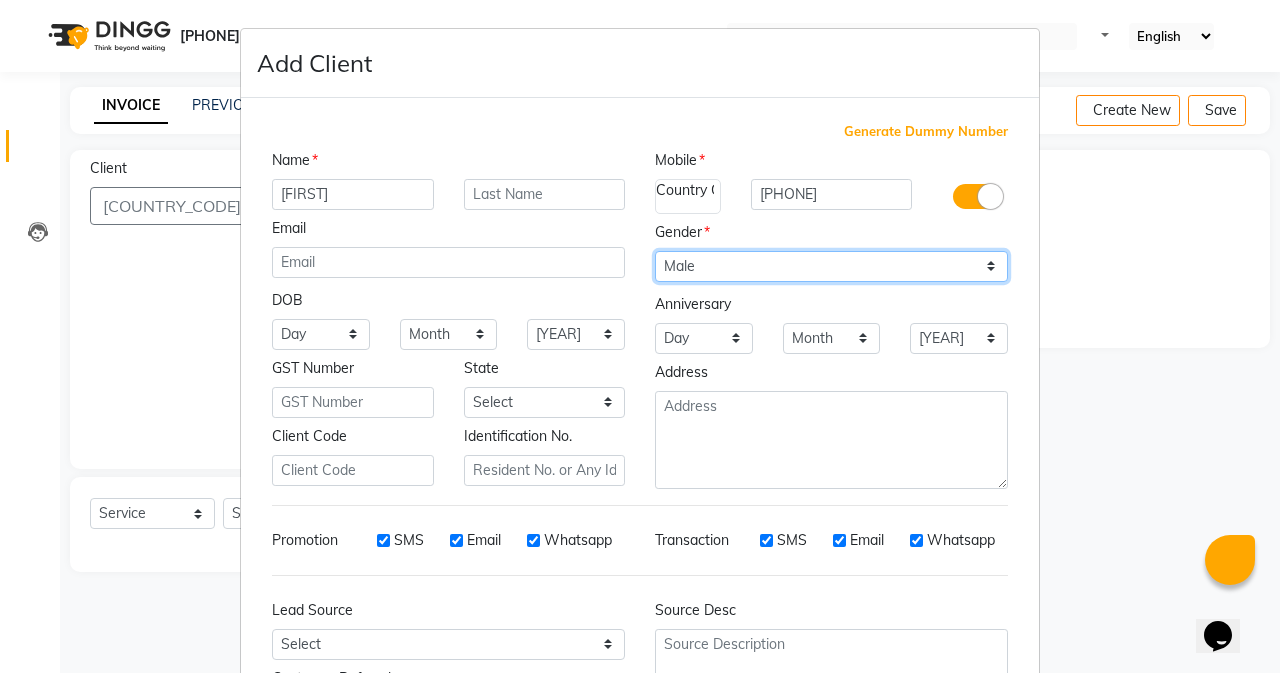 click on "Select Male Female Other Prefer Not To Say" at bounding box center [831, 266] 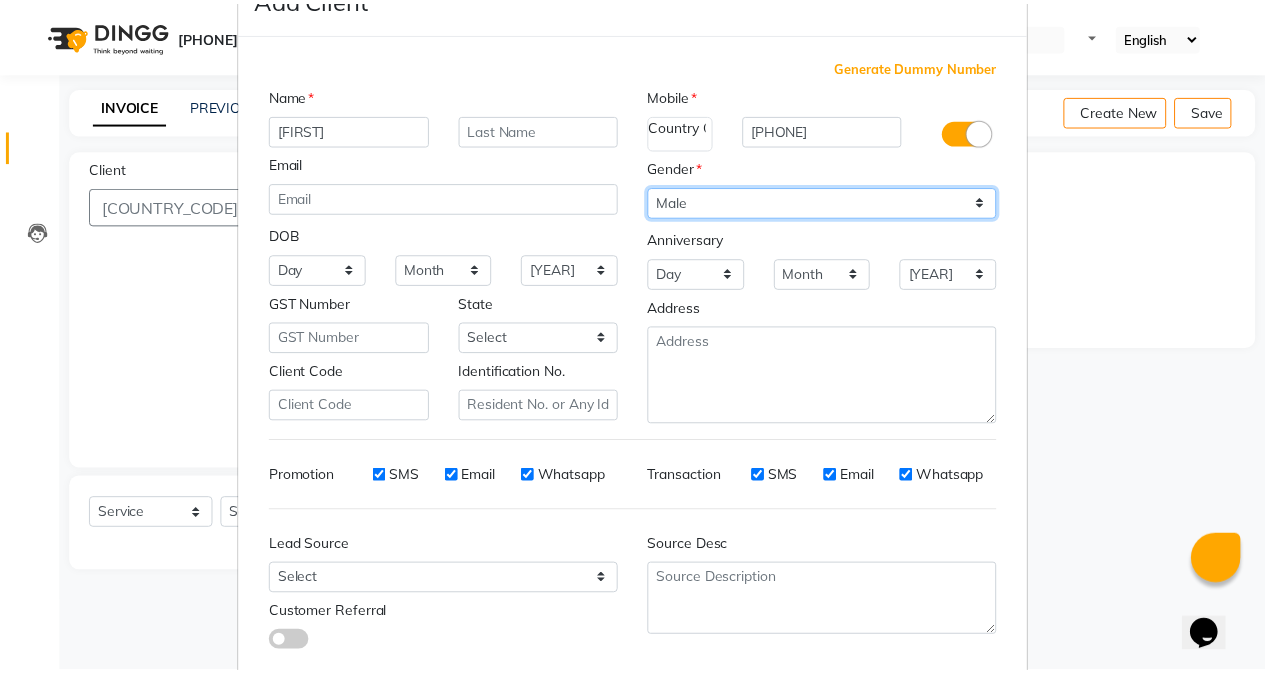 scroll, scrollTop: 176, scrollLeft: 0, axis: vertical 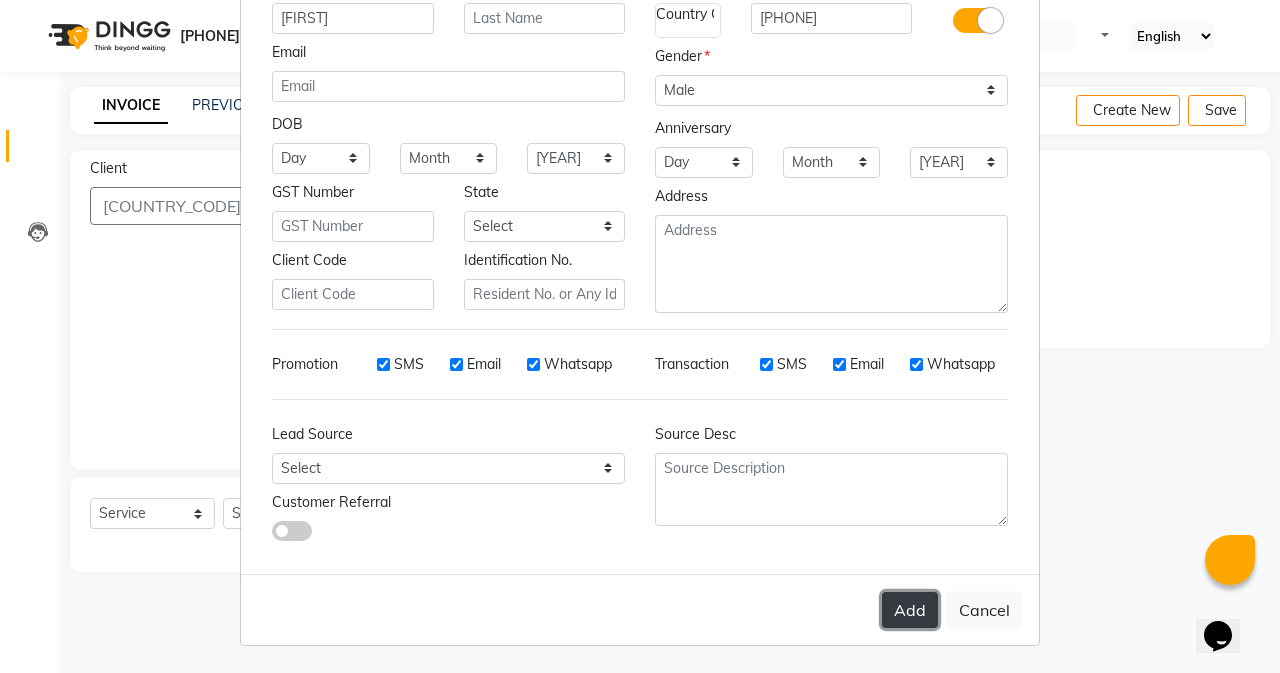 click on "Add" at bounding box center [910, 610] 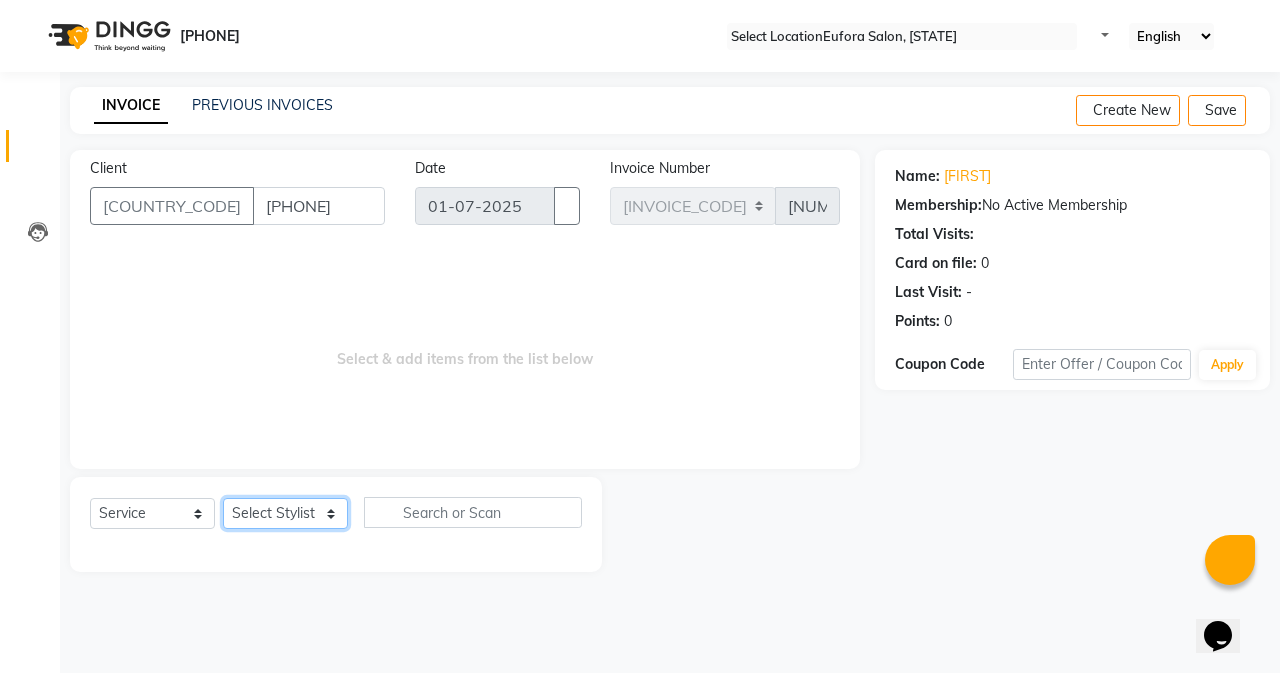 click on "Select Stylist [FIRST] [FIRST] [FIRST] [FIRST] [FIRST] [FIRST] [FIRST] [FIRST] [FIRST]" at bounding box center (285, 513) 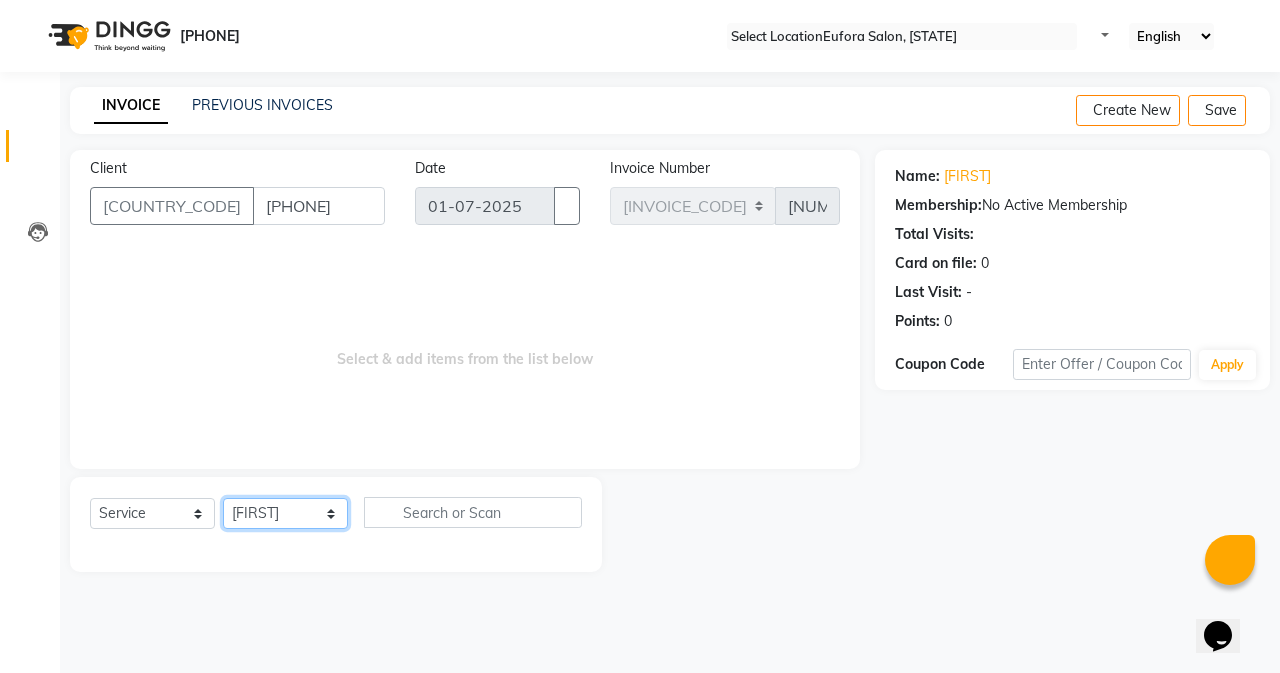 click on "Select Stylist [FIRST] [FIRST] [FIRST] [FIRST] [FIRST] [FIRST] [FIRST] [FIRST] [FIRST]" at bounding box center [285, 513] 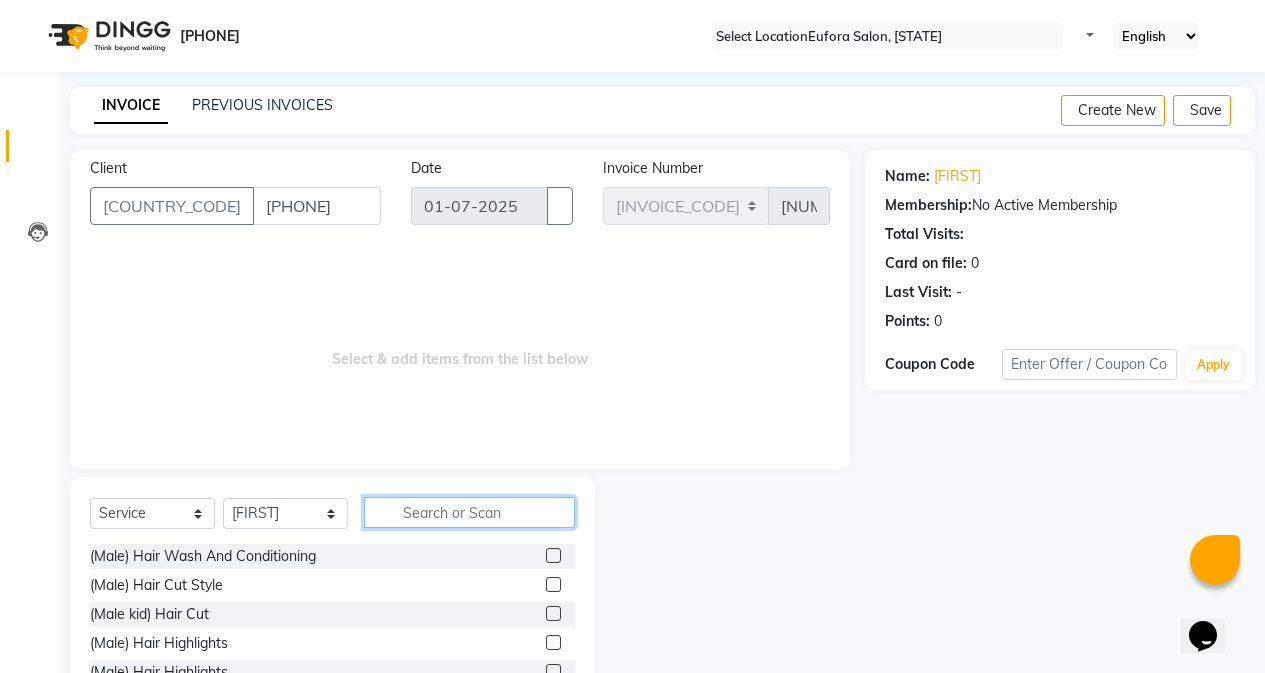 click at bounding box center (469, 512) 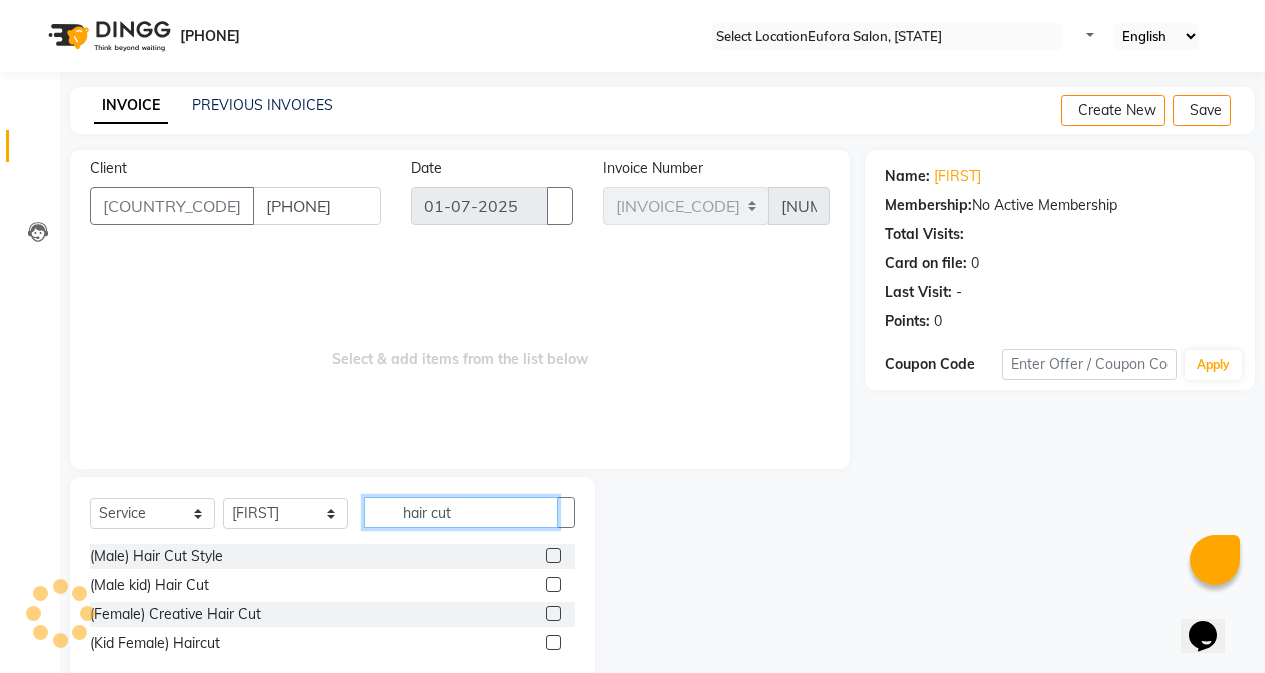 type on "hair cut" 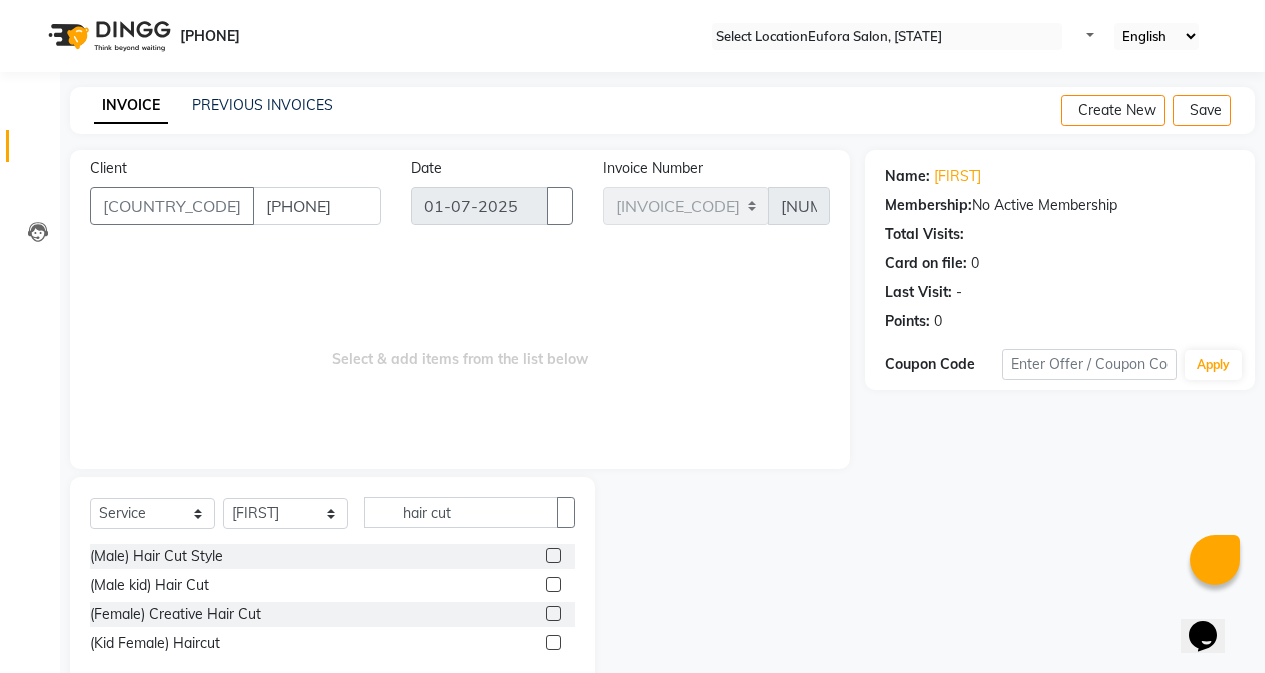 click at bounding box center (553, 555) 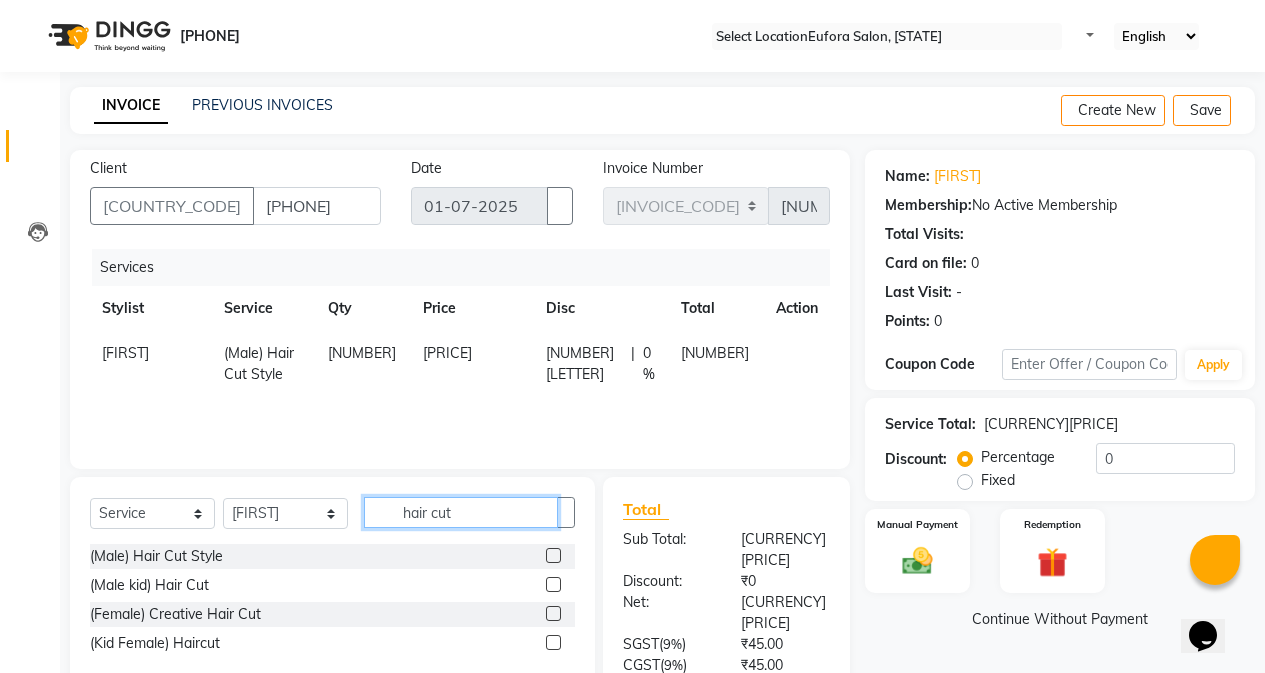 drag, startPoint x: 473, startPoint y: 519, endPoint x: 325, endPoint y: 513, distance: 148.12157 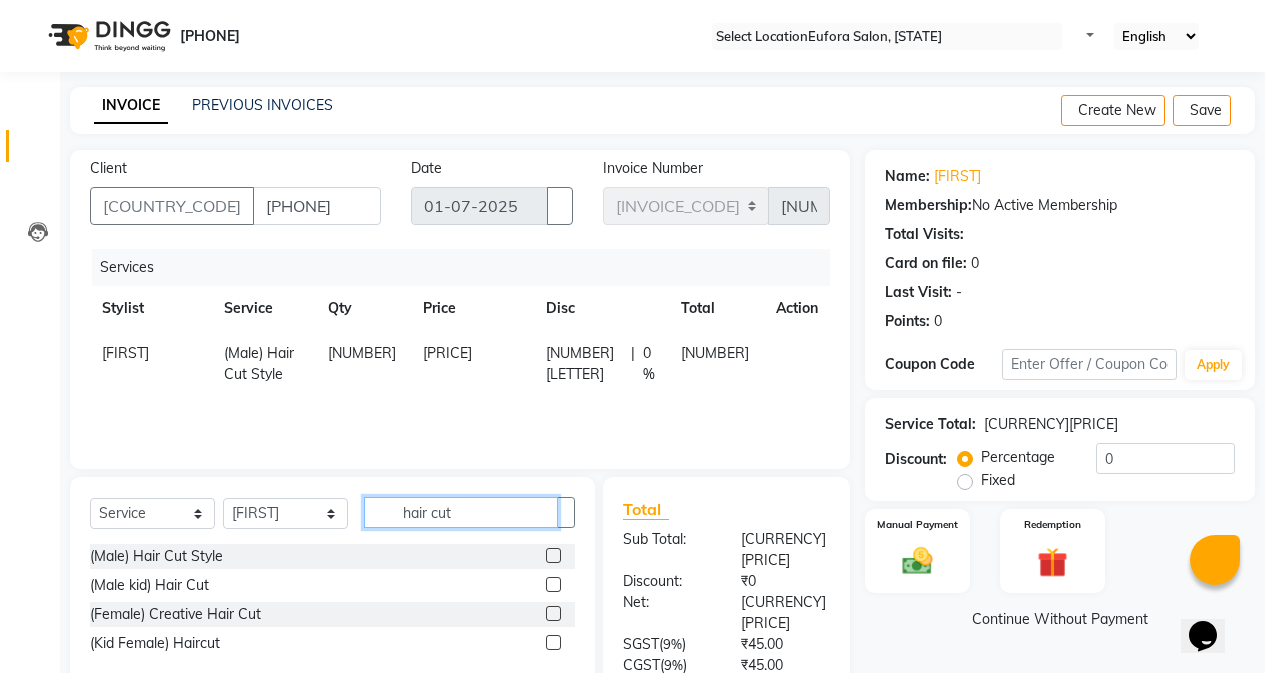 click on "Select  Service  Product  Membership  Package Voucher Prepaid Gift Card  Select Stylist Alfina Asif Christy Faizan John Lili [ASIN] Roshan shanawaz Taruna hair cut" at bounding box center [332, 520] 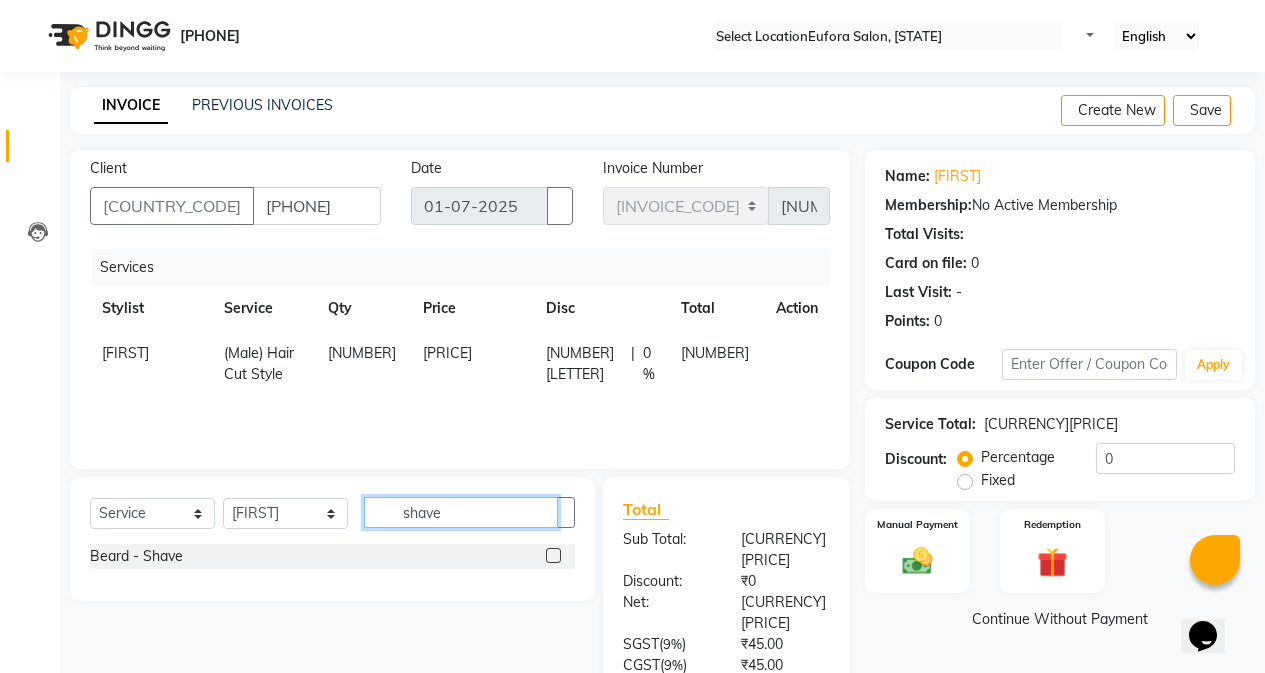 type on "shave" 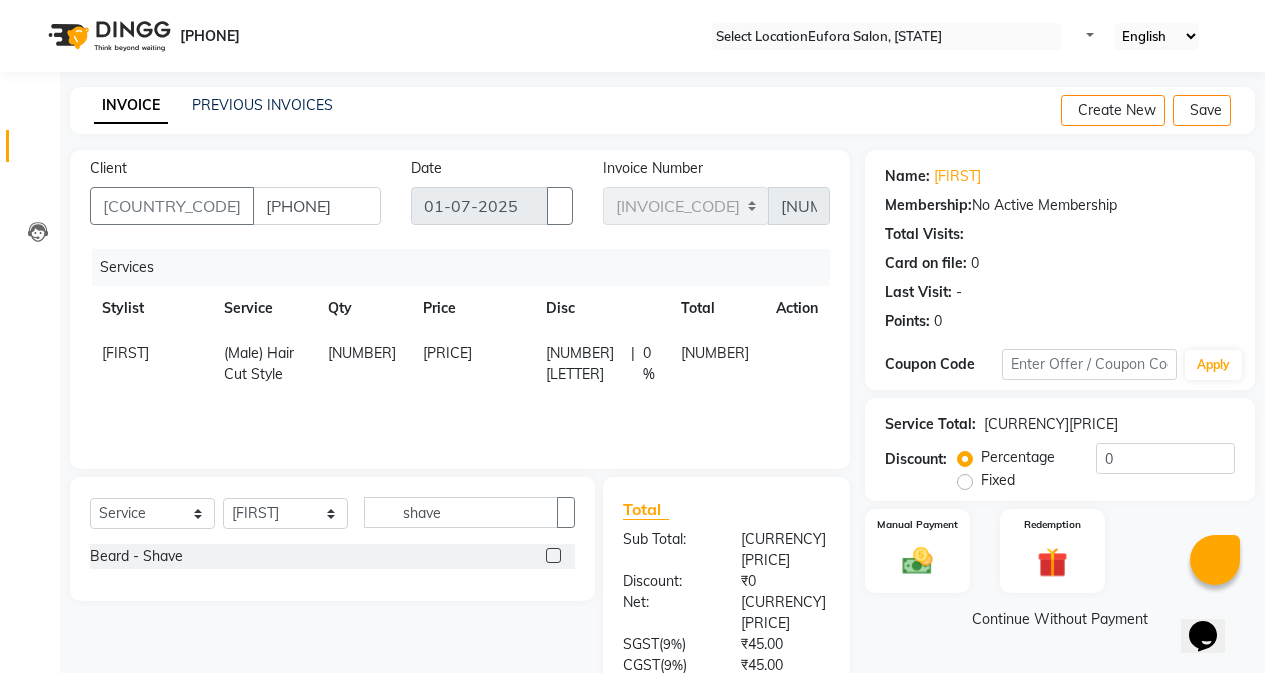 click at bounding box center (553, 555) 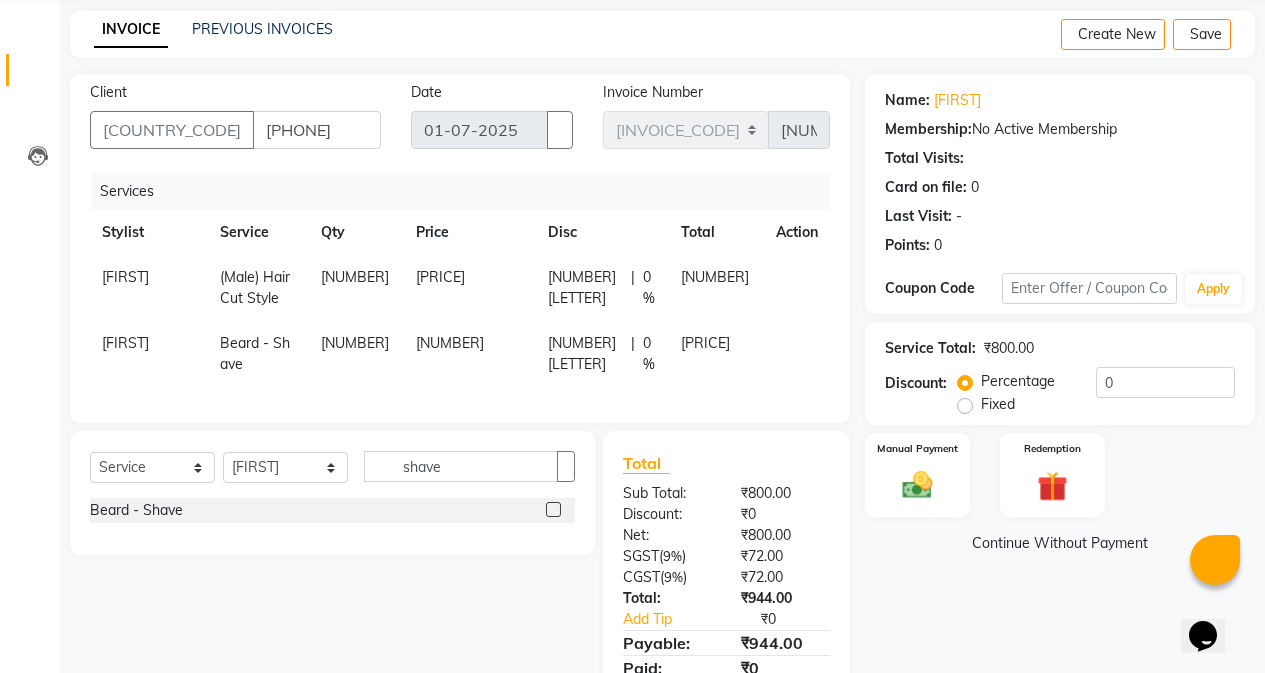 scroll, scrollTop: 0, scrollLeft: 0, axis: both 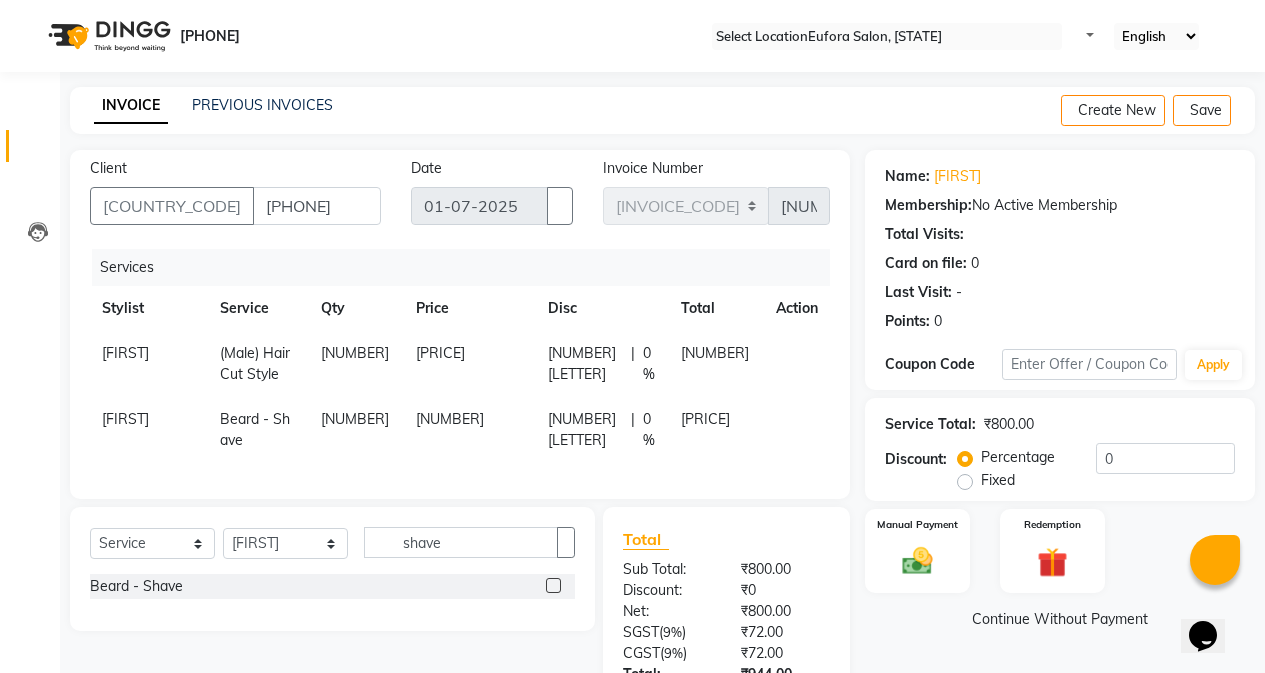 click on "[PRICE]" at bounding box center [469, 364] 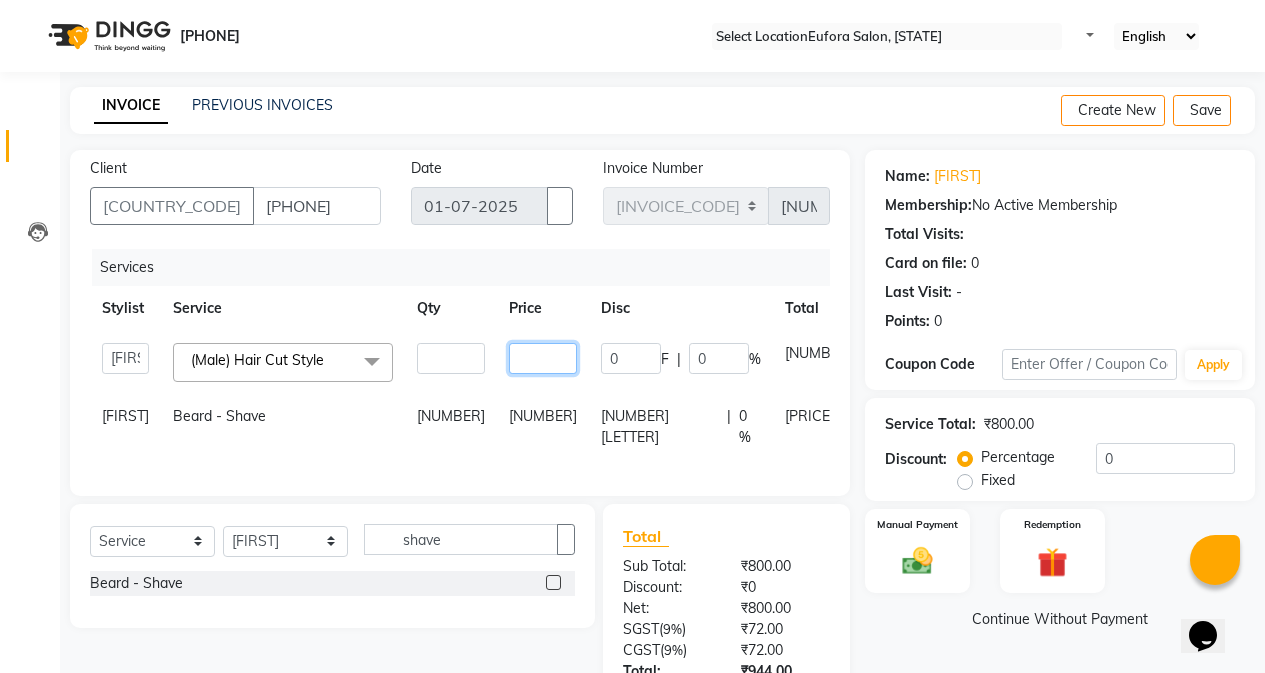 drag, startPoint x: 532, startPoint y: 355, endPoint x: 446, endPoint y: 361, distance: 86.209045 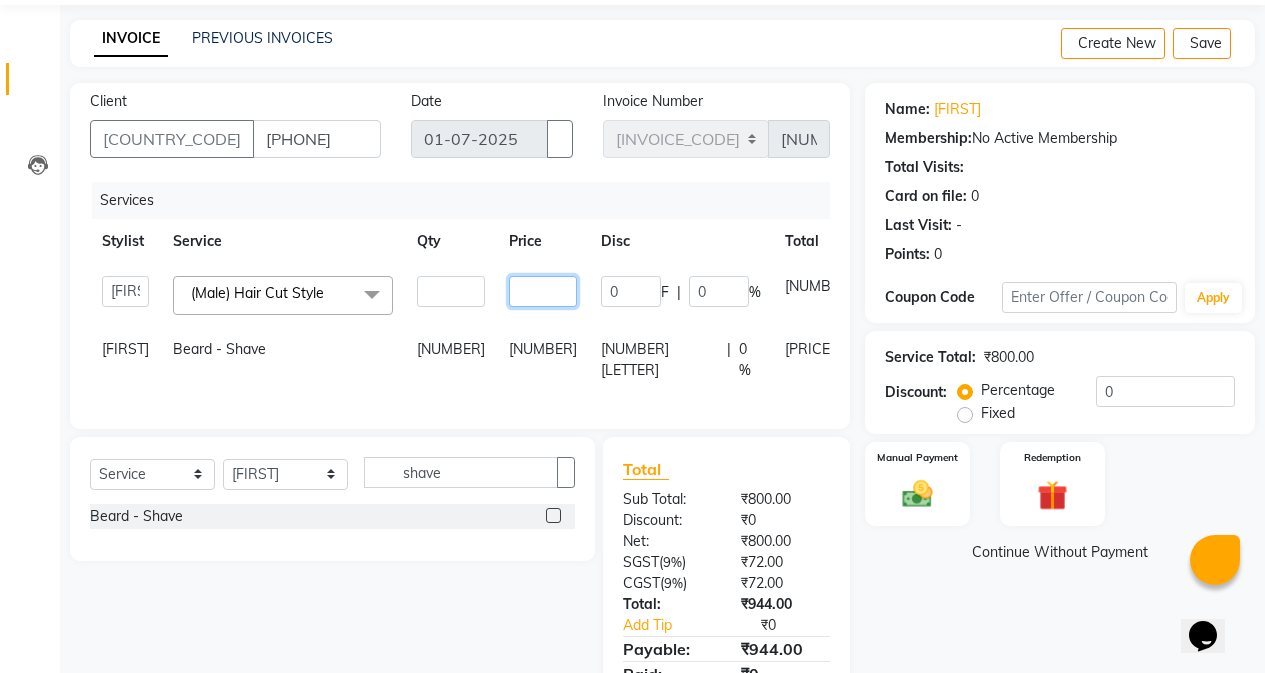 scroll, scrollTop: 100, scrollLeft: 0, axis: vertical 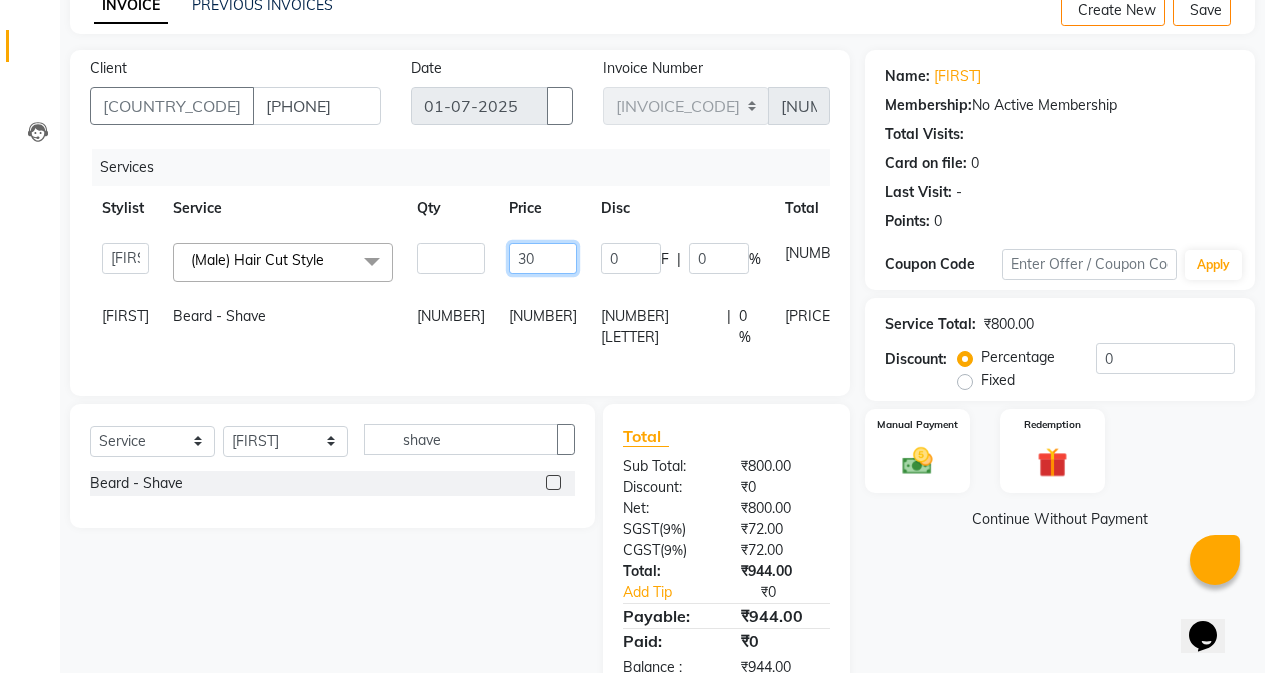 type on "[NUMBER]" 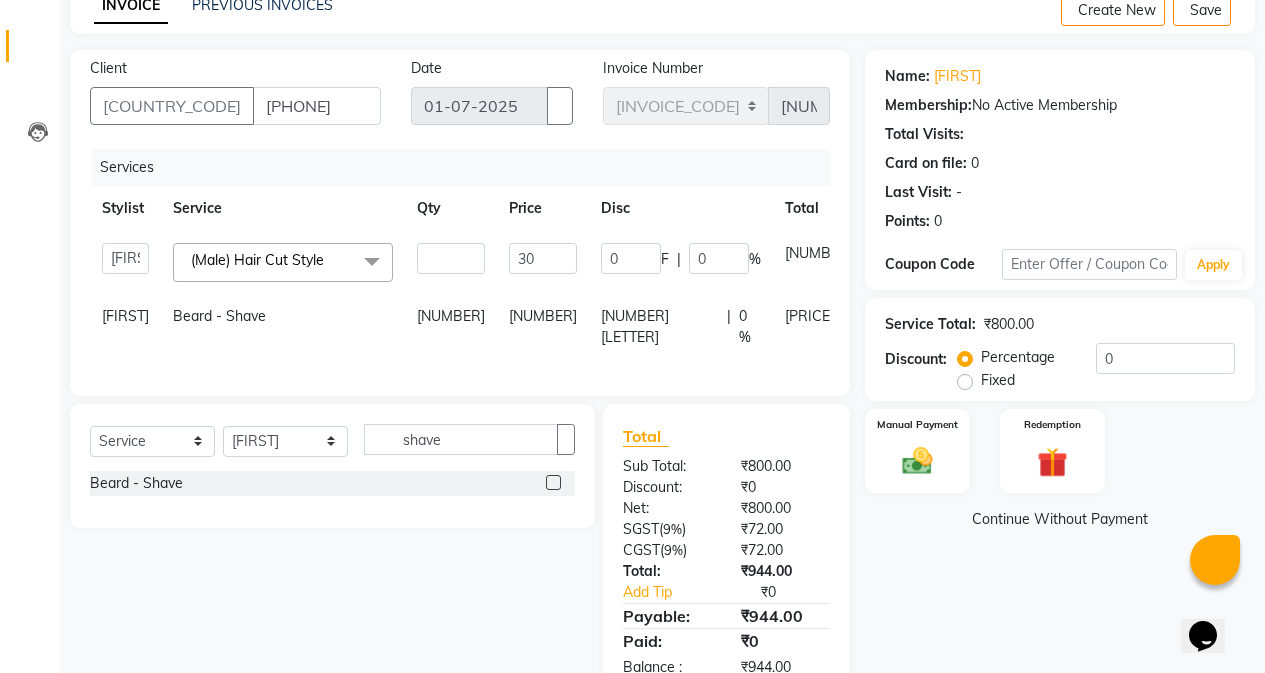 click on "[NUMBER]" at bounding box center (543, 262) 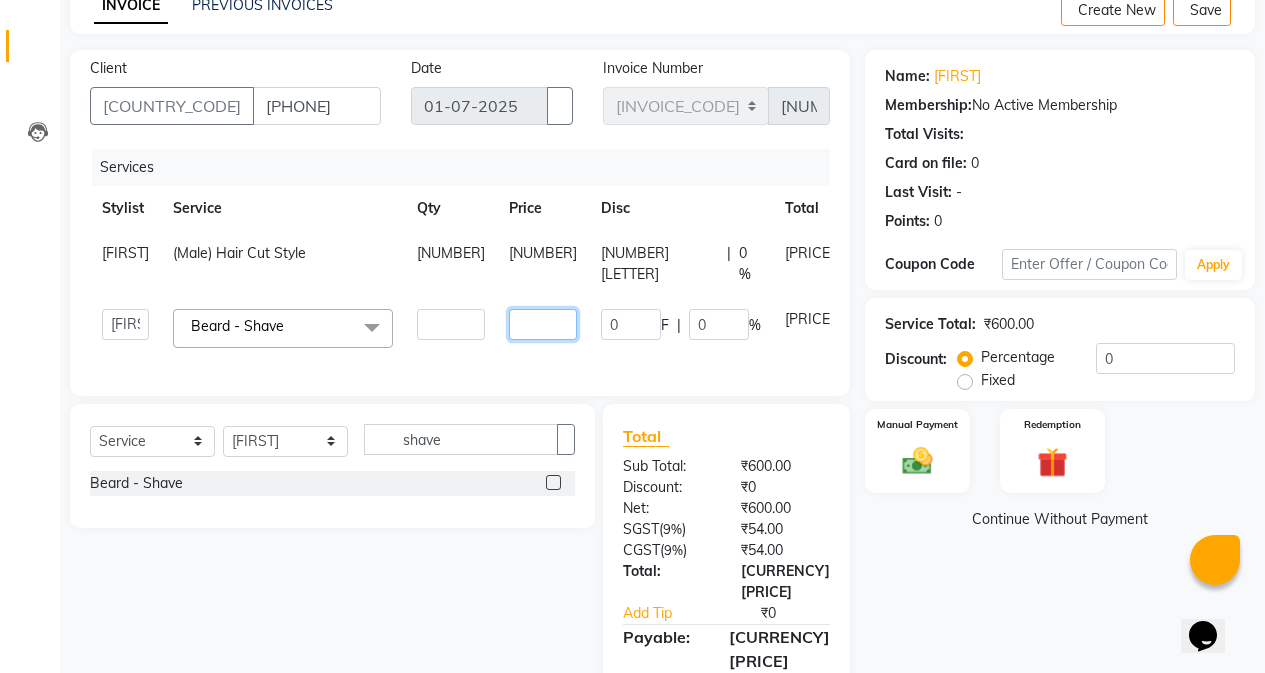 drag, startPoint x: 531, startPoint y: 306, endPoint x: 476, endPoint y: 302, distance: 55.145264 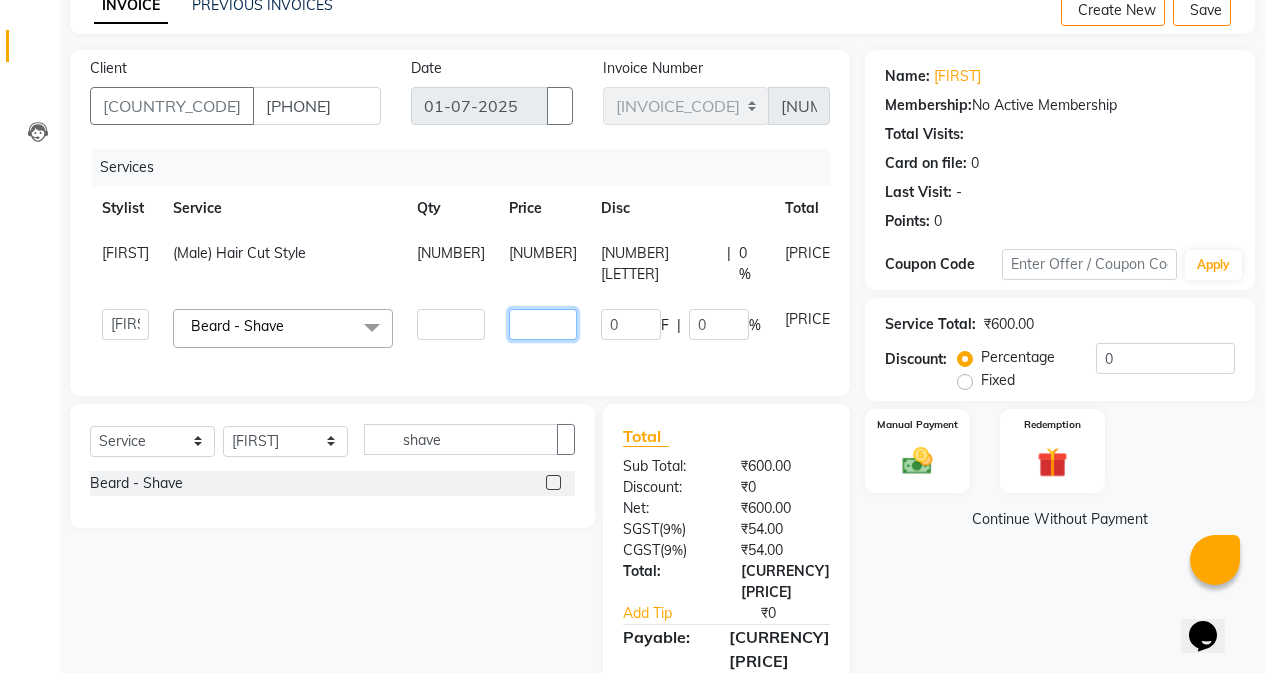 type on "20" 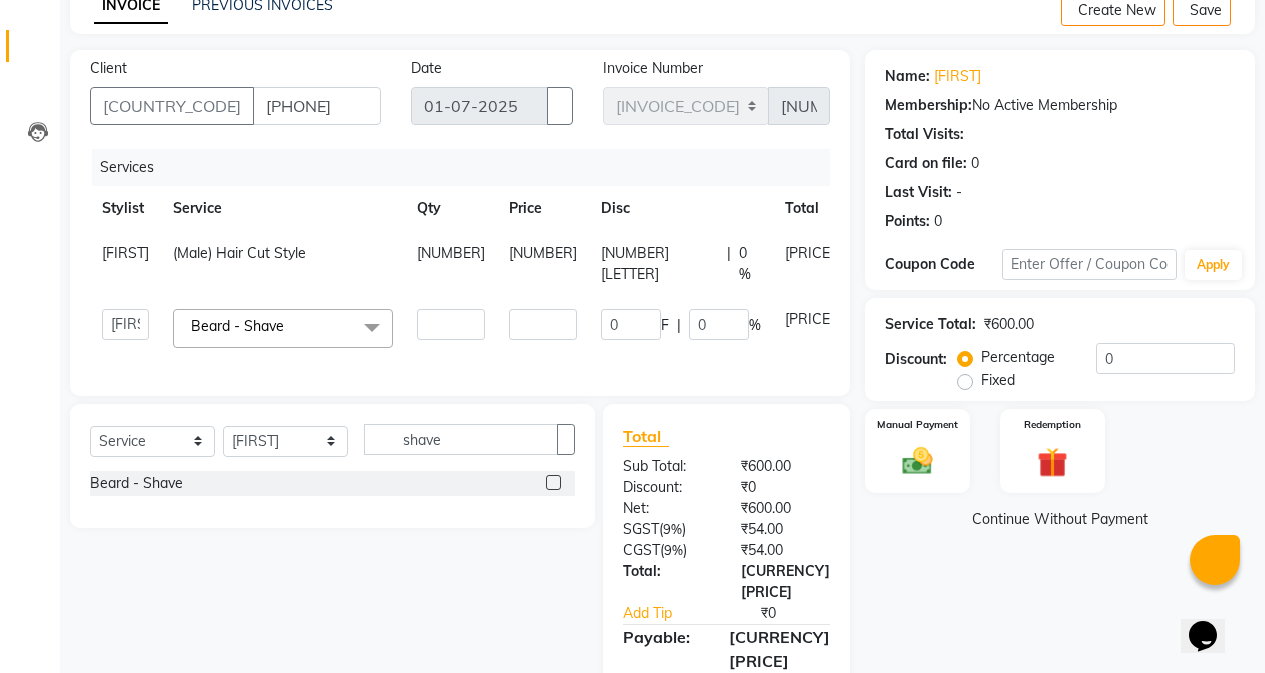 click on "[NUMBER]" at bounding box center [543, 264] 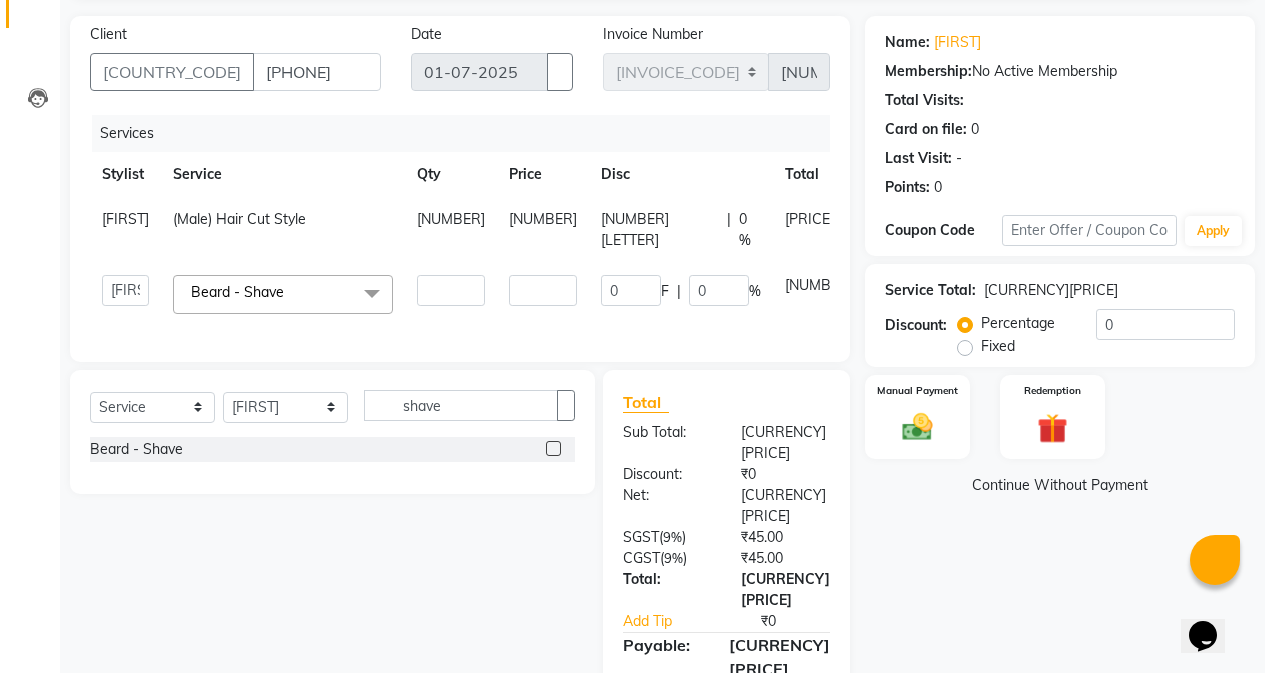 scroll, scrollTop: 161, scrollLeft: 0, axis: vertical 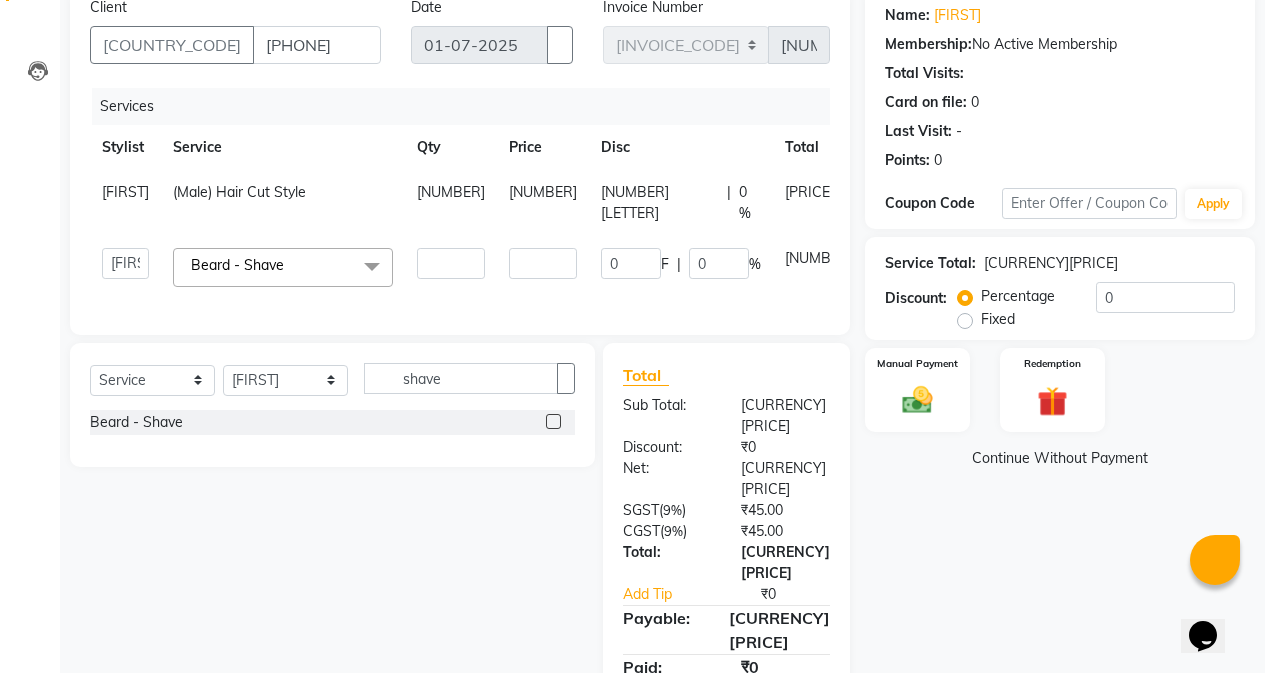 click on "[NUMBER]" at bounding box center [543, 203] 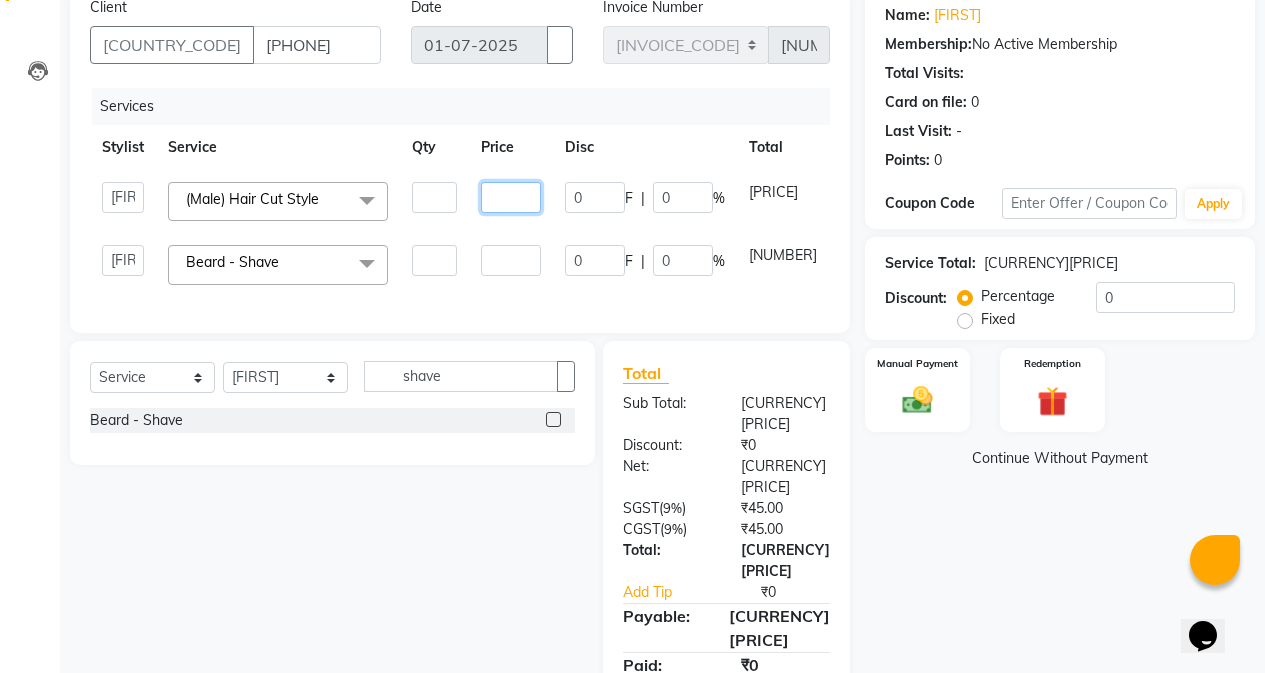 drag, startPoint x: 511, startPoint y: 197, endPoint x: 481, endPoint y: 193, distance: 30.265491 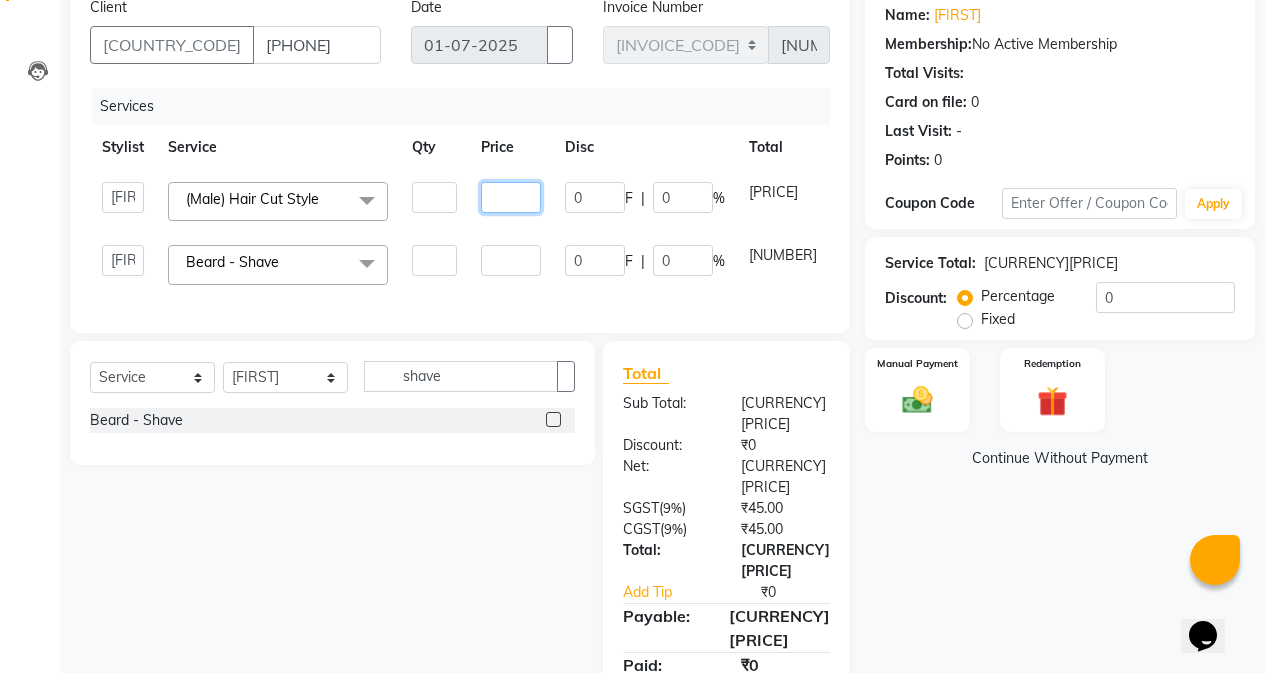 click on "[NUMBER]" at bounding box center [434, 197] 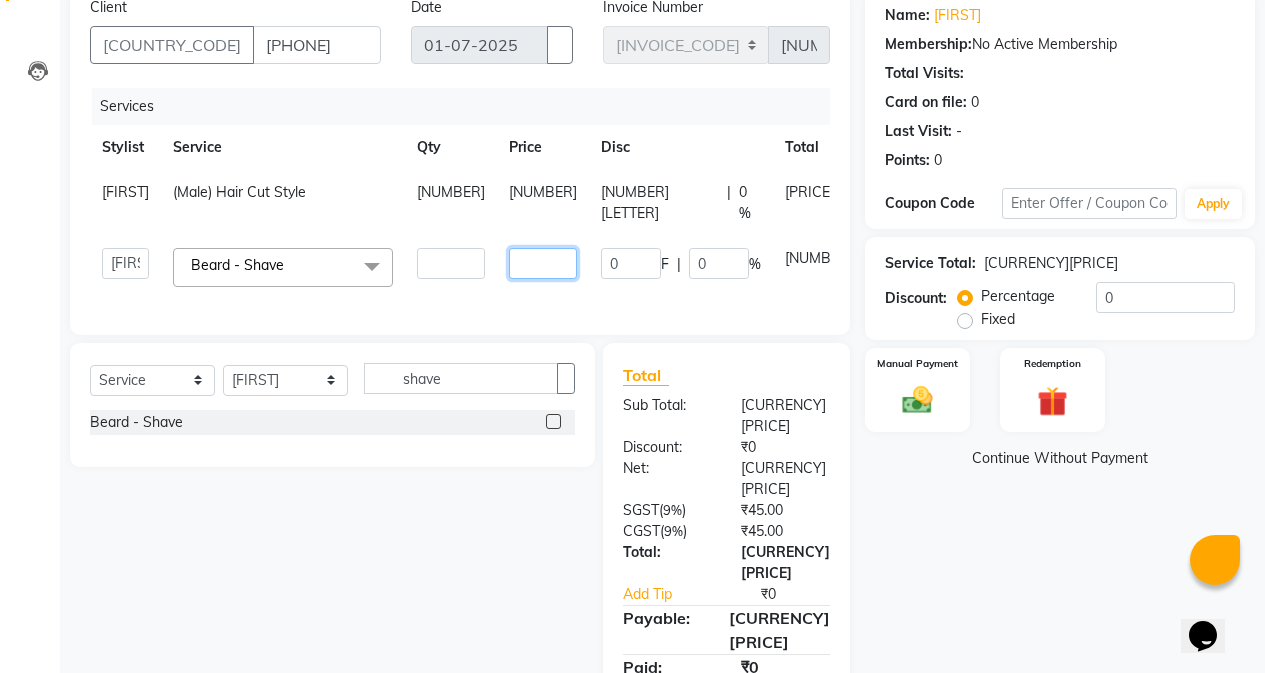 drag, startPoint x: 534, startPoint y: 270, endPoint x: 462, endPoint y: 272, distance: 72.02777 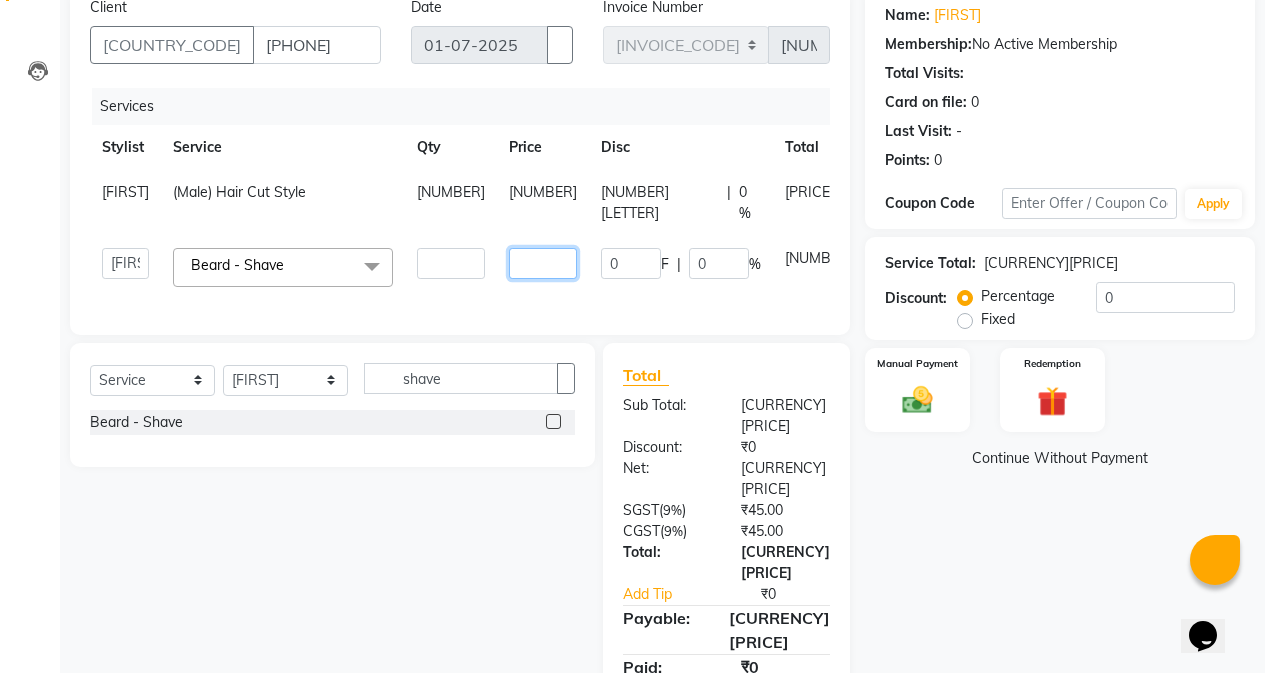 click on "[FIRST] [FIRST] [FIRST] [FIRST] [FIRST] [FIRST] [FIRST] [FIRST] [FIRST] (Male) Hair Cut Style  x (Male) Hair Wash And Conditioning (Male) Hair Cut Style (Male kid) Hair Cut (Male) Global Hair Color (Male) Hair Highlights Beard - Shave Beard - Styling Beard - Color Mustach - Color (Female) Hair Wash And Conditioning With Blast Dry (Female) Creative Hair Cut (Female) Hair Trim (One Length) (Kid Female) Haircut Styling - Ironing Styling - Blow Dry Styling - Tong Curls straightening [permanent] (Female) Root Touch Up (Female)  Ammonia Free (Female) Pre Lightning (Female) Global Hair Color (Female) Highlights Ola-plex Treatment Smoothing                                                                                                                                                            4500 Onwards Botox treatment Keratin treatment Nano Plastiya Hair &Scalp Treatment - Hair Spa Hair &Scalp Treatment - Scalp Scrub Hair &Scalp Treatment - Anti-Hair Fall Hair &Scalp Treatment - Anti-Dandruff Neck Threading" at bounding box center [510, 267] 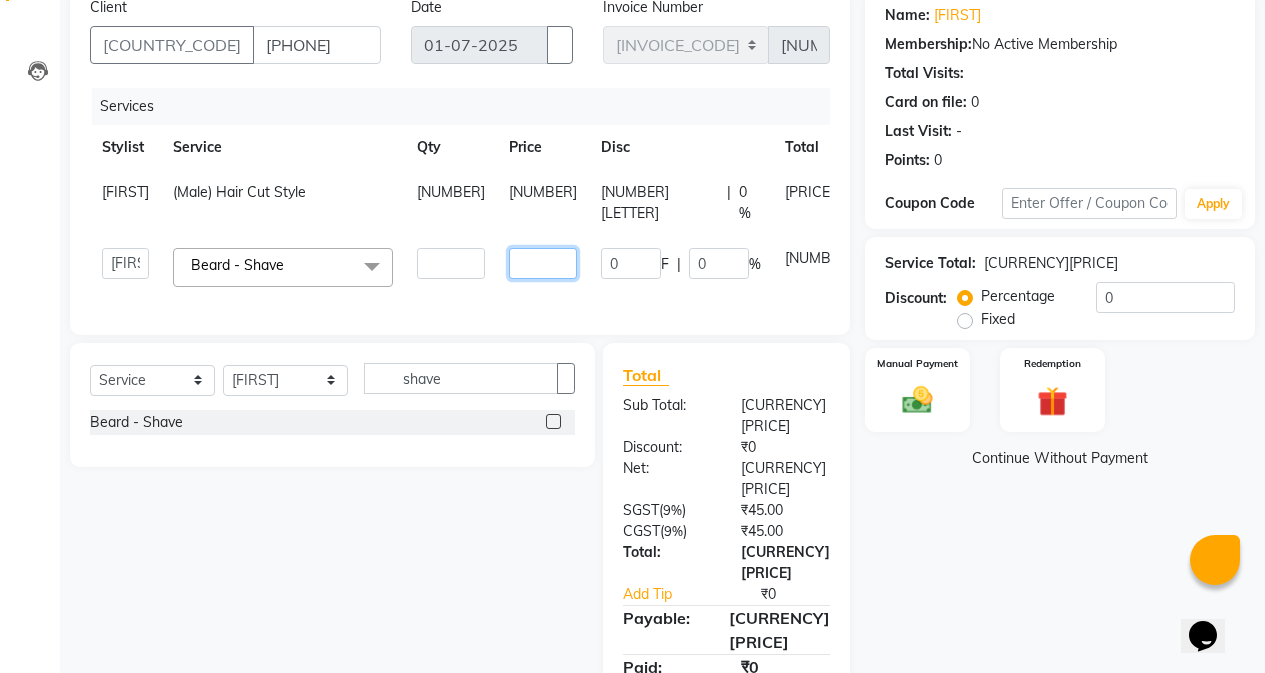type on "15" 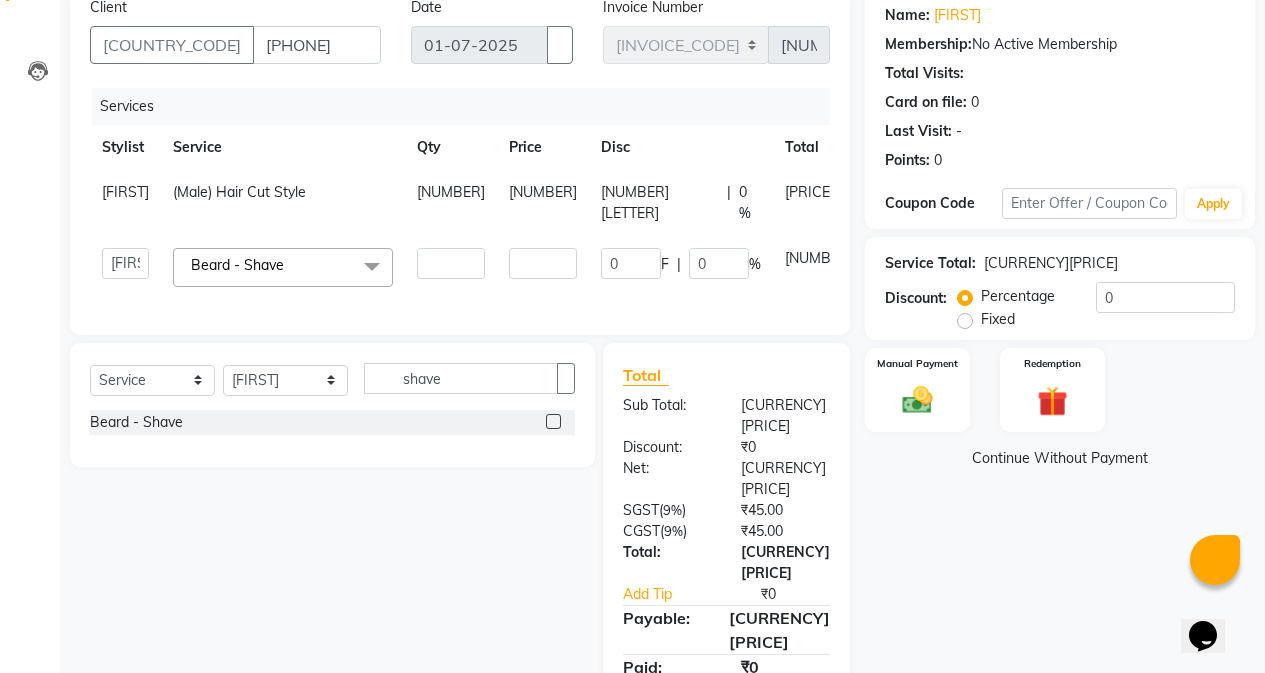 click on "Services Stylist Service Qty Price Disc Total Action [NAME] (Male) Hair Cut Style 1 300 0 F | 0 % 354  [NAME]   [NAME]   [NAME]   [NAME]   [NAME]   [NAME]   [NAME]   [NAME]  Beard - Shave  x (Male) Hair Wash And Conditioning (Male) Hair Cut Style (Male kid) Hair Cut (Male) Global Hair Color (Male) Hair Highlights Beard - Shave Beard - Styling Beard - Color Mustach - Color (Female) Hair Wash And Conditioning With Blast Dry (Female) Creative Hair Cut (Female) Hair Trim (One Length) (Kid Female) Haircut Styling - Ironing Styling - Blow Dry Styling - Tong Curls straightening [permanent] (Female) Root Touch Up (Female)  Ammonia Free (Female) Pre Lightning (Female) Global Hair Color (Female) Highlights Ola-plex Treatment Smoothing                                                                                                                                                            4500 Onwards Botox treatment Keratin treatment Nano Plastiya Hair &Scalp Treatment - Hair Spa Upper lip Threading 1 150 0" at bounding box center [460, 201] 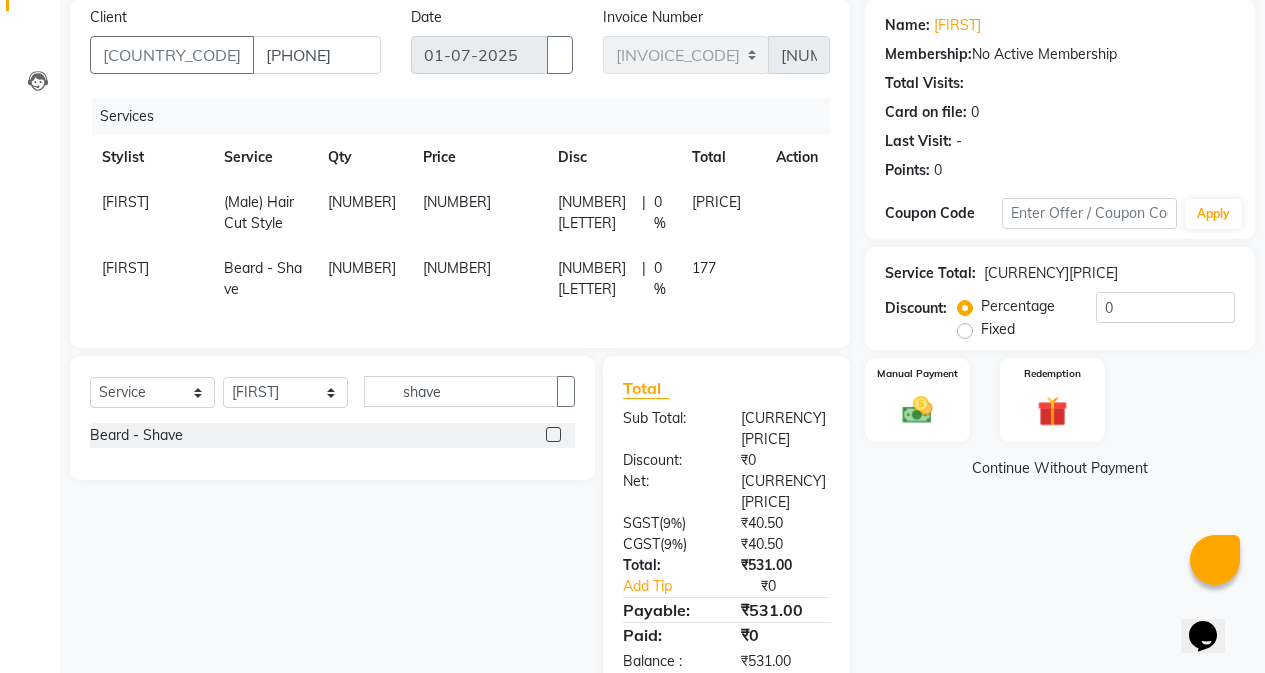 click on "[NUMBER]" at bounding box center (478, 213) 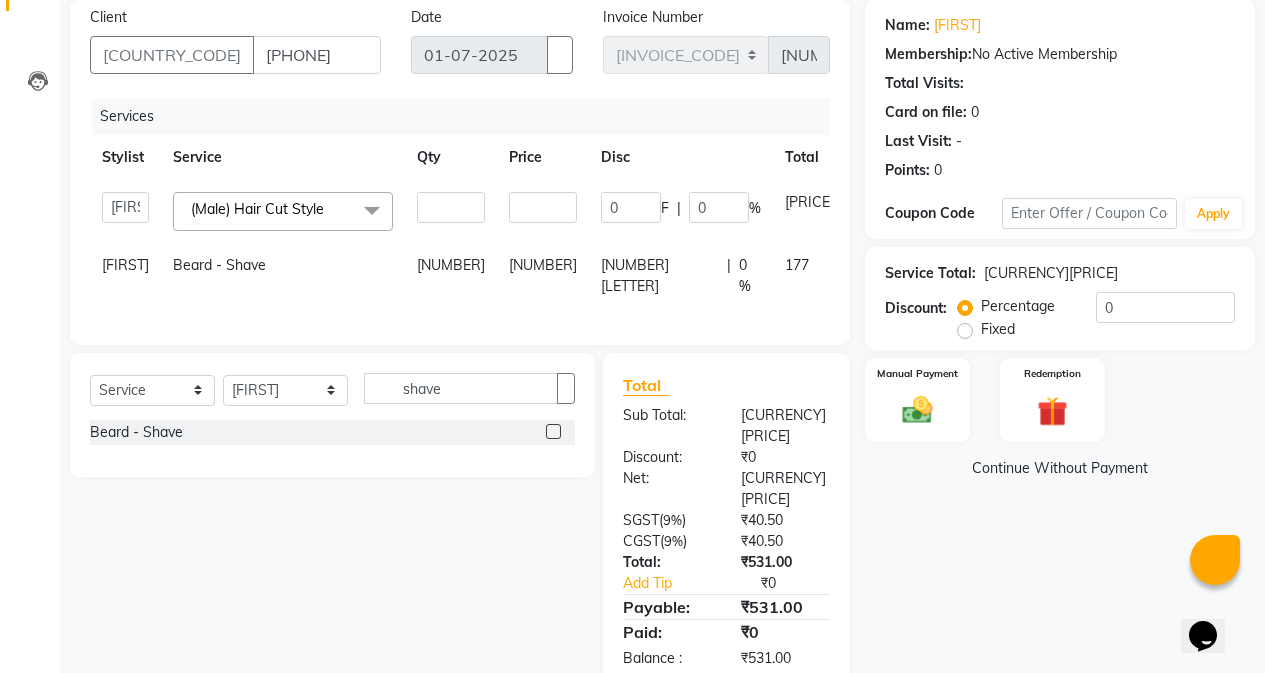 scroll, scrollTop: 161, scrollLeft: 0, axis: vertical 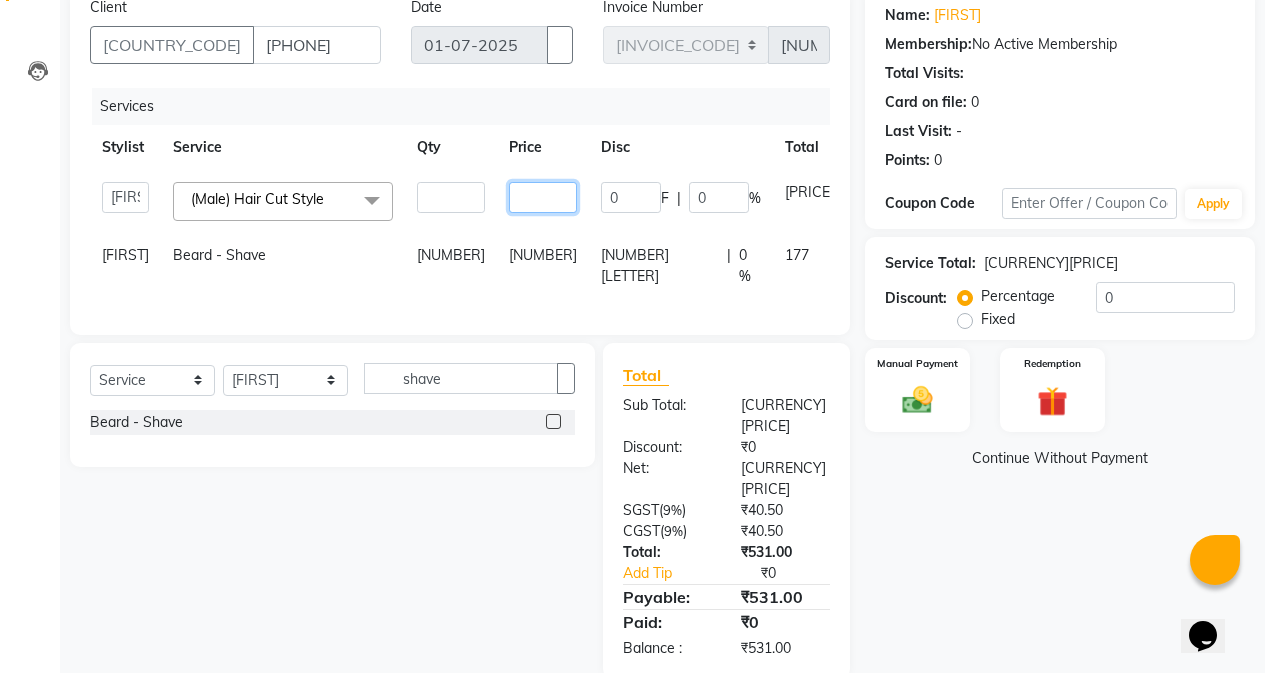 drag, startPoint x: 512, startPoint y: 207, endPoint x: 454, endPoint y: 196, distance: 59.03389 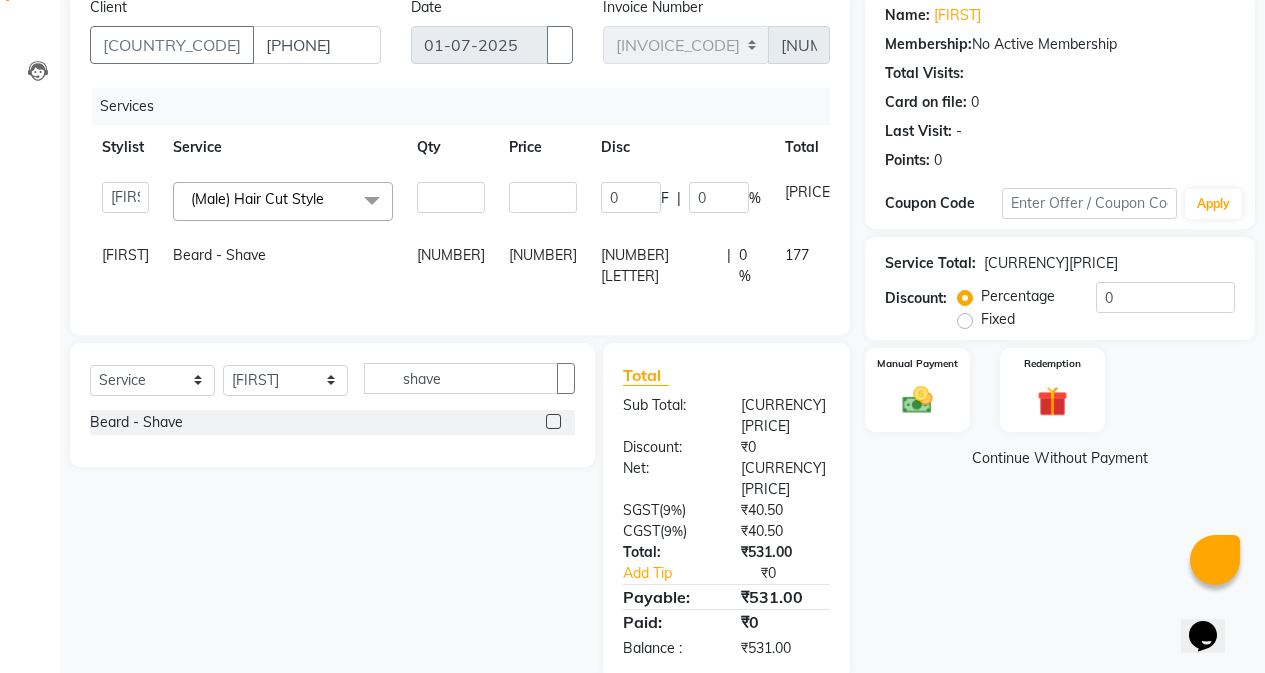 click on "[NUMBER]" at bounding box center (543, 201) 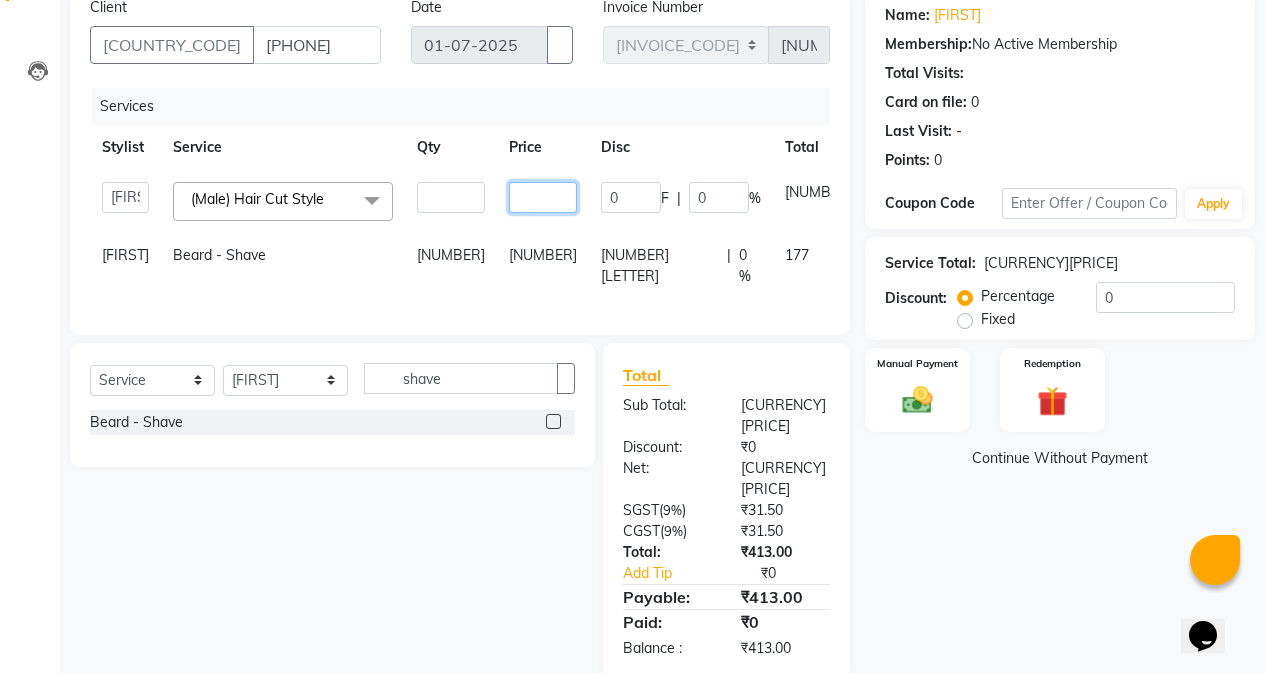 drag, startPoint x: 518, startPoint y: 201, endPoint x: 483, endPoint y: 201, distance: 35 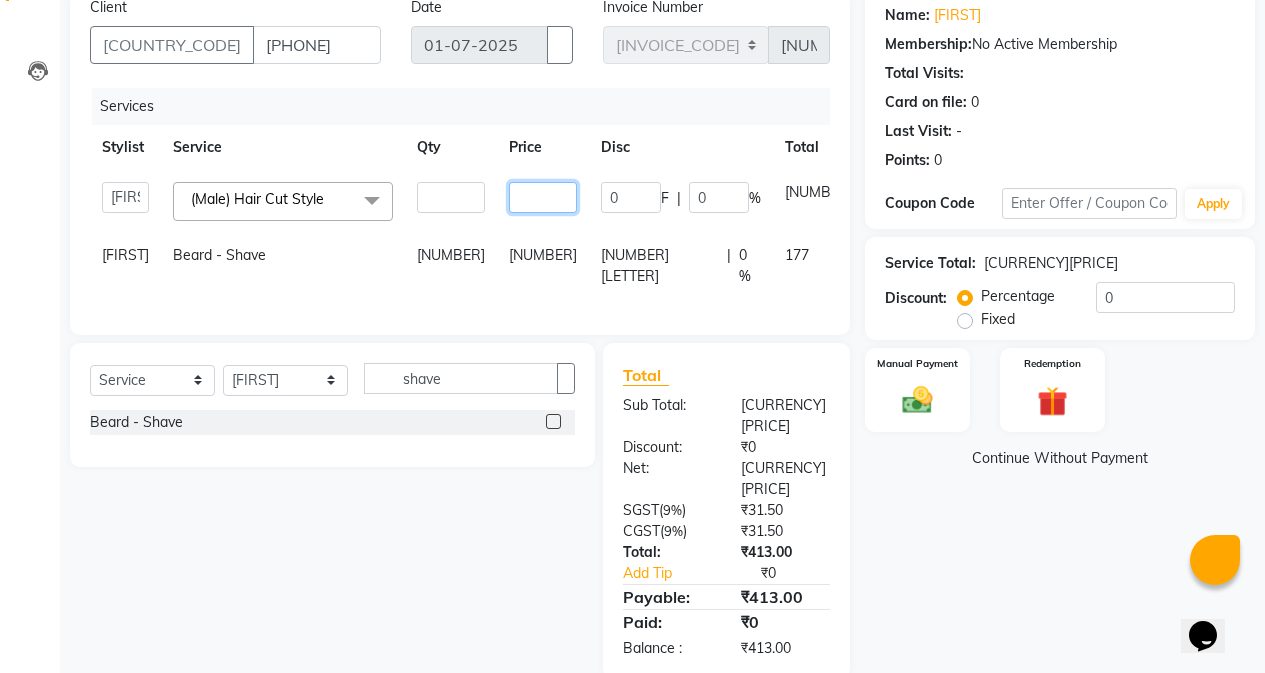 click on "[NUMBER]" at bounding box center (451, 197) 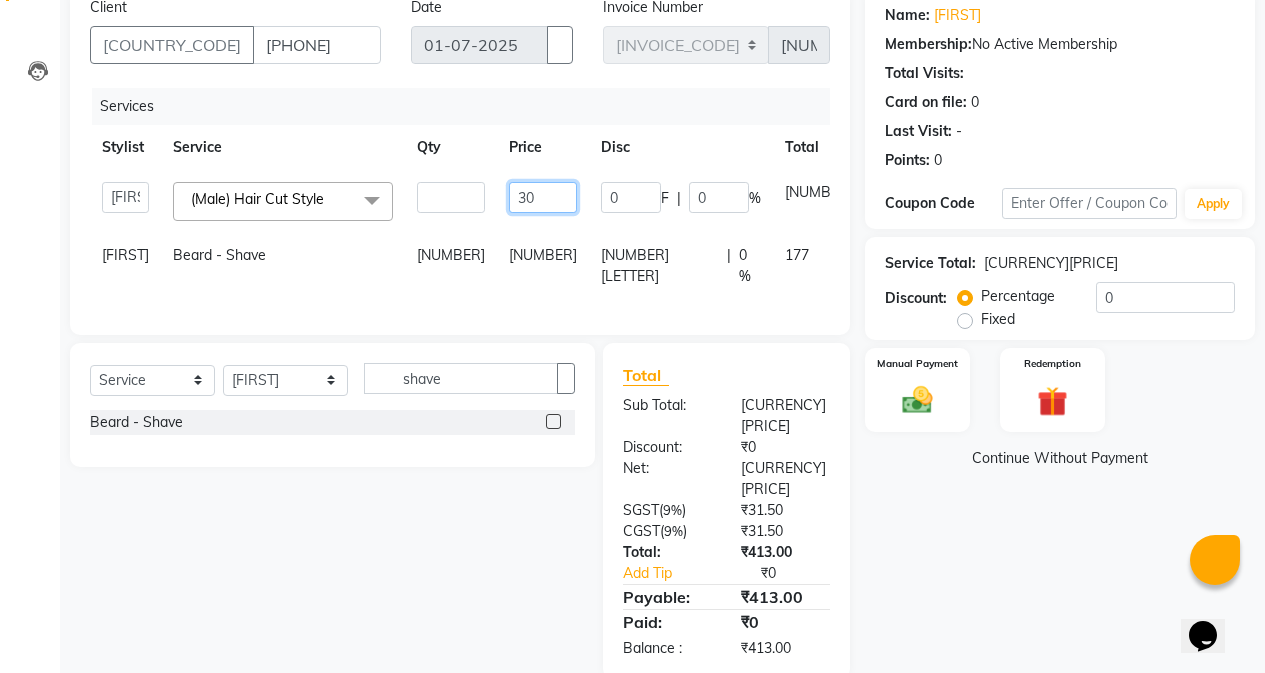 type on "[NUMBER]" 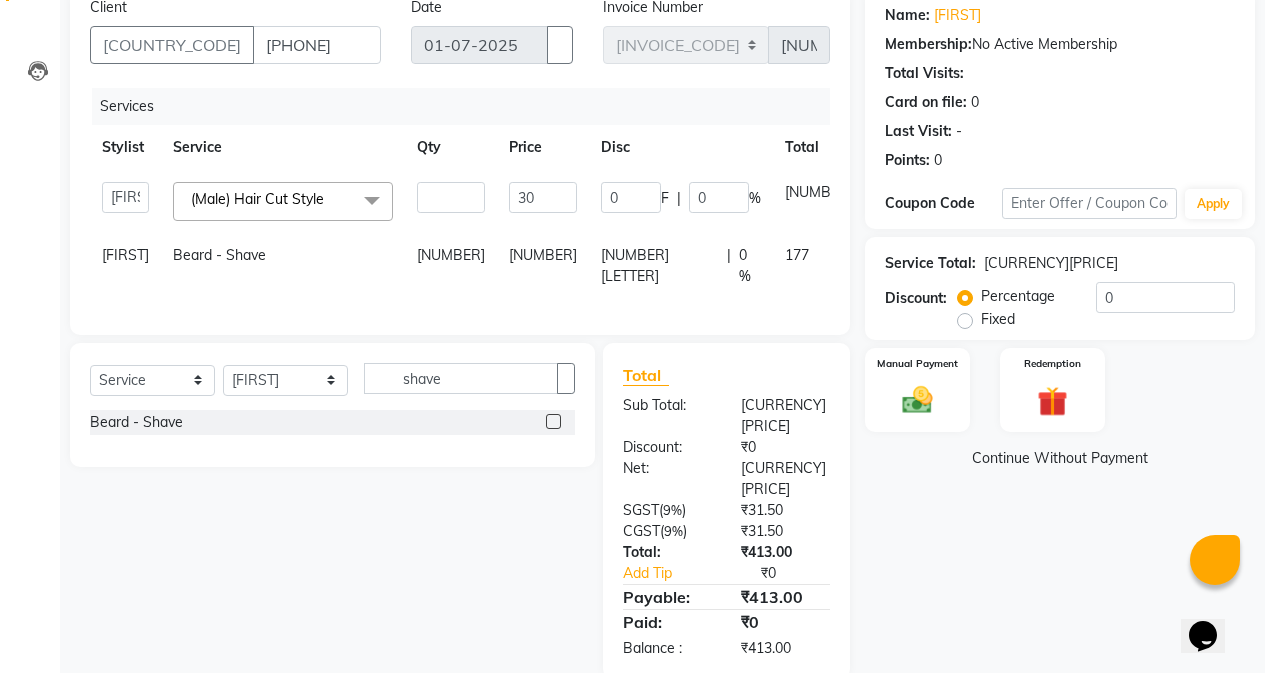click on "[NUMBER]" at bounding box center (543, 201) 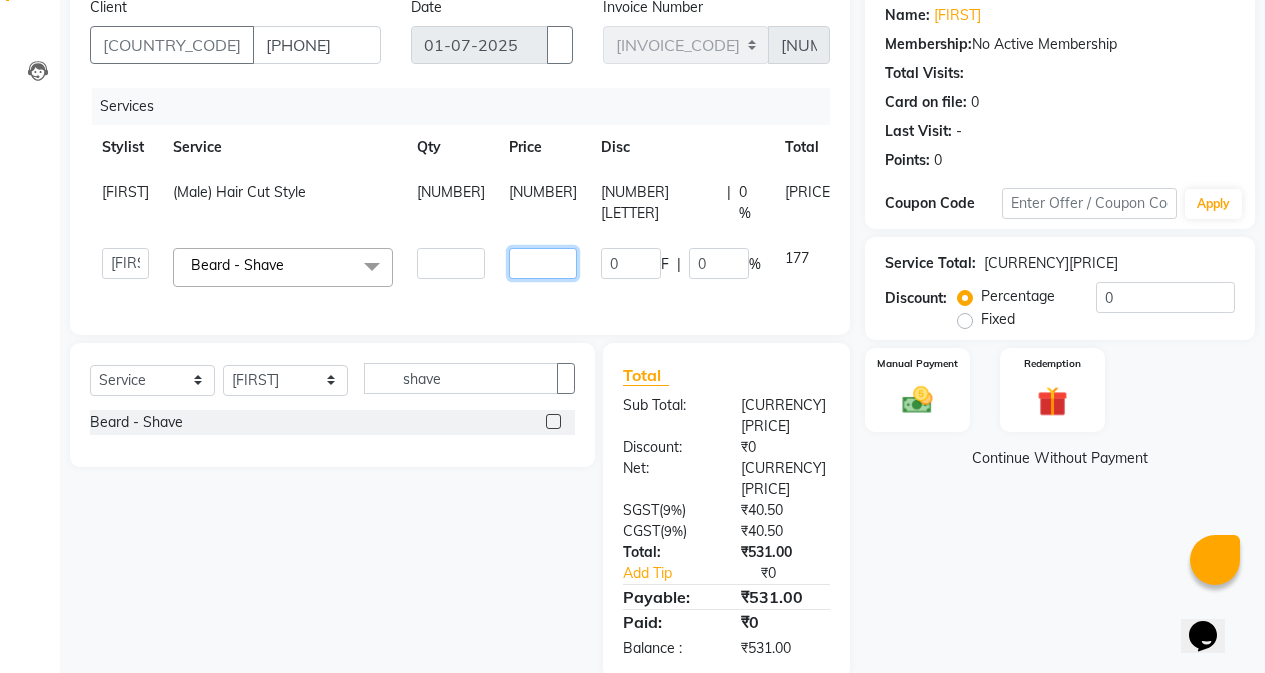 drag, startPoint x: 517, startPoint y: 230, endPoint x: 460, endPoint y: 229, distance: 57.00877 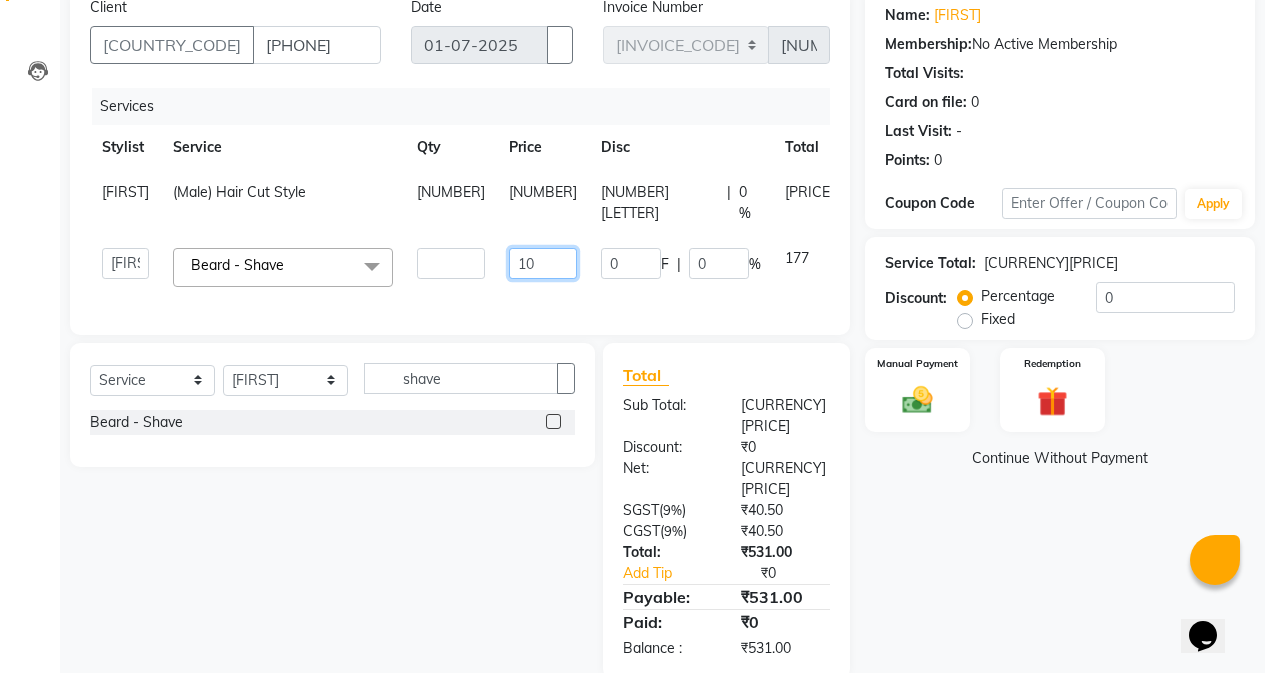 type on "[NUMBER]" 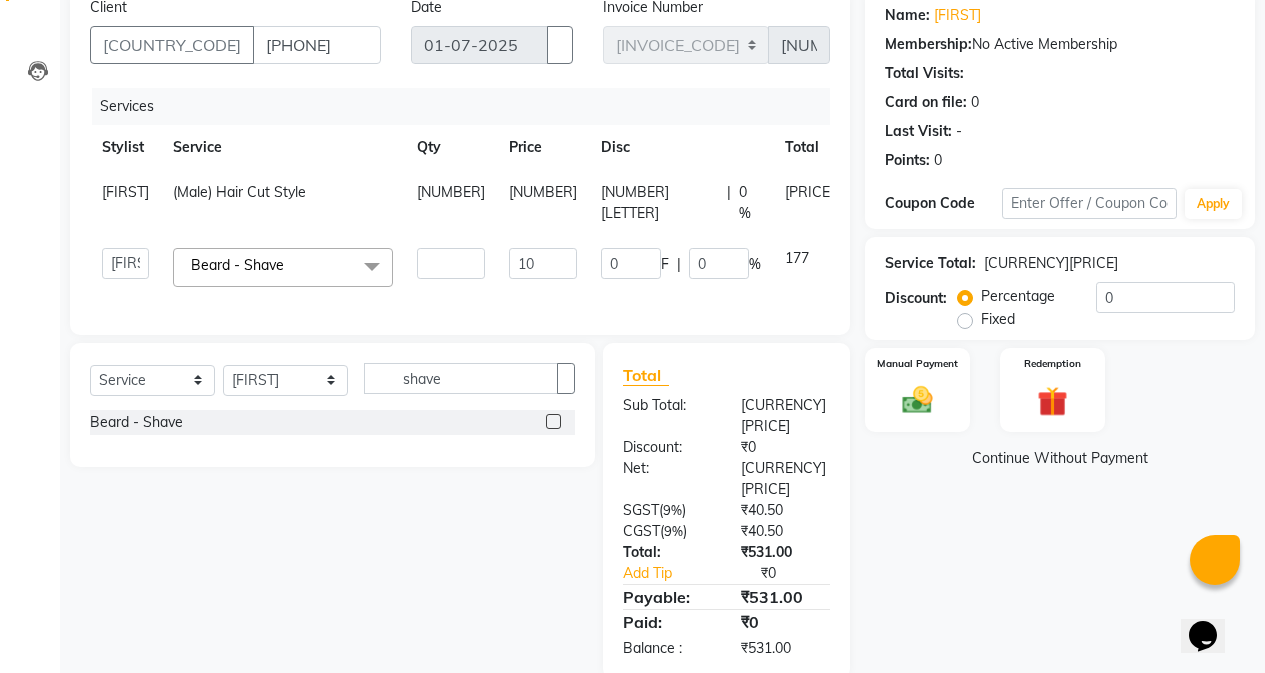 click on "[FIRST] [FIRST] [FIRST] [FIRST] [FIRST] [FIRST] [FIRST] [FIRST] [FIRST] (Male) Hair Cut Style  x (Male) Hair Wash And Conditioning (Male) Hair Cut Style (Male kid) Hair Cut (Male) Global Hair Color (Male) Hair Highlights Beard - Shave Beard - Styling Beard - Color Mustach - Color (Female) Hair Wash And Conditioning With Blast Dry (Female) Creative Hair Cut (Female) Hair Trim (One Length) (Kid Female) Haircut Styling - Ironing Styling - Blow Dry Styling - Tong Curls straightening [permanent] (Female) Root Touch Up (Female)  Ammonia Free (Female) Pre Lightning (Female) Global Hair Color (Female) Highlights Ola-plex Treatment Smoothing                                                                                                                                                            4500 Onwards Botox treatment Keratin treatment Nano Plastiya Hair &Scalp Treatment - Hair Spa Hair &Scalp Treatment - Scalp Scrub Hair &Scalp Treatment - Anti-Hair Fall Hair &Scalp Treatment - Anti-Dandruff Neck Threading" at bounding box center (501, 267) 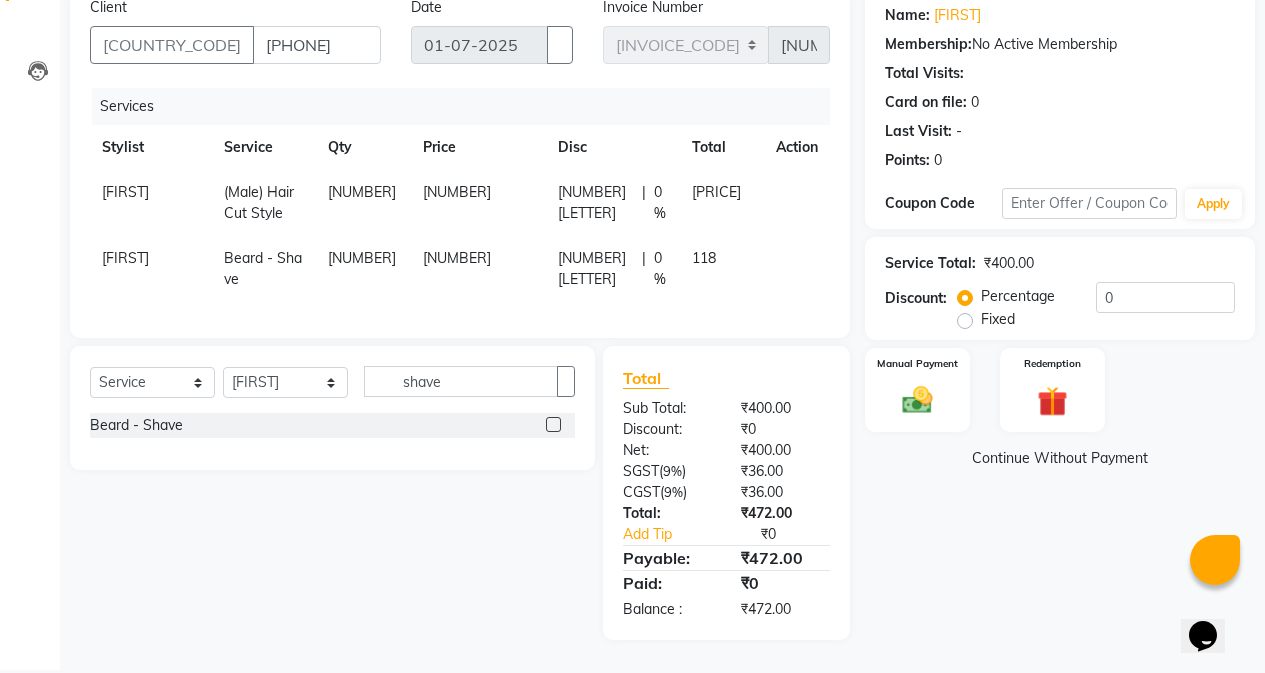 scroll, scrollTop: 151, scrollLeft: 0, axis: vertical 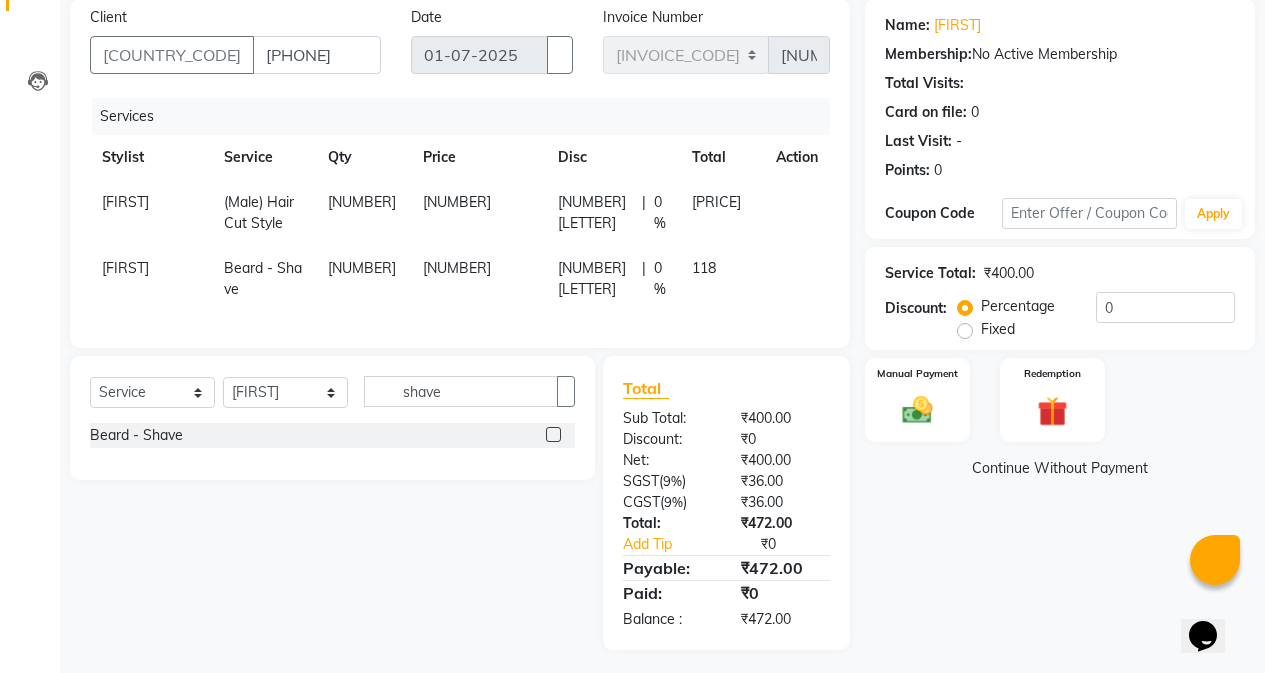 click on "[NUMBER]" at bounding box center [478, 213] 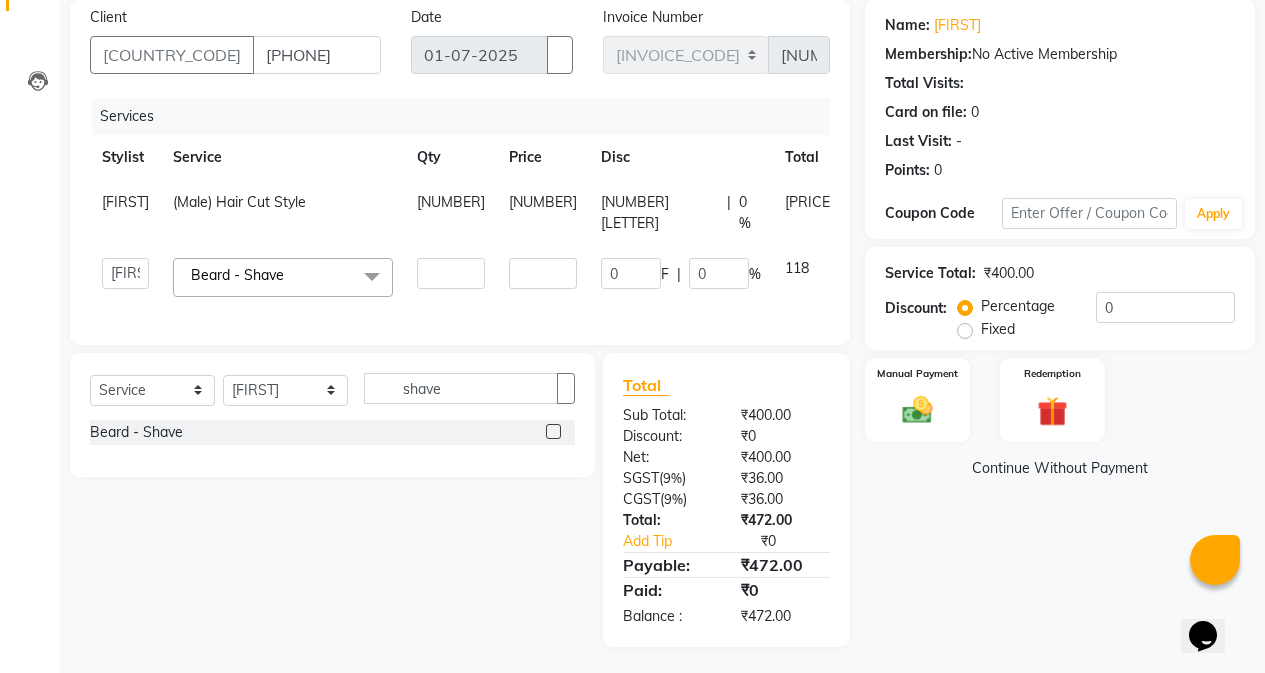 scroll, scrollTop: 161, scrollLeft: 0, axis: vertical 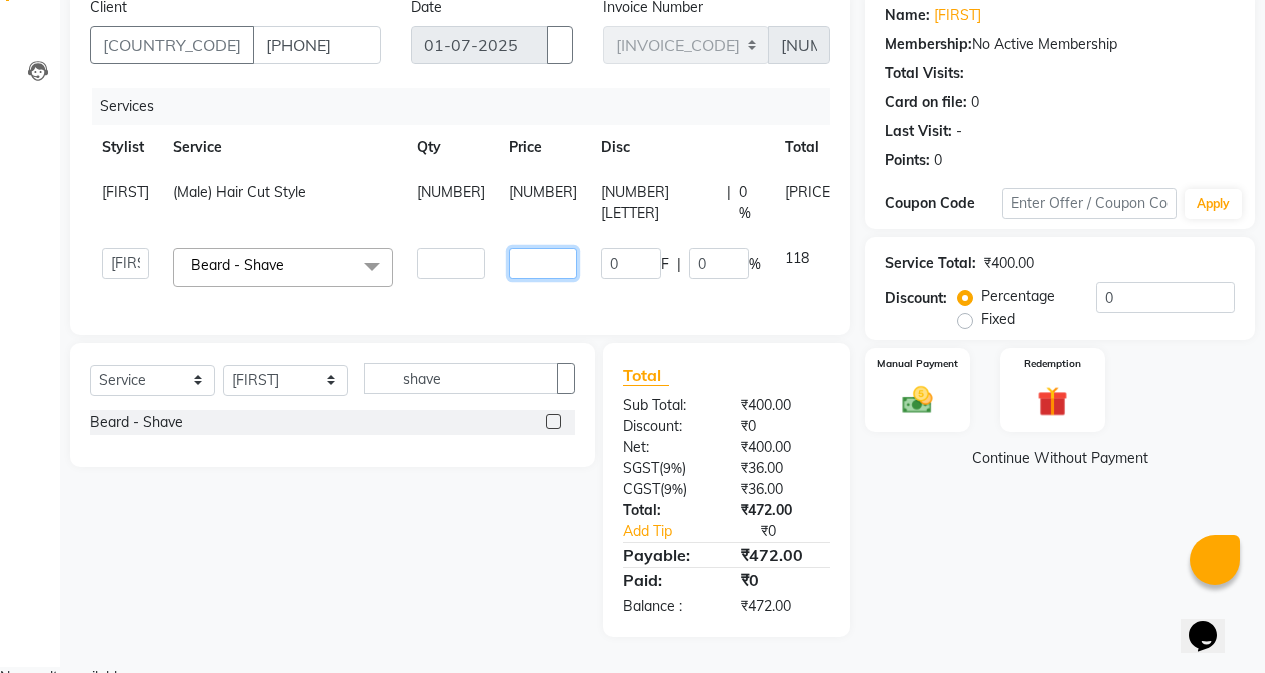 drag, startPoint x: 526, startPoint y: 252, endPoint x: 461, endPoint y: 247, distance: 65.192024 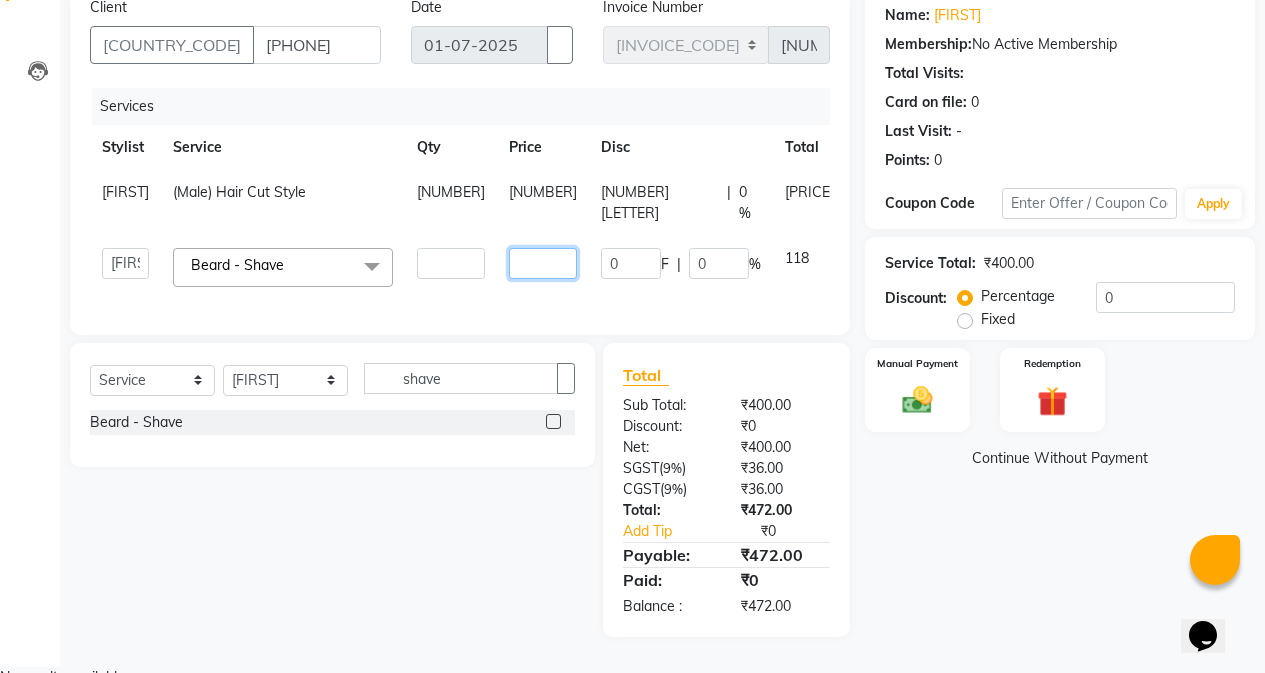 type on "15" 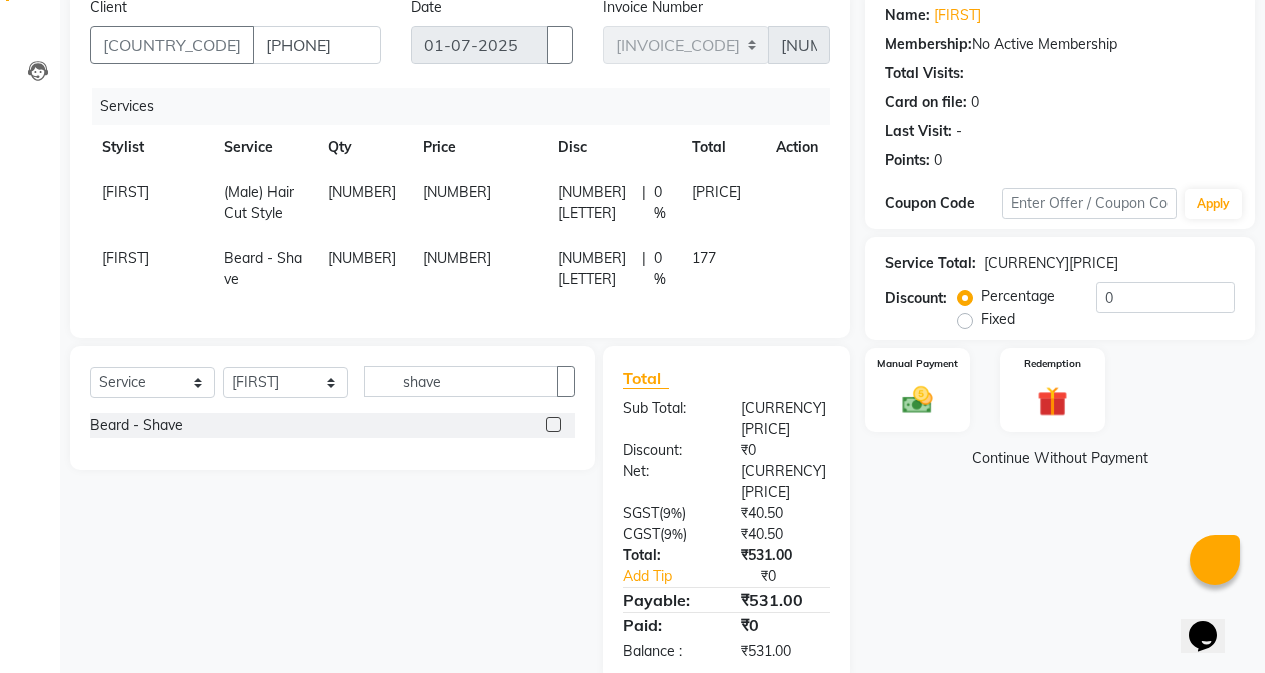 scroll, scrollTop: 151, scrollLeft: 0, axis: vertical 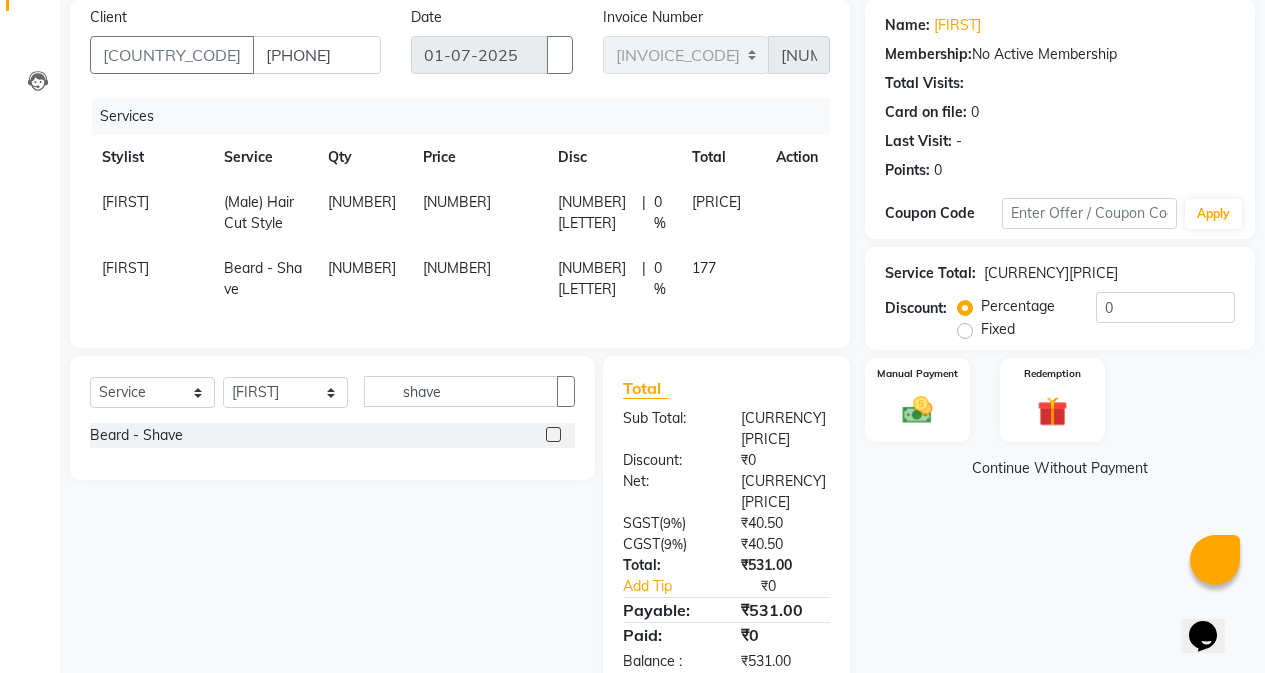 click on "Services Stylist Service Qty Price Disc Total Action [NAME] (Male) Hair Cut Style 1 300 0 F | 0 % 354 [NAME] Beard - Shave 1 150 0 F | 0 % 177" at bounding box center (460, 213) 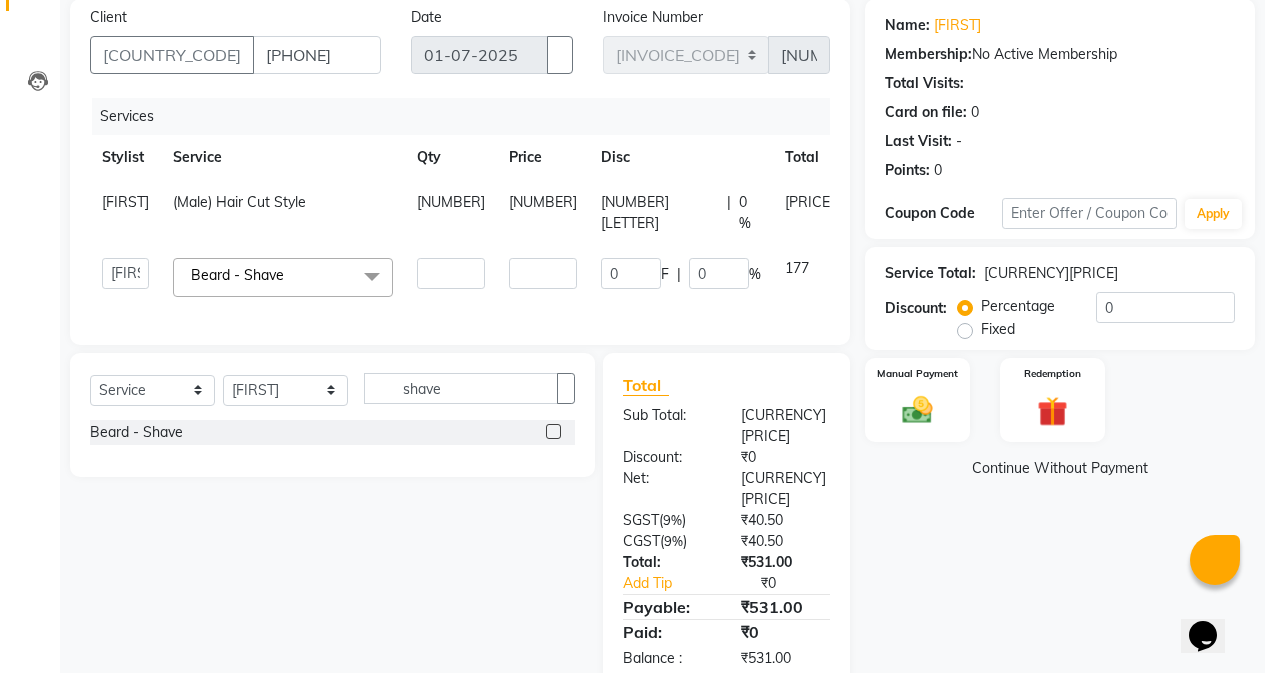 scroll, scrollTop: 161, scrollLeft: 0, axis: vertical 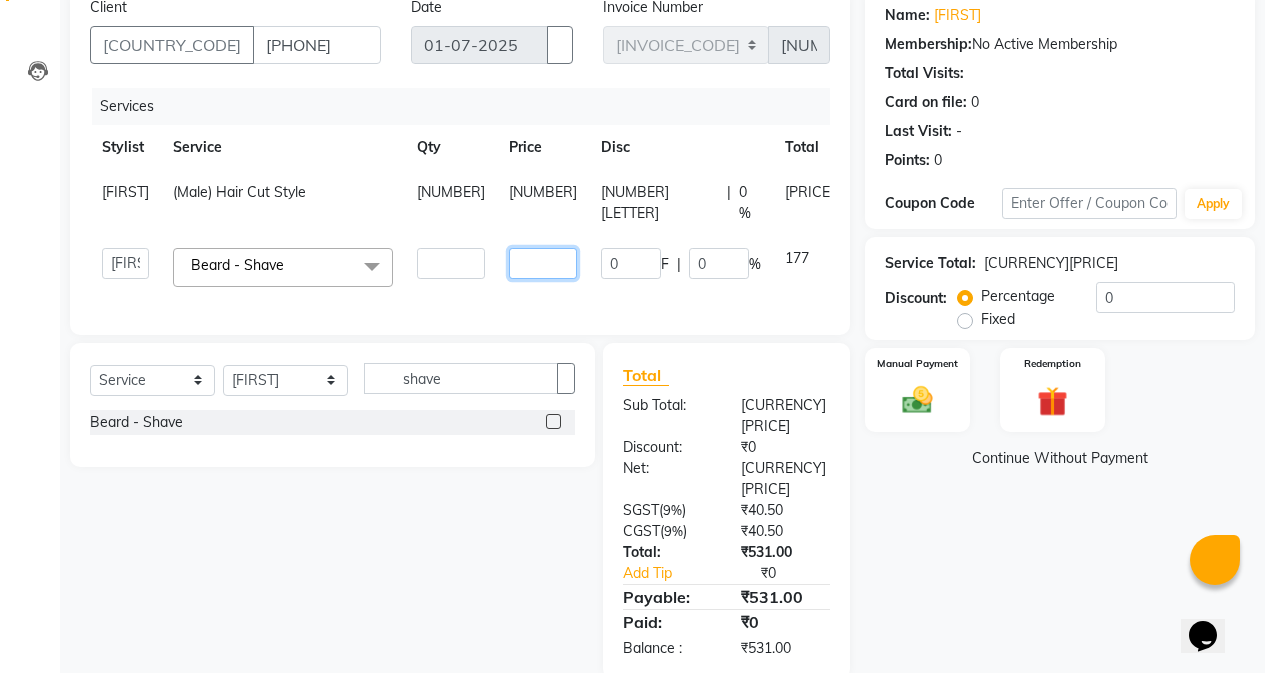 drag, startPoint x: 500, startPoint y: 244, endPoint x: 567, endPoint y: 255, distance: 67.89698 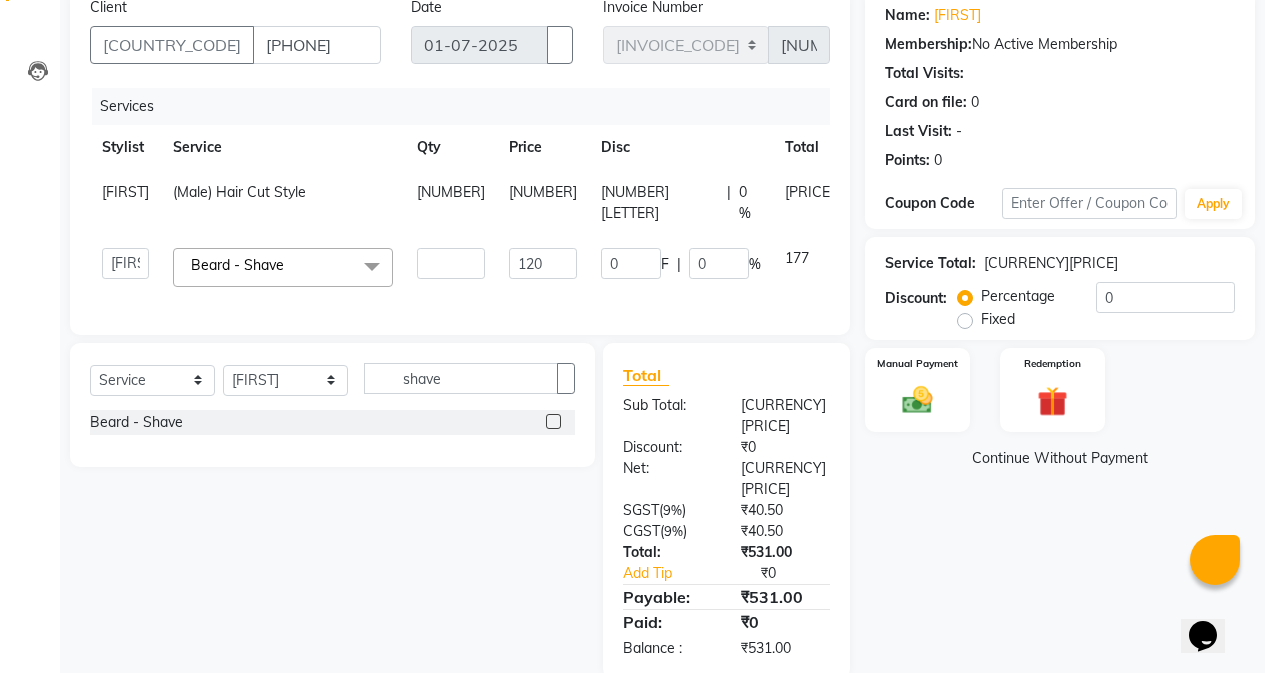 click on "[FIRST] [FIRST] [FIRST] [FIRST] [FIRST] [FIRST] [FIRST] [FIRST] [FIRST] (Male) Hair Cut Style  x (Male) Hair Wash And Conditioning (Male) Hair Cut Style (Male kid) Hair Cut (Male) Global Hair Color (Male) Hair Highlights Beard - Shave Beard - Styling Beard - Color Mustach - Color (Female) Hair Wash And Conditioning With Blast Dry (Female) Creative Hair Cut (Female) Hair Trim (One Length) (Kid Female) Haircut Styling - Ironing Styling - Blow Dry Styling - Tong Curls straightening [permanent] (Female) Root Touch Up (Female)  Ammonia Free (Female) Pre Lightning (Female) Global Hair Color (Female) Highlights Ola-plex Treatment Smoothing                                                                                                                                                            4500 Onwards Botox treatment Keratin treatment Nano Plastiya Hair &Scalp Treatment - Hair Spa Hair &Scalp Treatment - Scalp Scrub Hair &Scalp Treatment - Anti-Hair Fall Hair &Scalp Treatment - Anti-Dandruff Neck Threading" at bounding box center (501, 267) 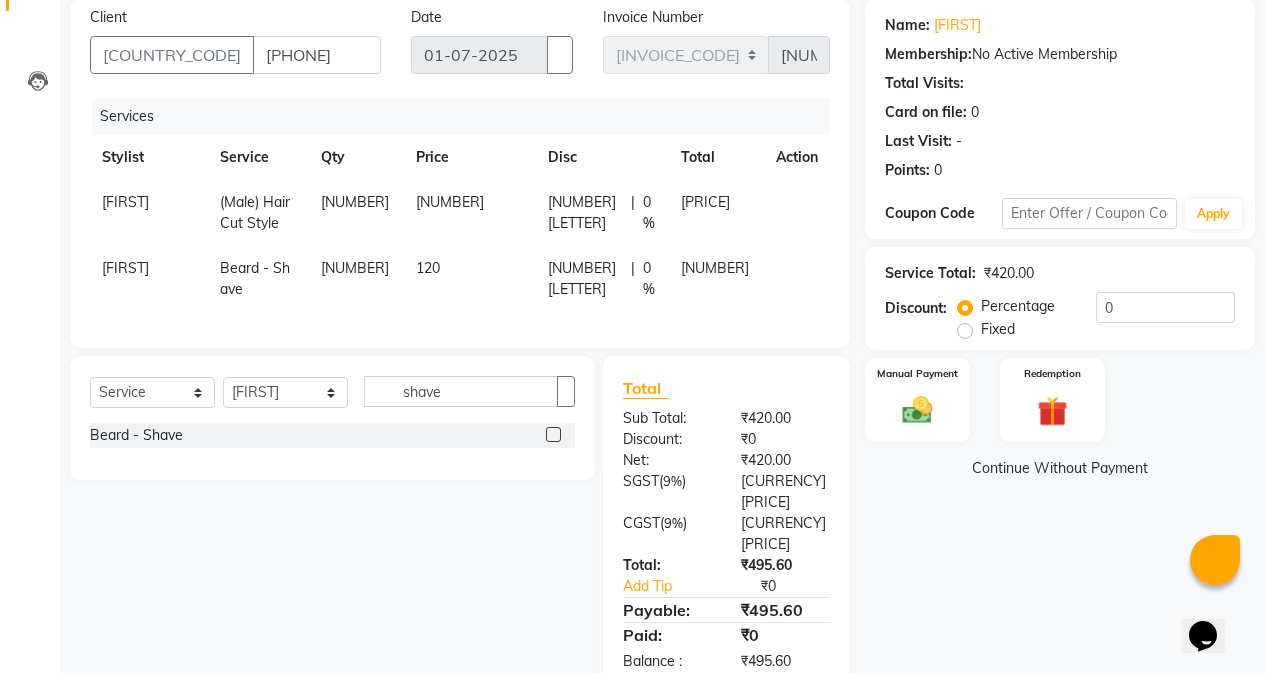 click on "120" at bounding box center (469, 213) 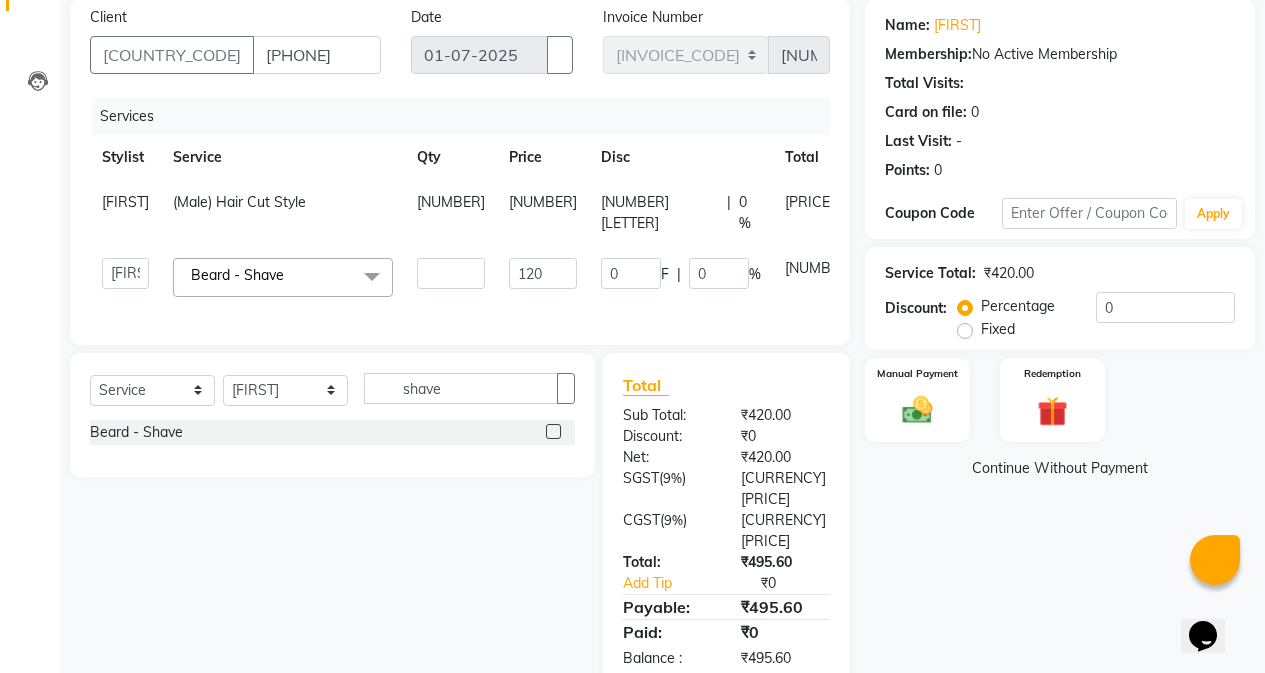 scroll, scrollTop: 161, scrollLeft: 0, axis: vertical 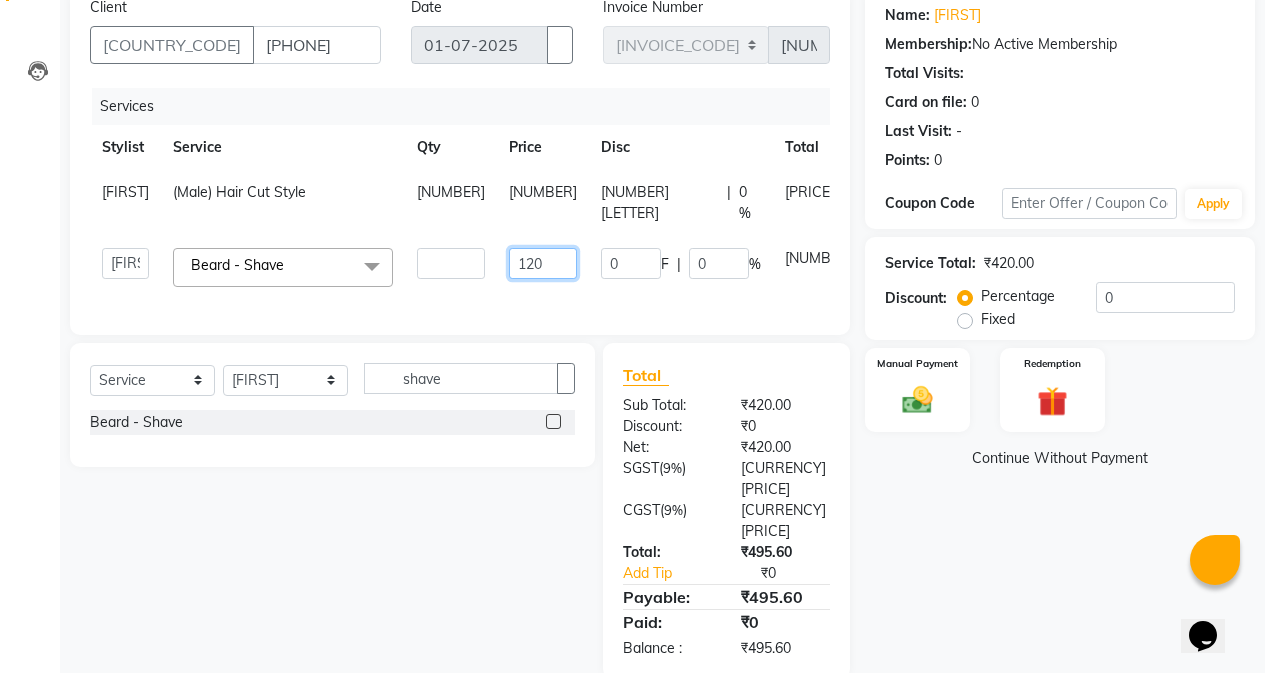 click on "120" at bounding box center [451, 263] 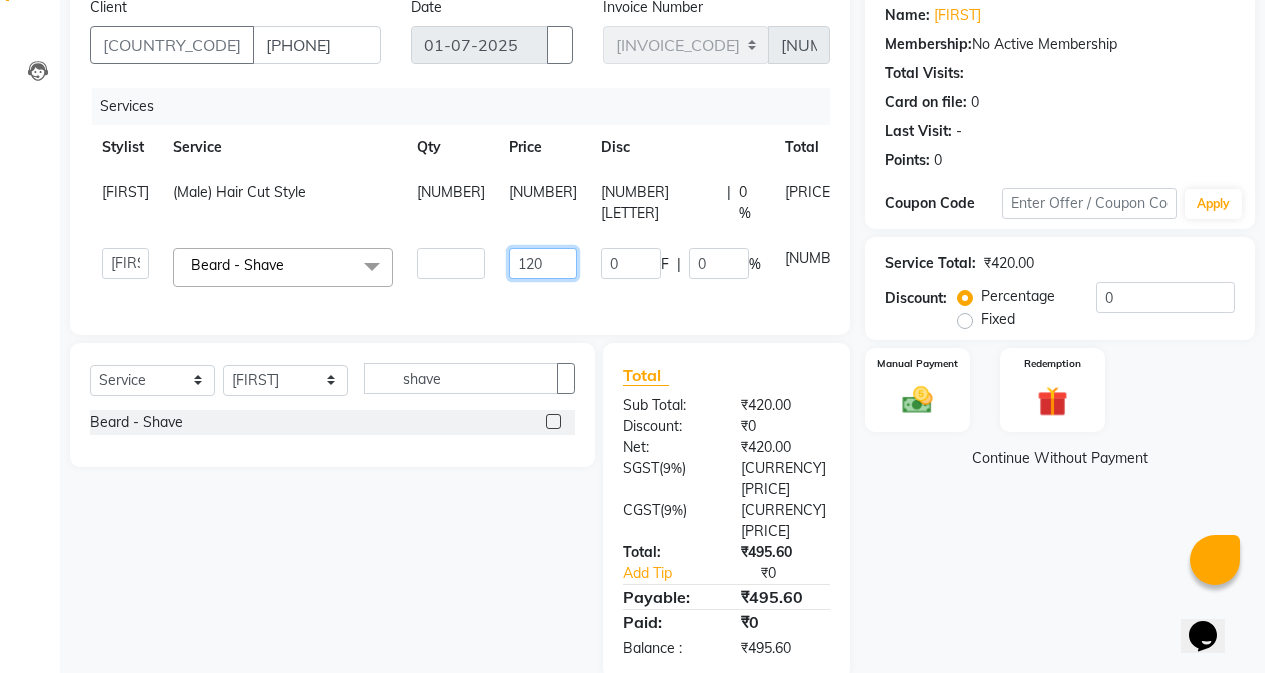 type on "125" 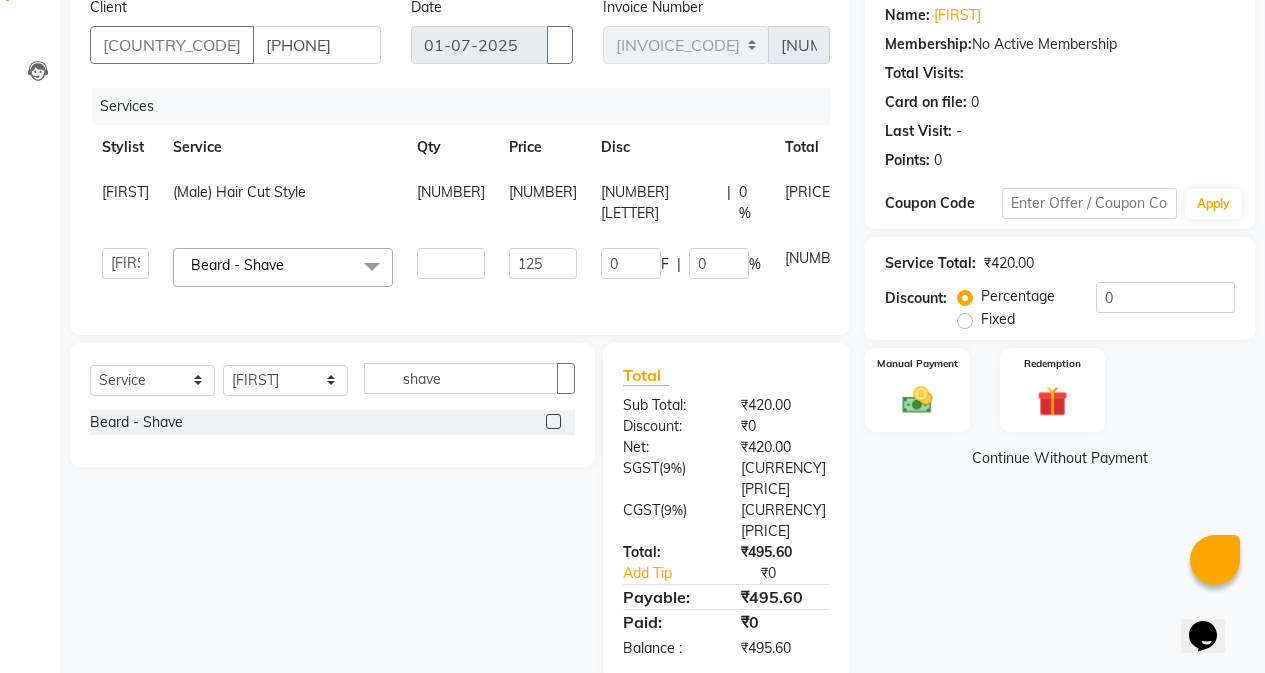 click on "[FIRST] [FIRST] [FIRST] [FIRST] [FIRST] [FIRST] [FIRST] [FIRST] [FIRST] (Male) Hair Cut Style  x (Male) Hair Wash And Conditioning (Male) Hair Cut Style (Male kid) Hair Cut (Male) Global Hair Color (Male) Hair Highlights Beard - Shave Beard - Styling Beard - Color Mustach - Color (Female) Hair Wash And Conditioning With Blast Dry (Female) Creative Hair Cut (Female) Hair Trim (One Length) (Kid Female) Haircut Styling - Ironing Styling - Blow Dry Styling - Tong Curls straightening [permanent] (Female) Root Touch Up (Female)  Ammonia Free (Female) Pre Lightning (Female) Global Hair Color (Female) Highlights Ola-plex Treatment Smoothing                                                                                                                                                            4500 Onwards Botox treatment Keratin treatment Nano Plastiya Hair &Scalp Treatment - Hair Spa Hair &Scalp Treatment - Scalp Scrub Hair &Scalp Treatment - Anti-Hair Fall Hair &Scalp Treatment - Anti-Dandruff Neck Threading" at bounding box center [510, 267] 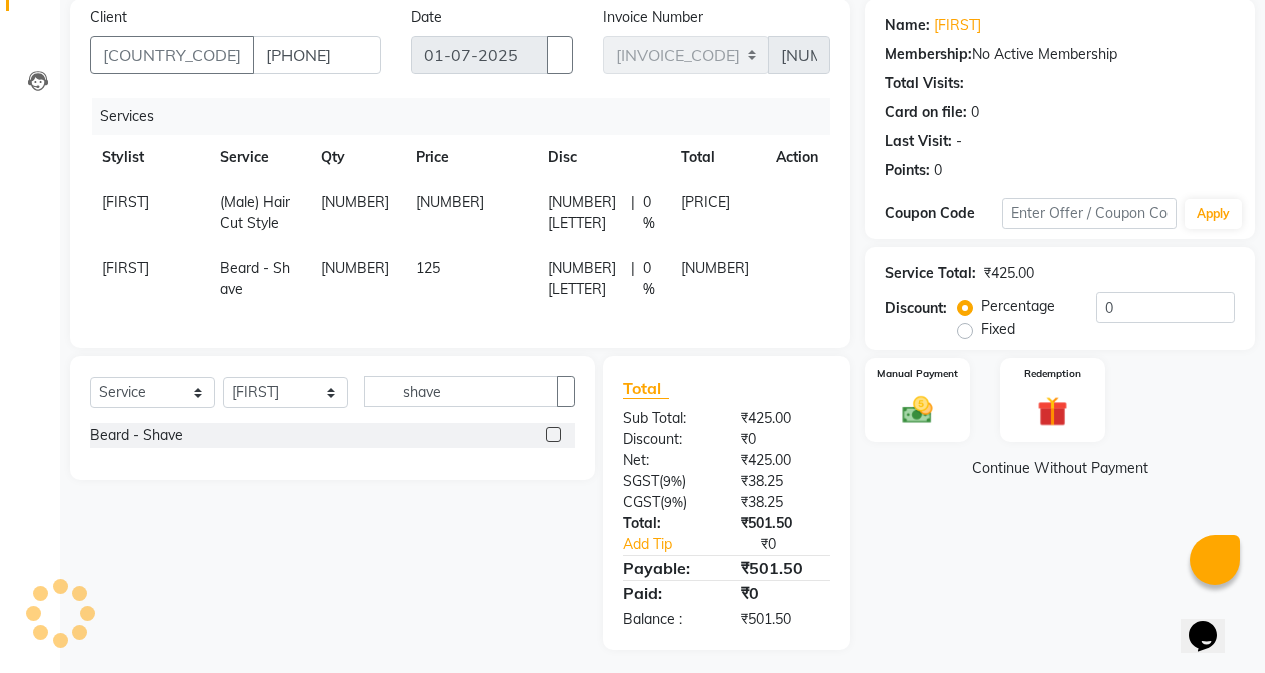 click on "125" at bounding box center (469, 213) 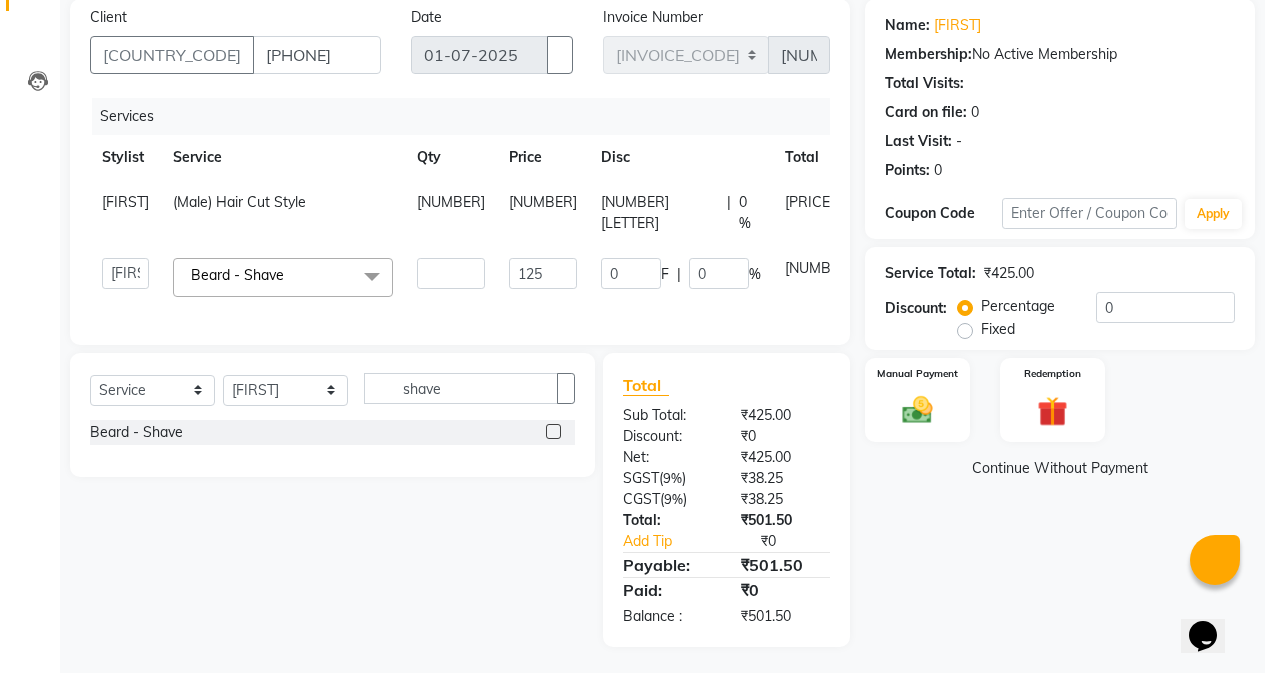 scroll, scrollTop: 161, scrollLeft: 0, axis: vertical 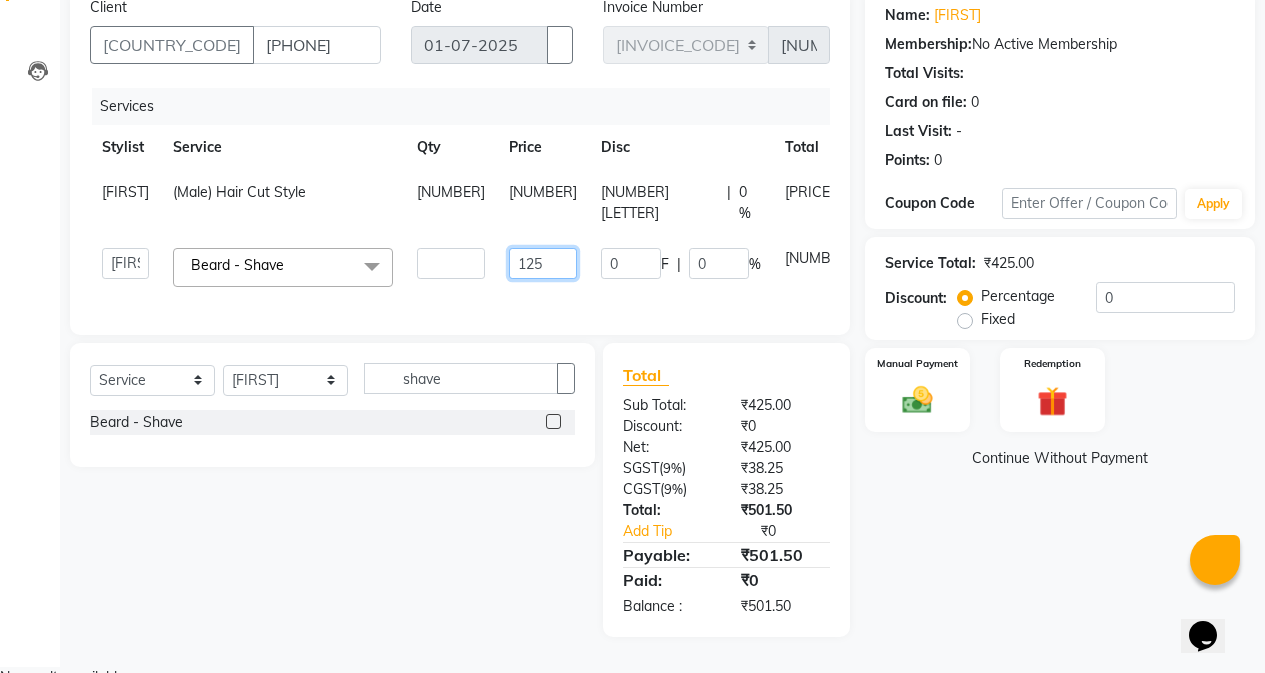 click on "125" at bounding box center [451, 263] 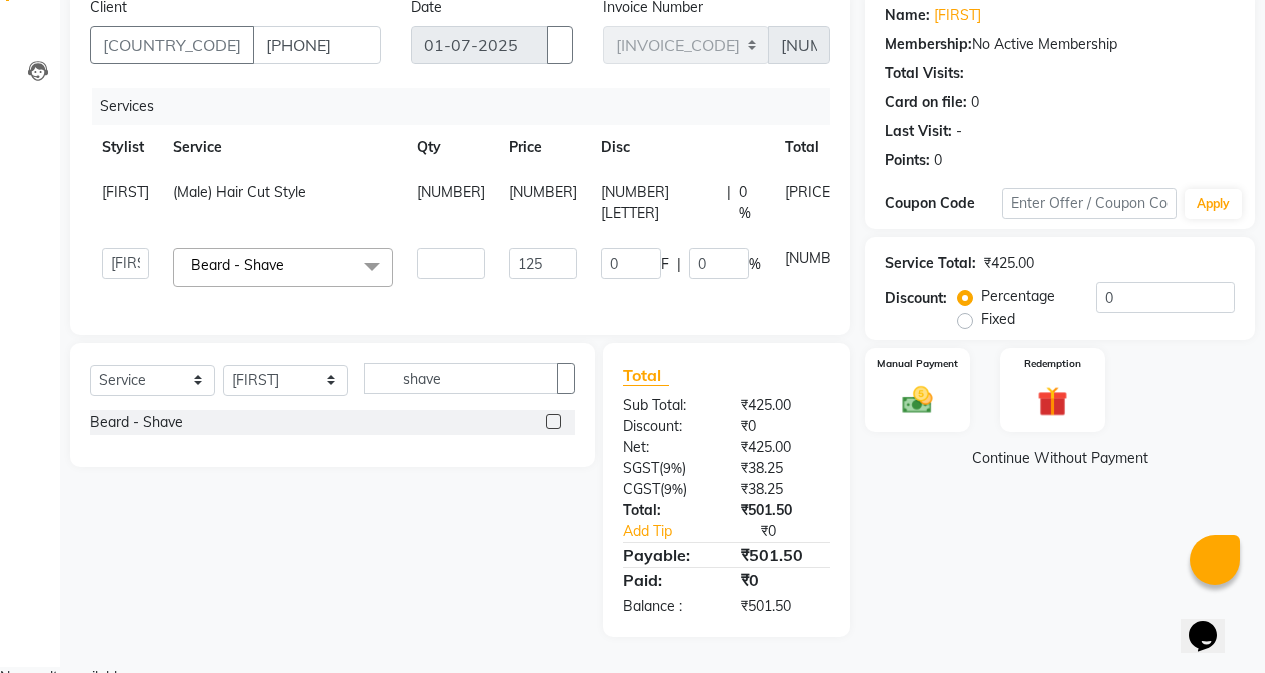 click on "[NUMBER]" at bounding box center (543, 203) 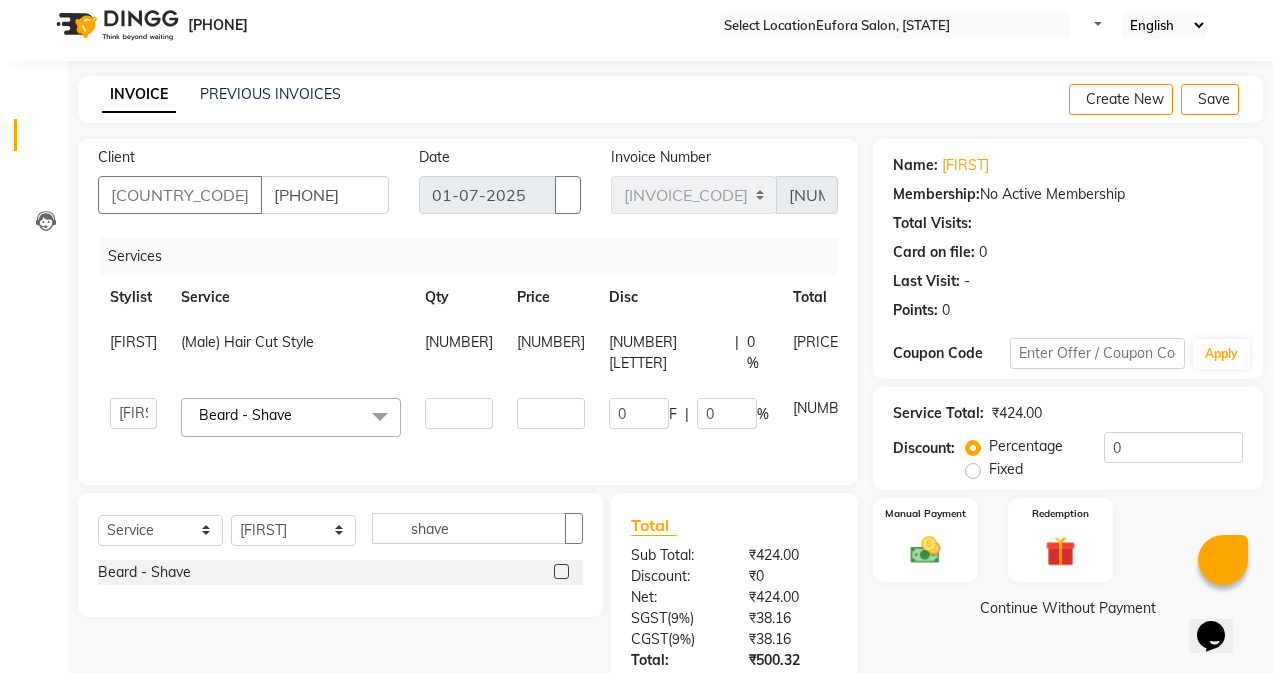 scroll, scrollTop: 0, scrollLeft: 0, axis: both 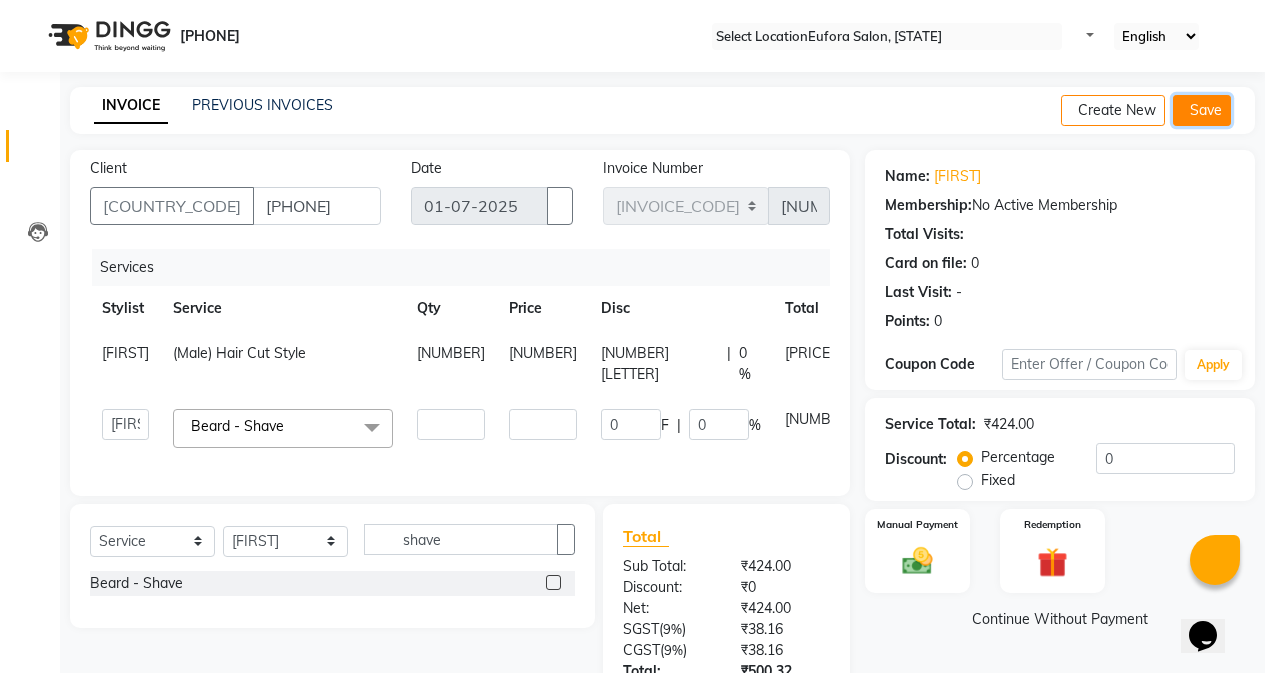 click on "Save" at bounding box center [1202, 110] 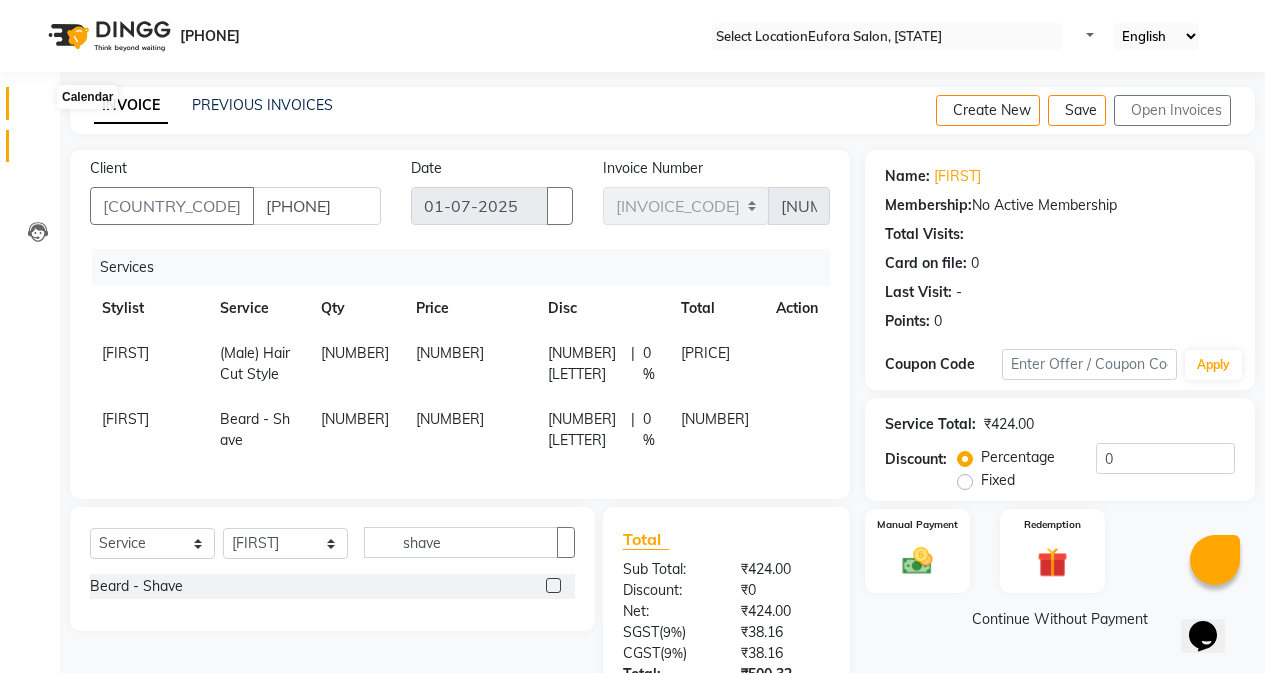 click at bounding box center (37, 108) 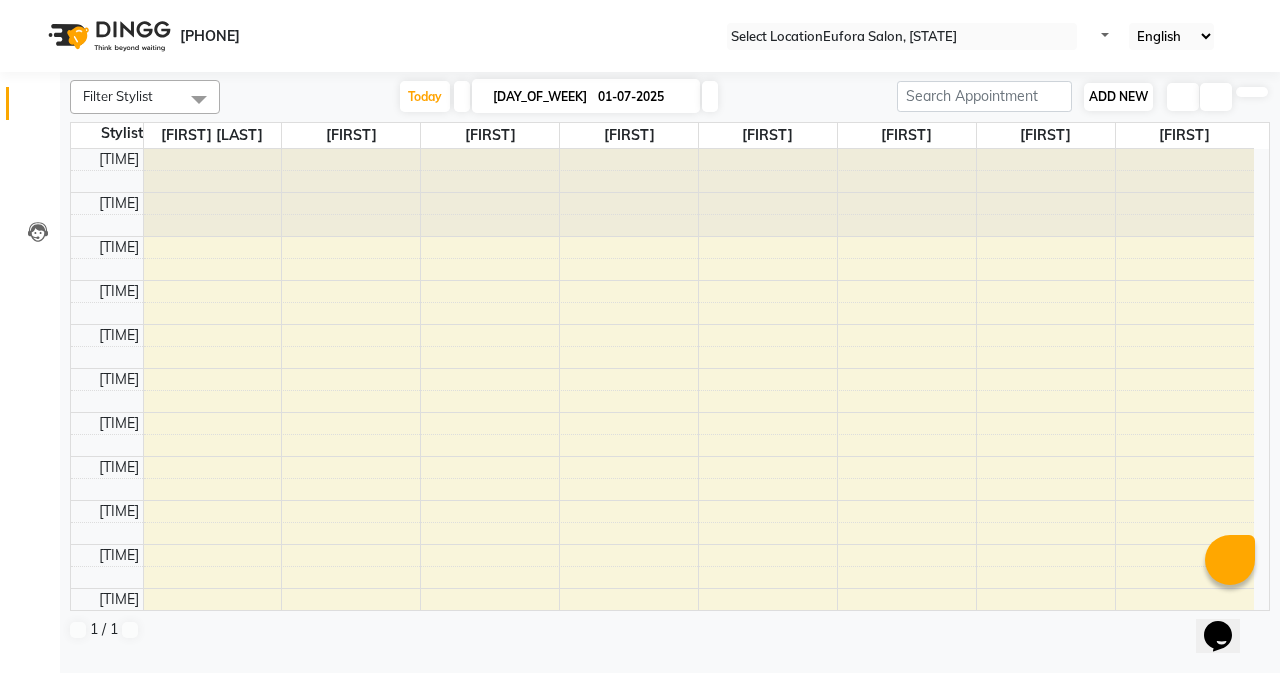 click on "ADD NEW" at bounding box center [1118, 96] 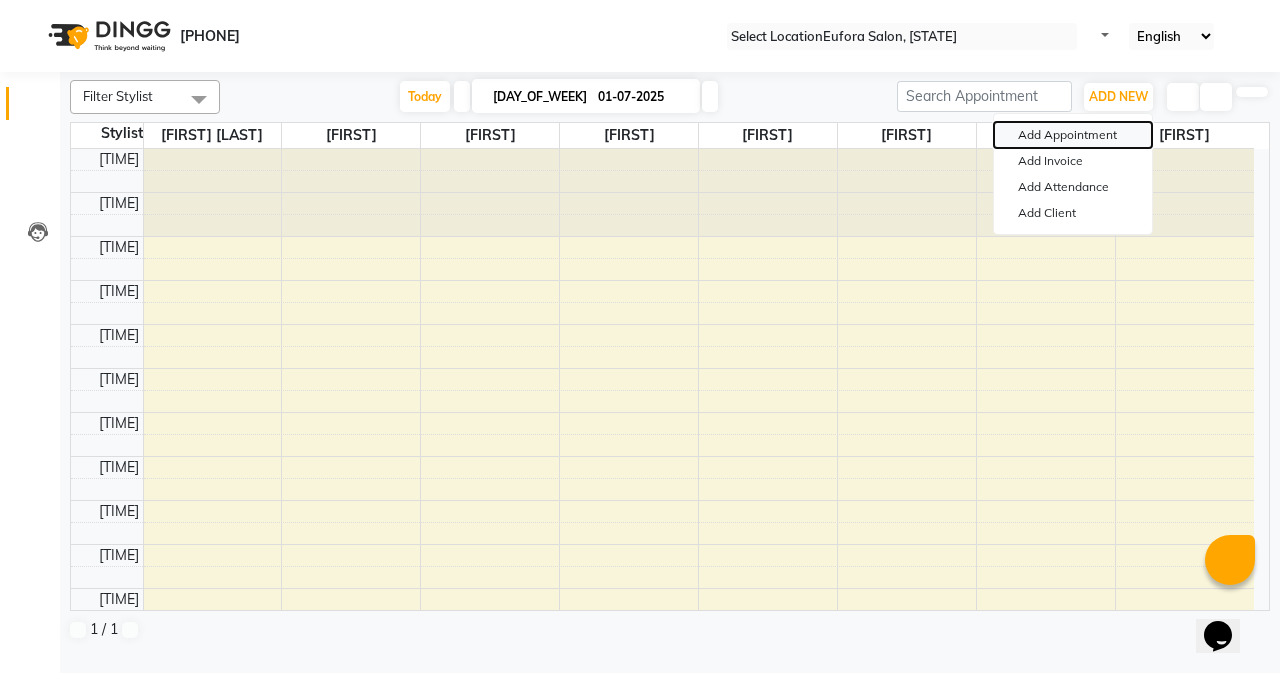click on "Add Appointment" at bounding box center [1073, 135] 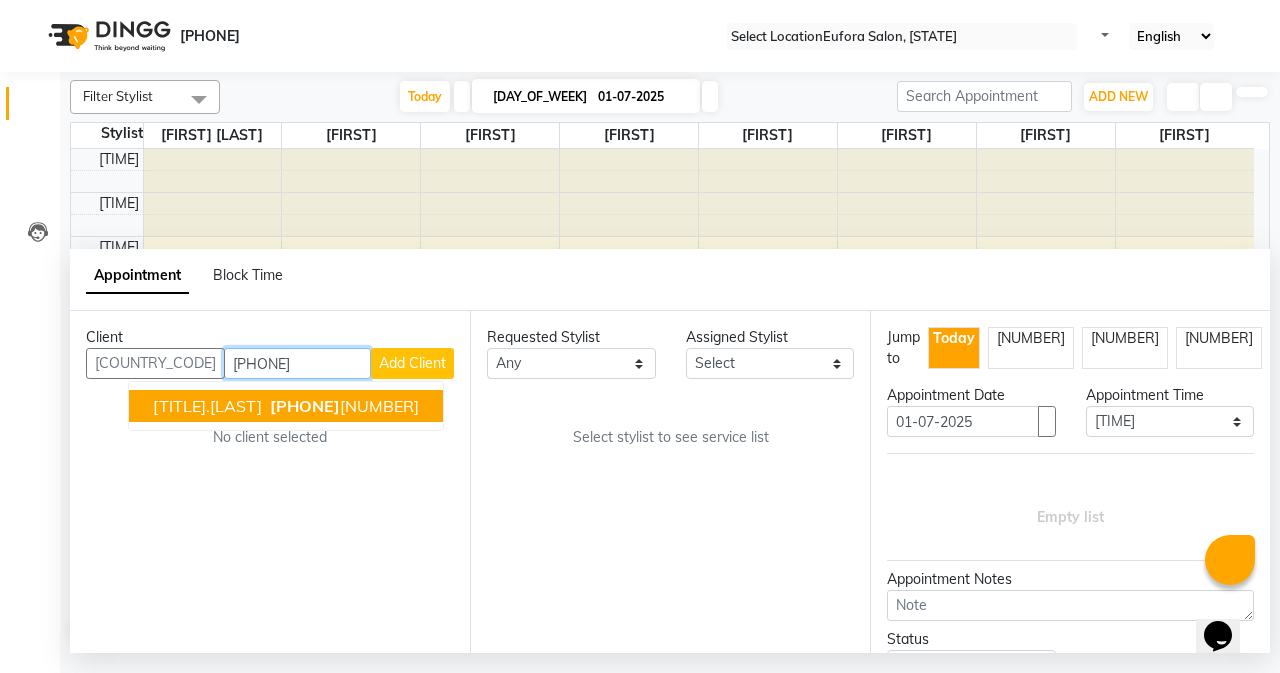 click on "[PHONE]" at bounding box center [305, 406] 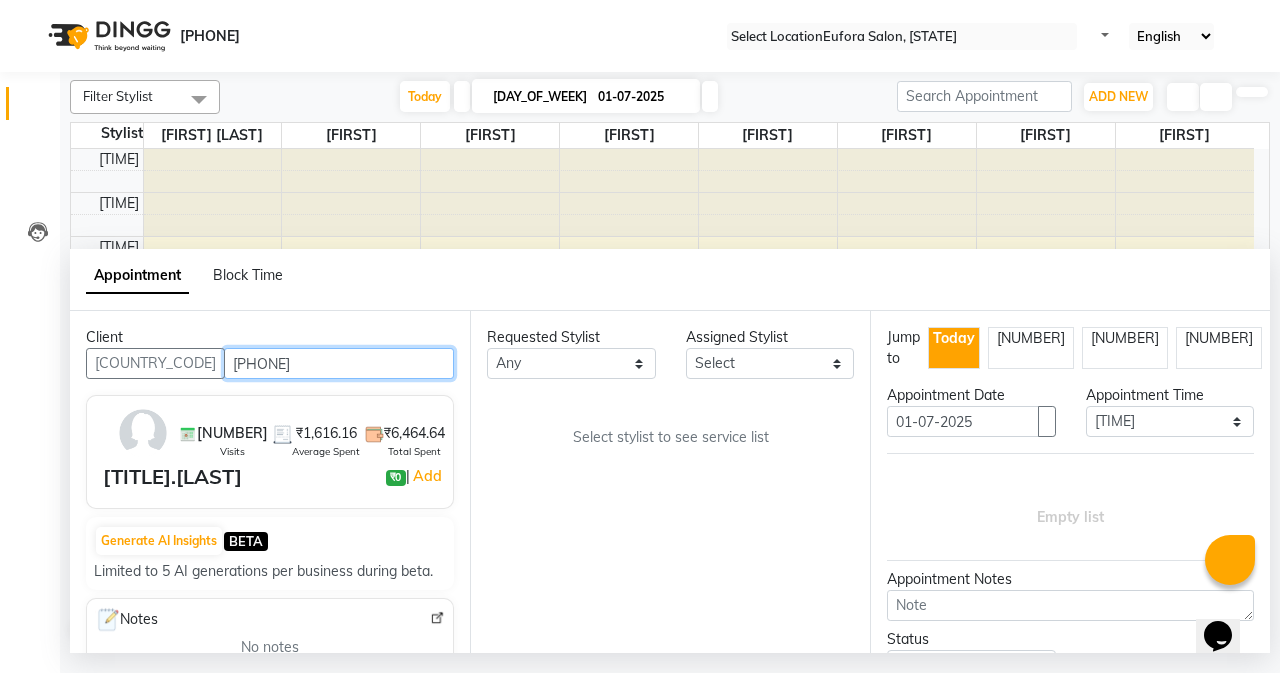 type on "[PHONE]" 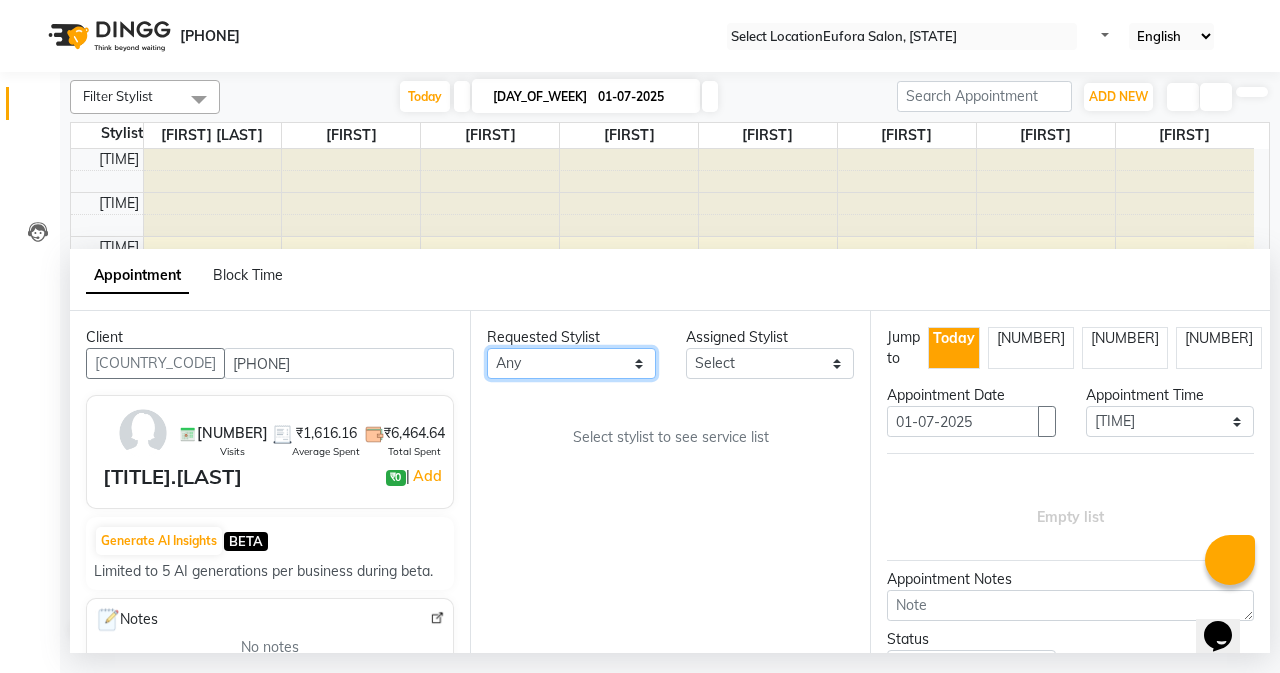 click on "Any Alfina Asif Christy Faizan John Lili [ASIN] shanawaz Taruna" at bounding box center [571, 363] 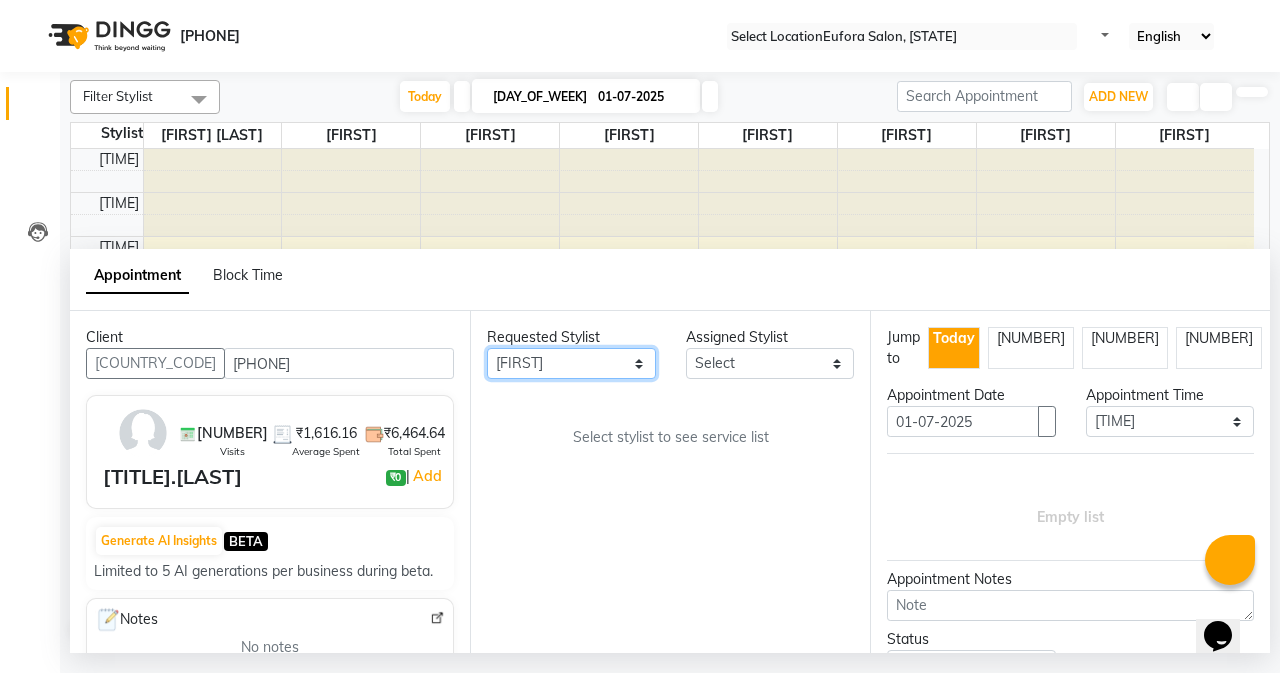 click on "Any Alfina Asif Christy Faizan John Lili [ASIN] shanawaz Taruna" at bounding box center (571, 363) 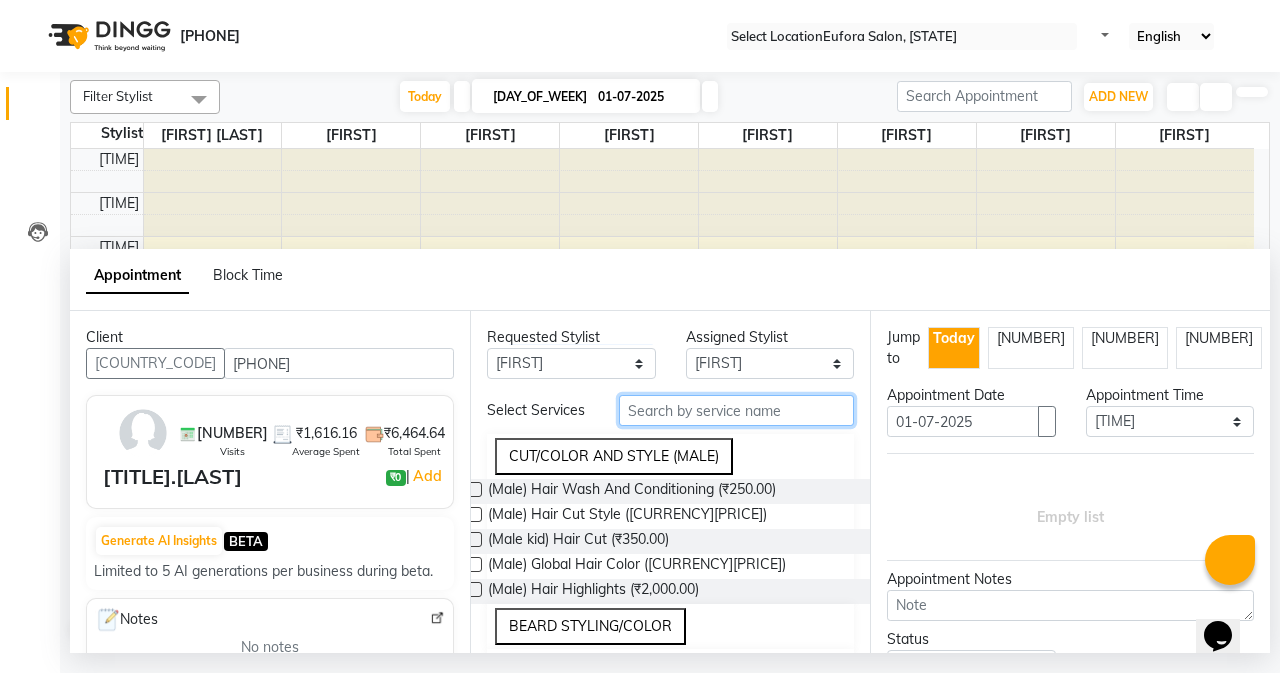 click at bounding box center [736, 410] 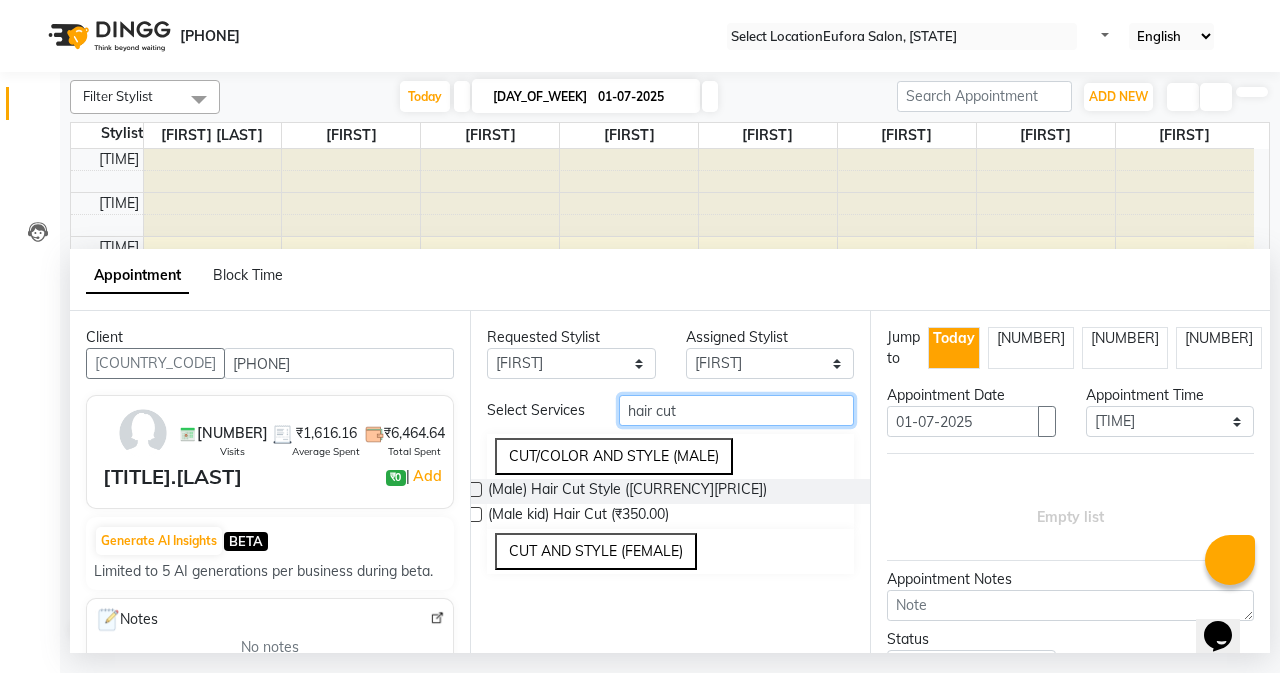 type on "hair cut" 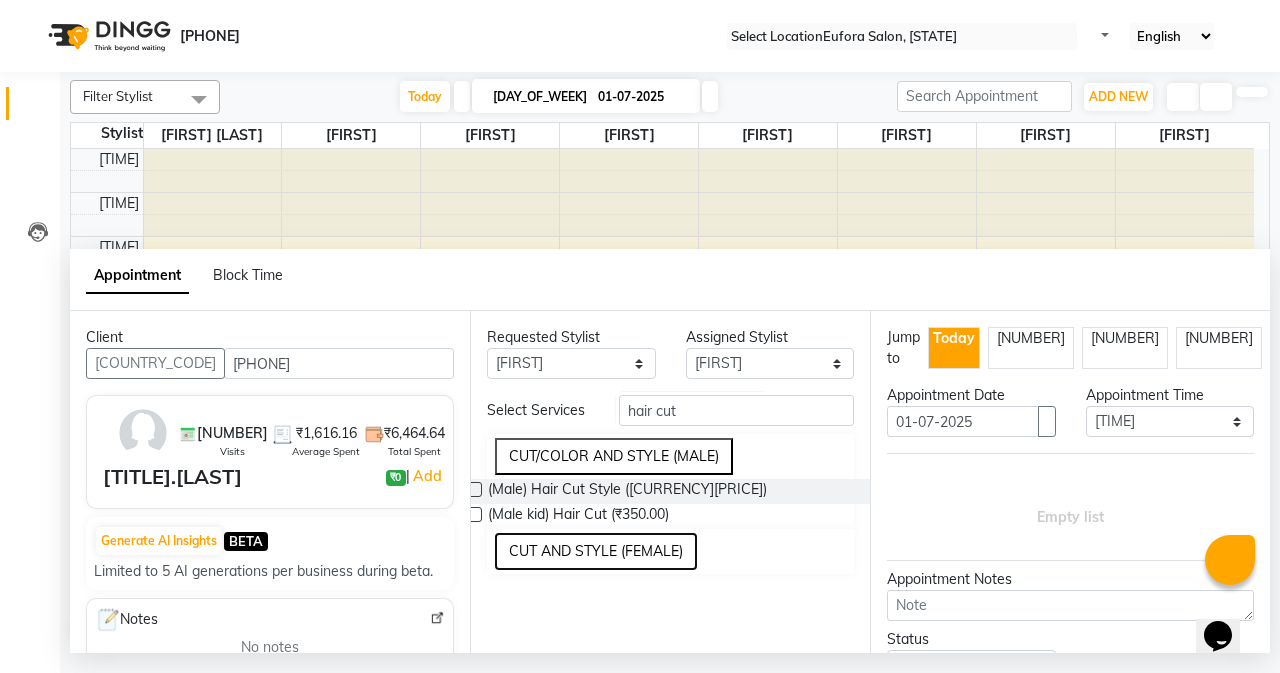click on "CUT AND STYLE (FEMALE)" at bounding box center (596, 551) 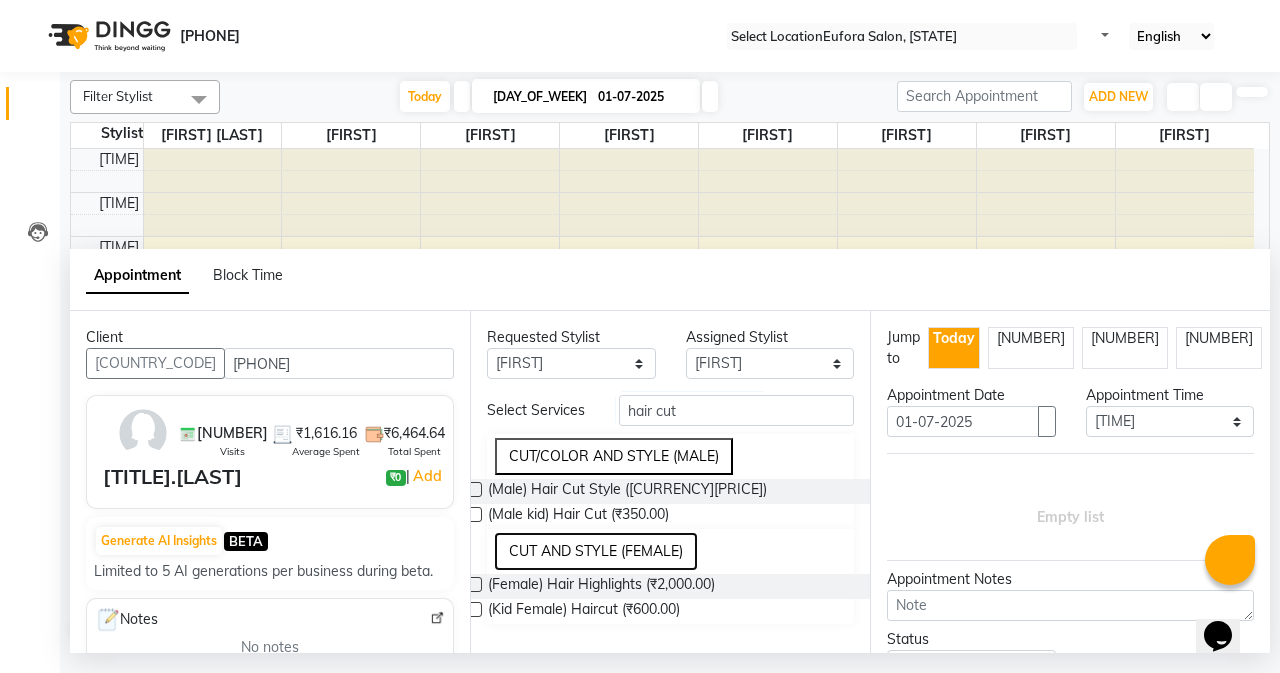 scroll, scrollTop: 49, scrollLeft: 0, axis: vertical 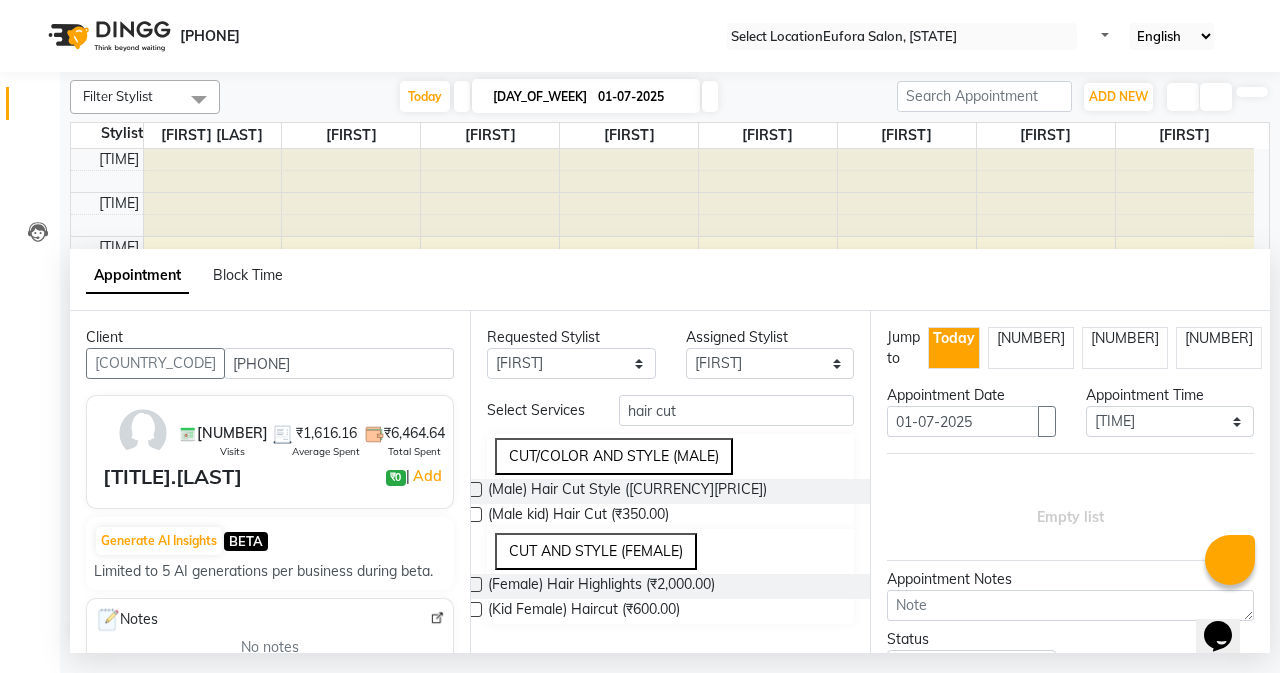 click at bounding box center (474, 584) 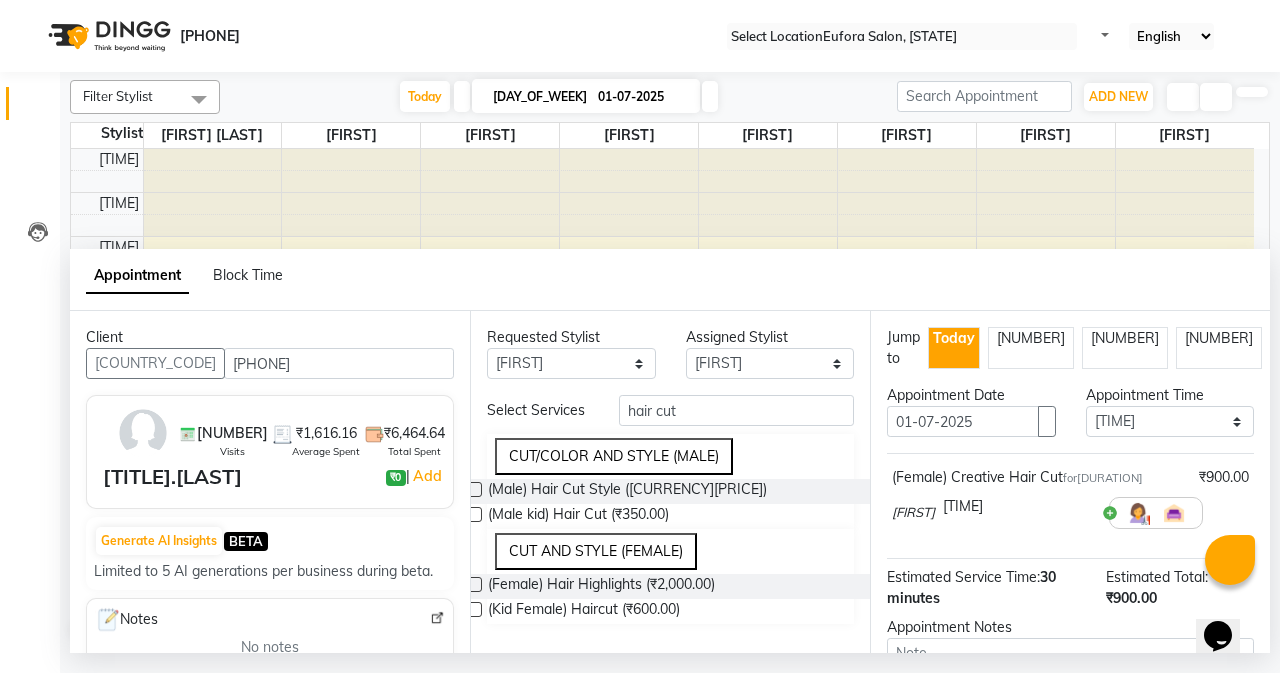 click at bounding box center [1093, 518] 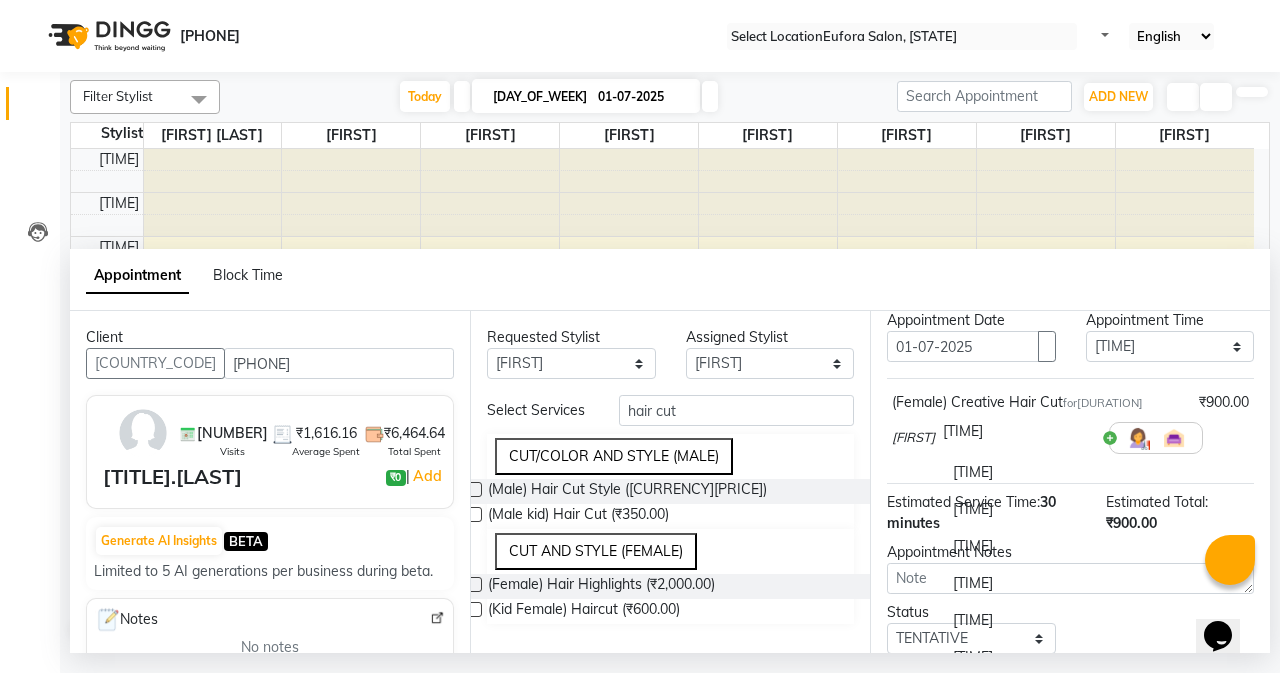 scroll, scrollTop: 200, scrollLeft: 0, axis: vertical 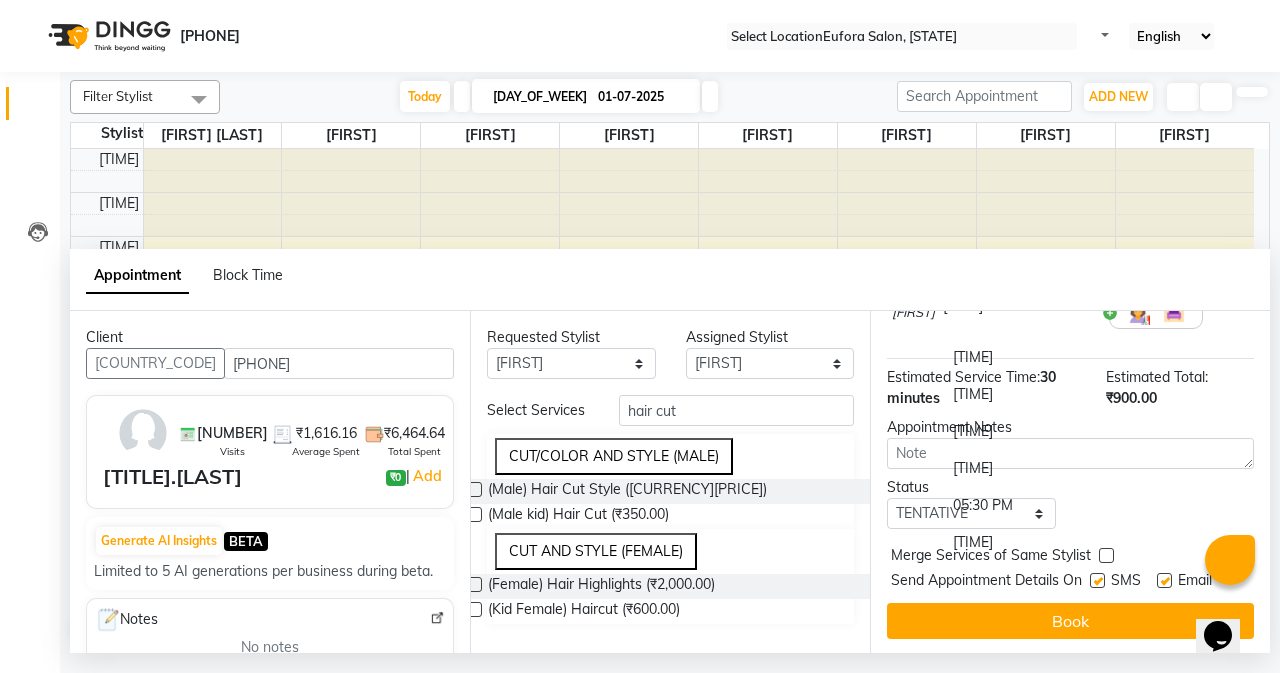 click on "[TIME]" at bounding box center (1018, 431) 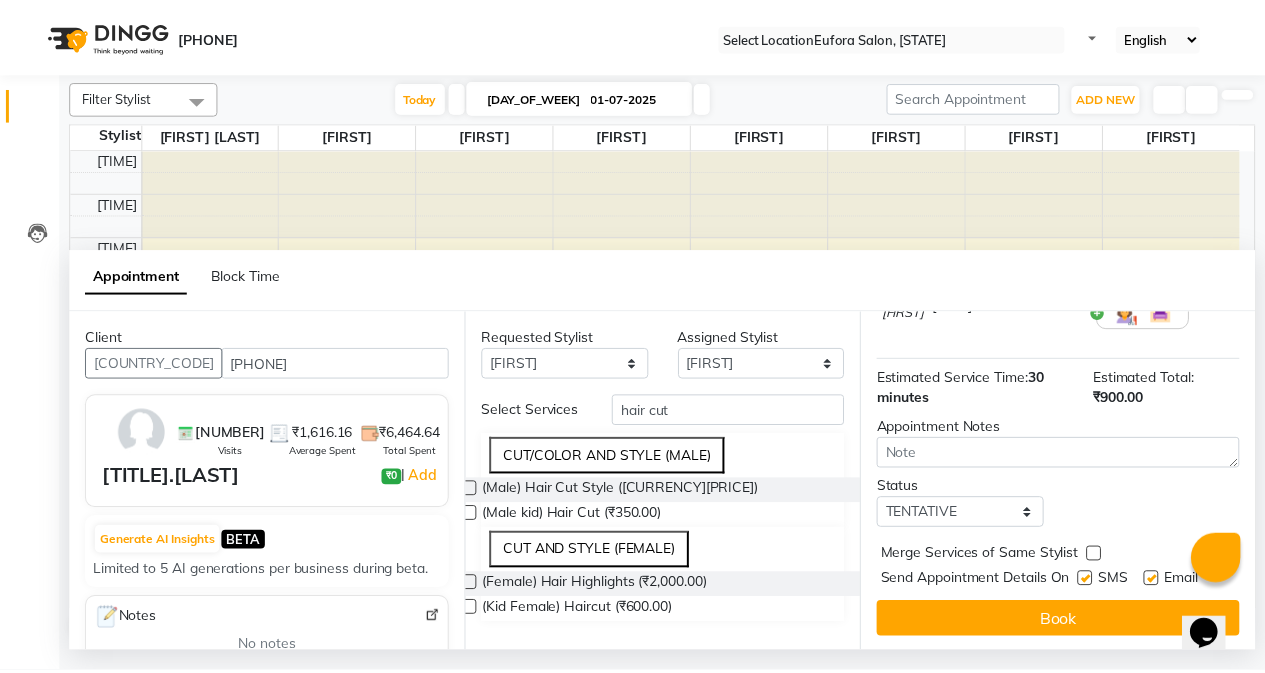 scroll, scrollTop: 220, scrollLeft: 0, axis: vertical 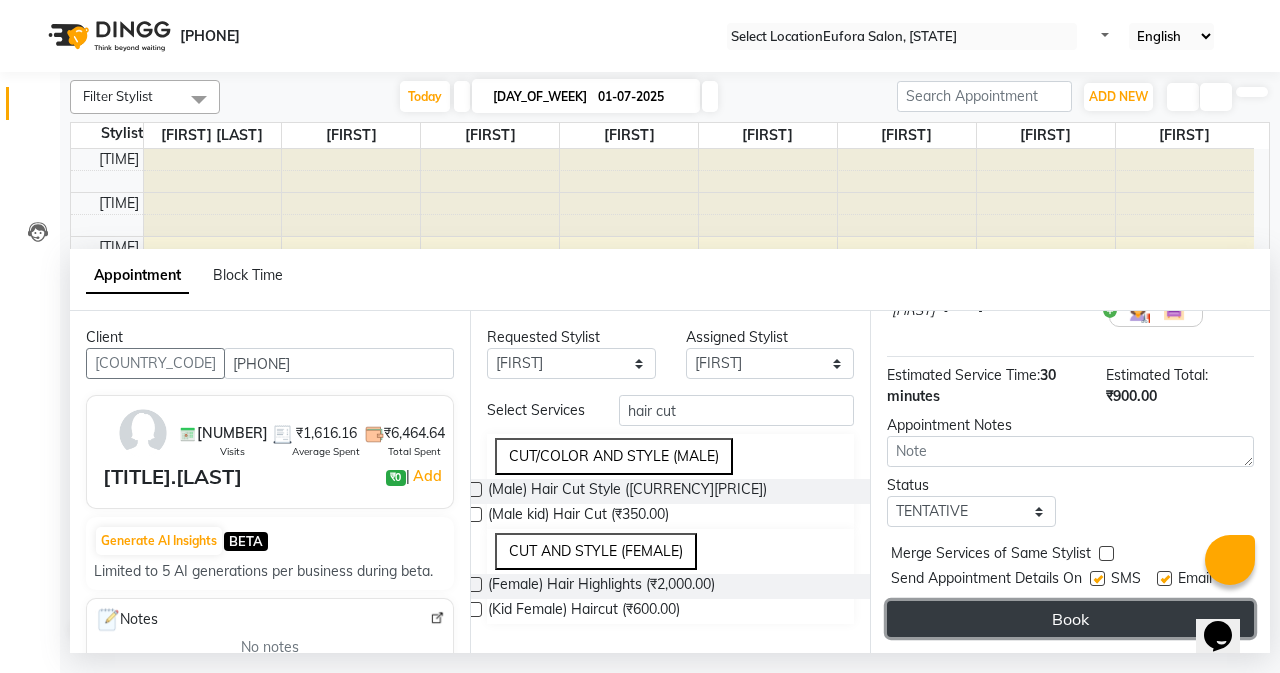 click on "Book" at bounding box center (1070, 619) 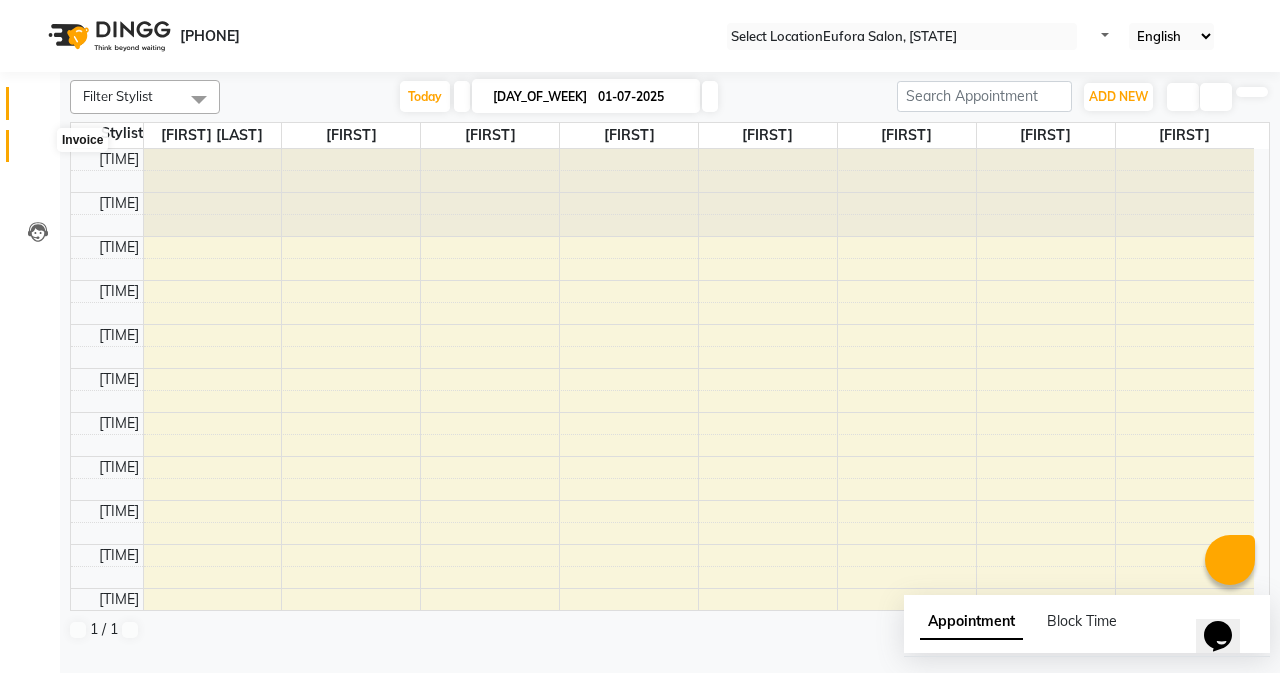 click at bounding box center (37, 151) 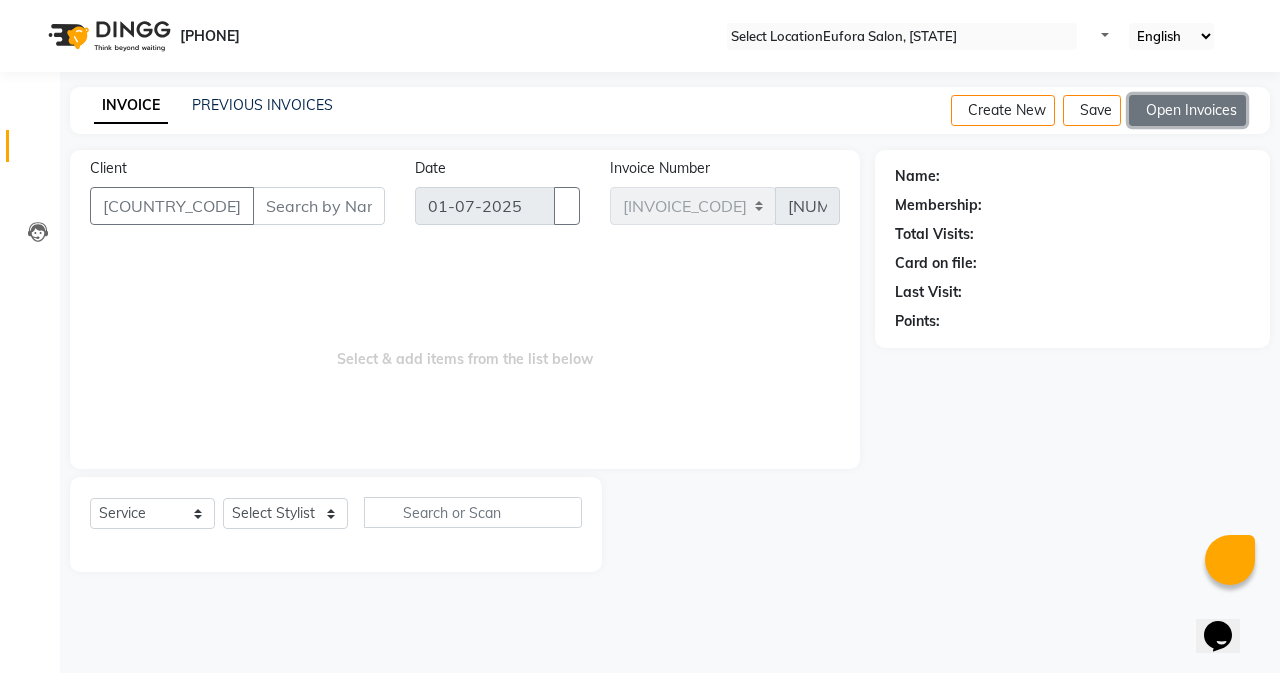 click on "Open Invoices" at bounding box center (1187, 110) 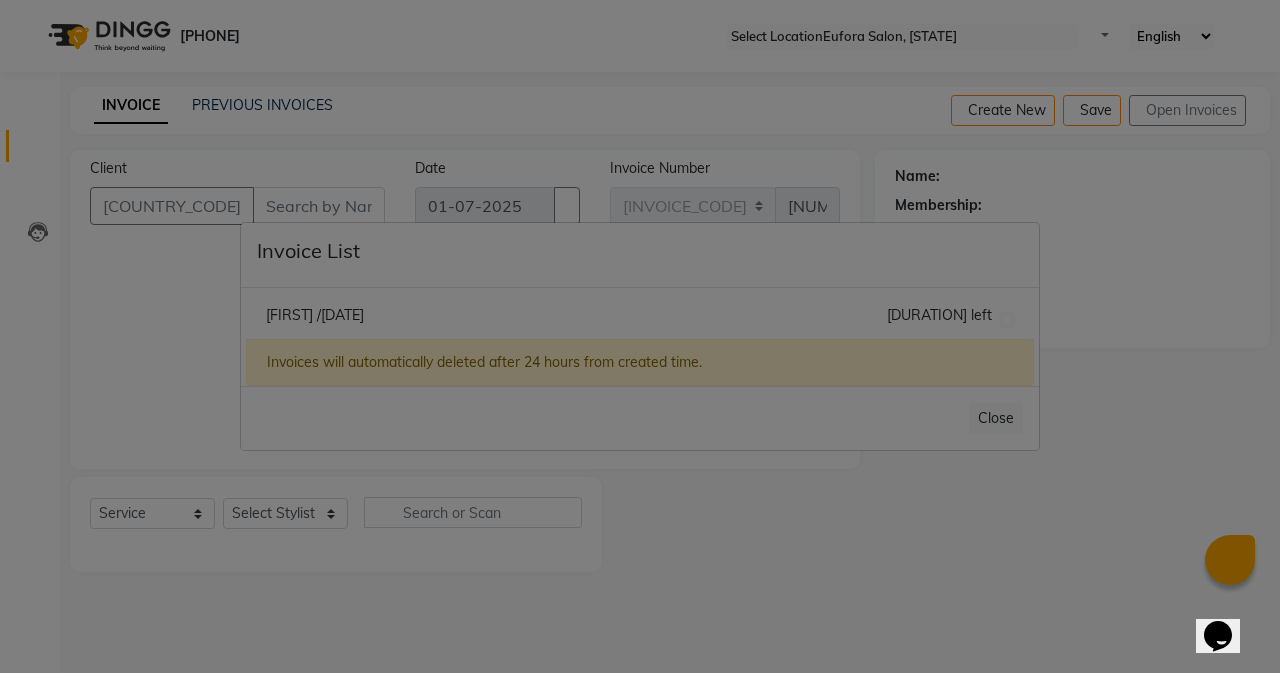 click on "[FIRST] /[DATE]" at bounding box center [315, 315] 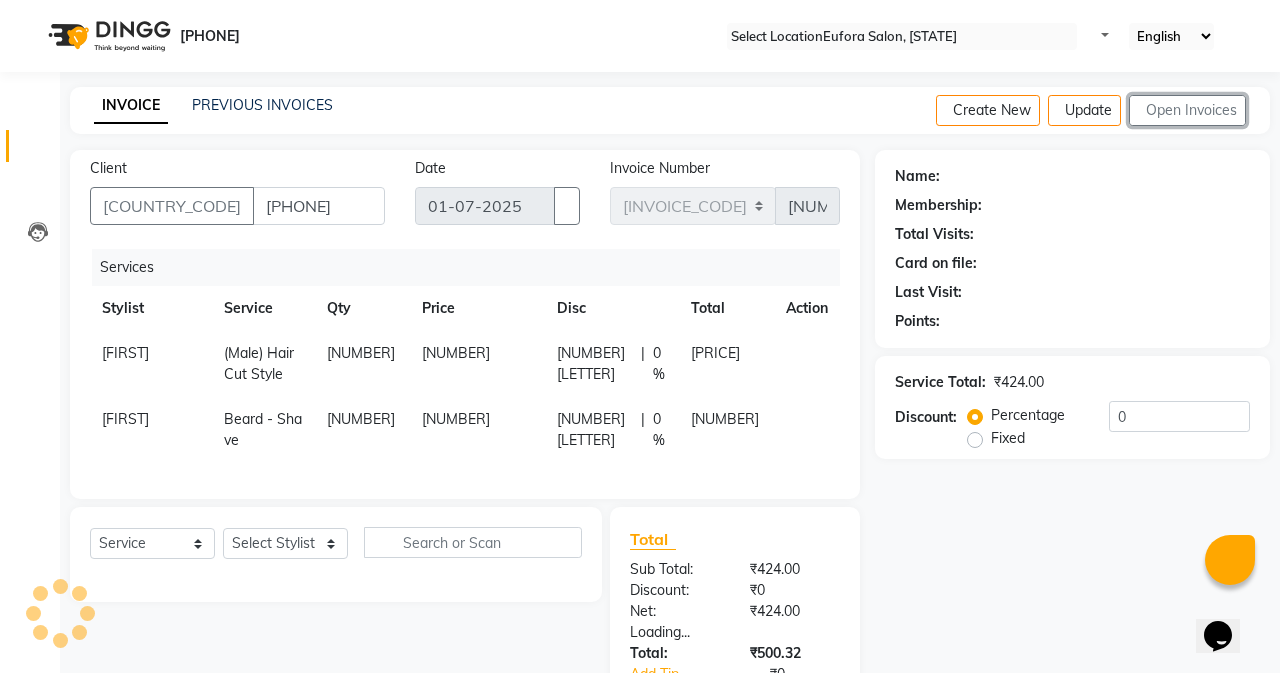click on "[FIRST] /[DATE] [TIME] left Invoices will automatically deleted after 24 hours from created time." at bounding box center [640, 287] 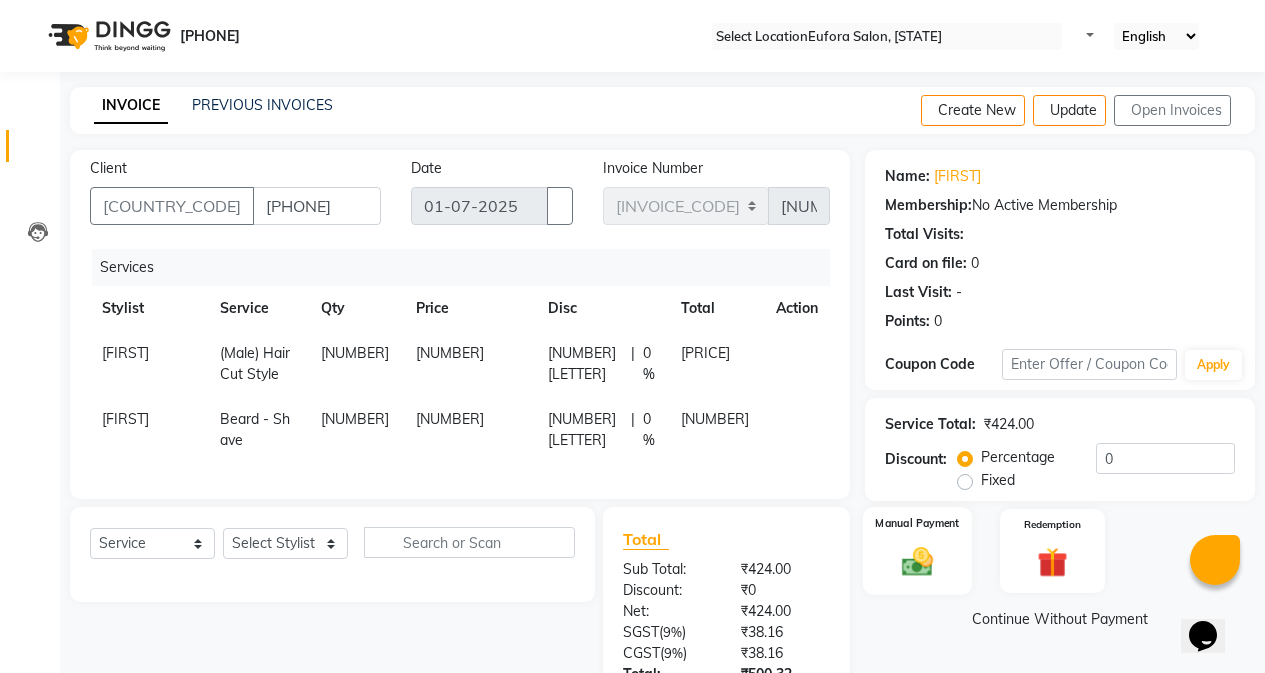 click on "Manual Payment" at bounding box center [917, 551] 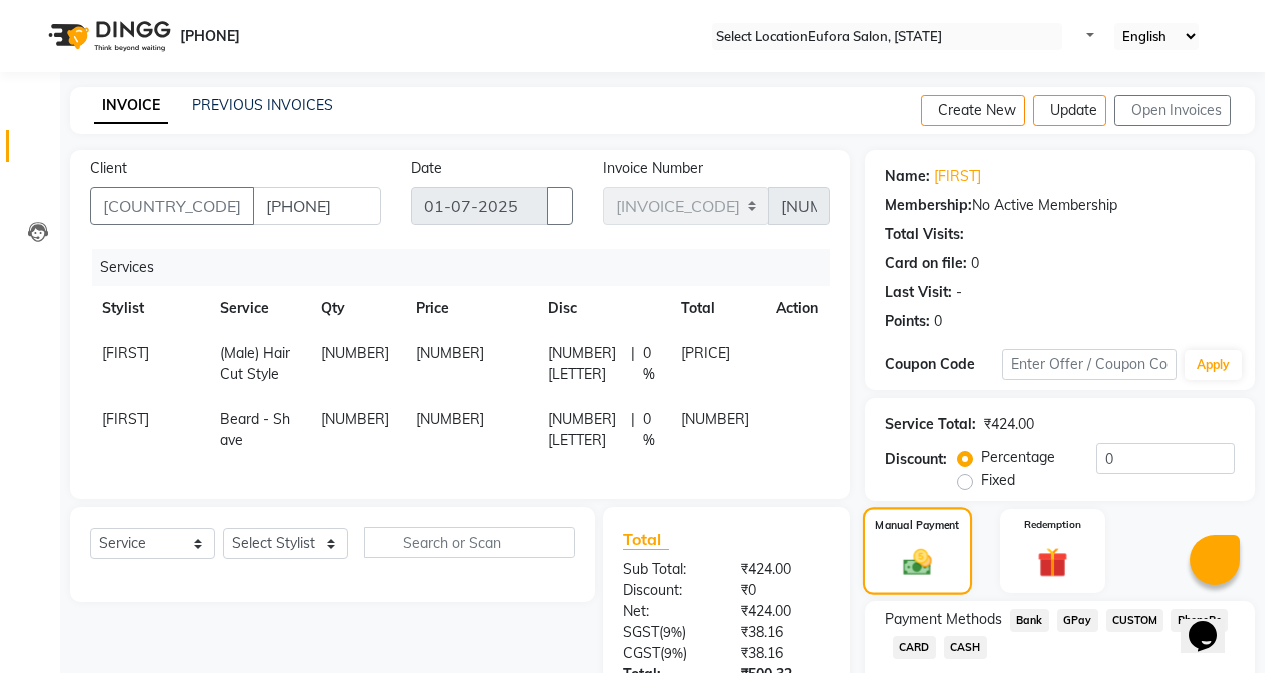 scroll, scrollTop: 172, scrollLeft: 0, axis: vertical 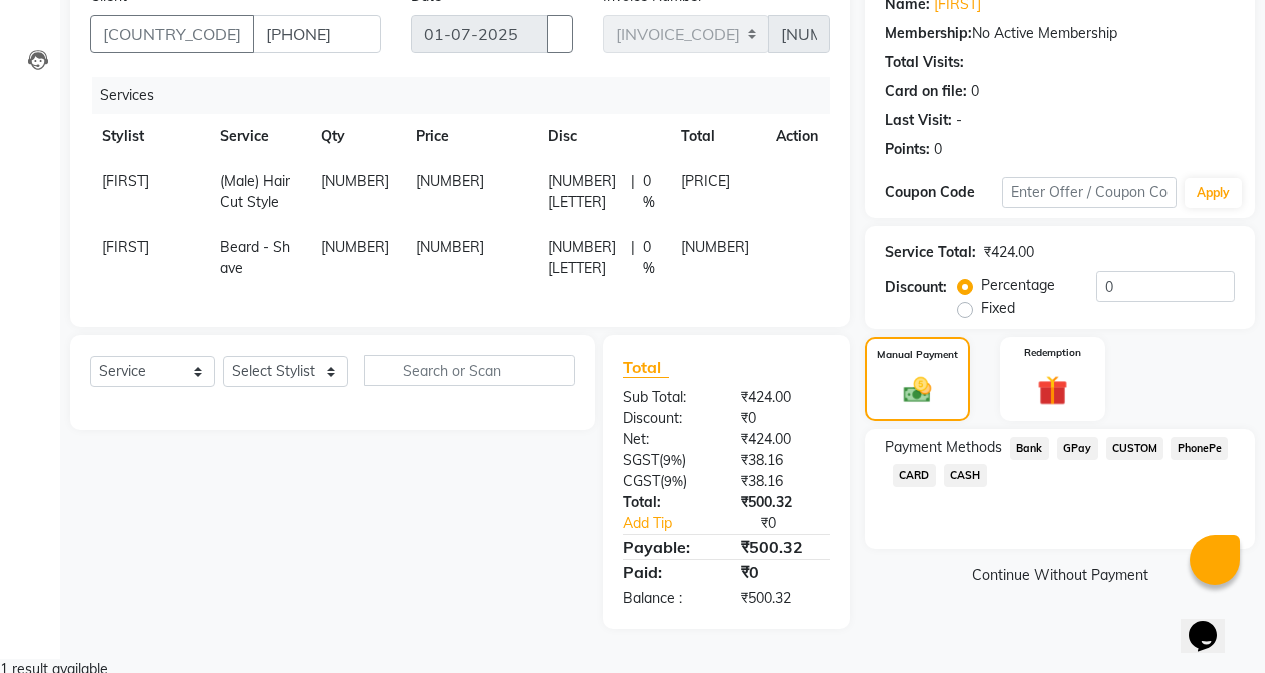 click on "CASH" at bounding box center (1029, 448) 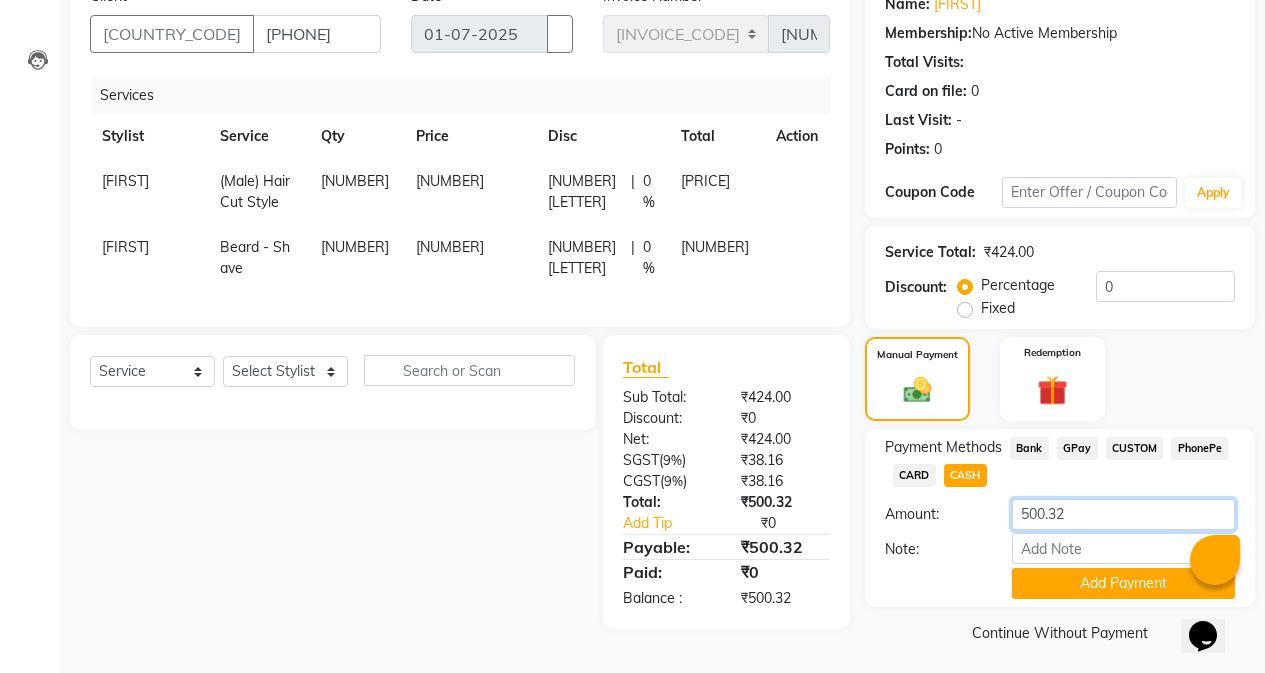 drag, startPoint x: 1073, startPoint y: 515, endPoint x: 968, endPoint y: 522, distance: 105.23308 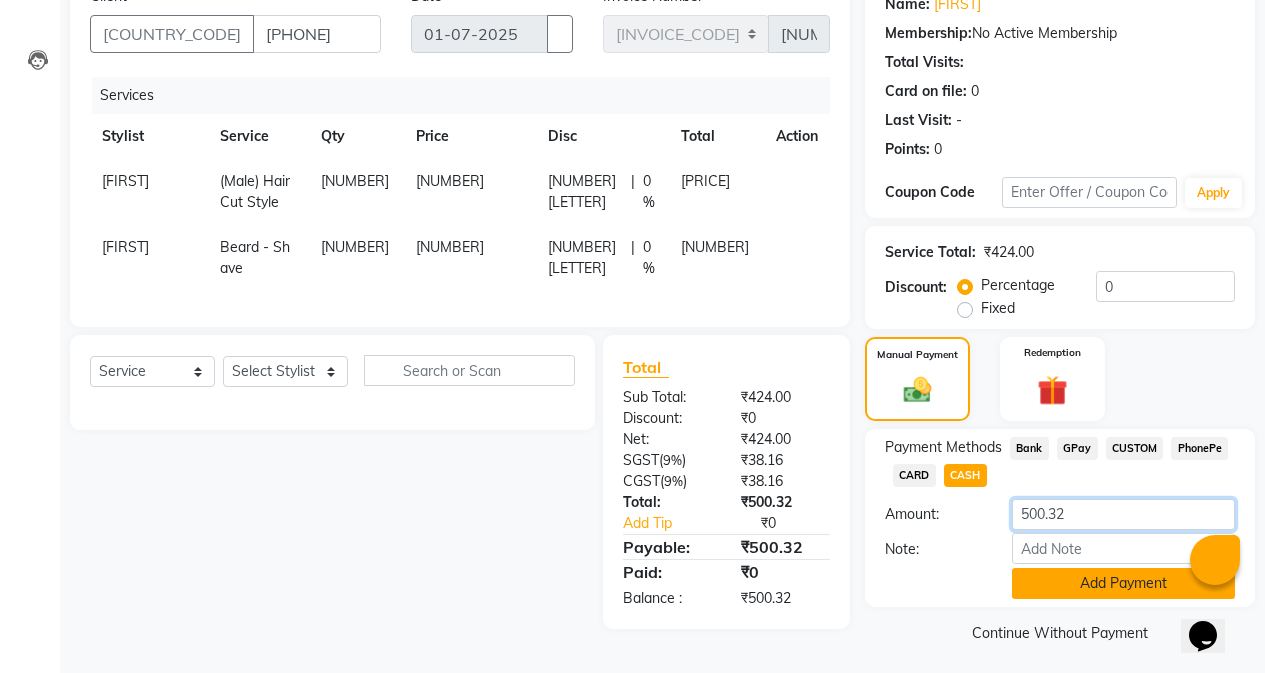 type on "[PRICE]" 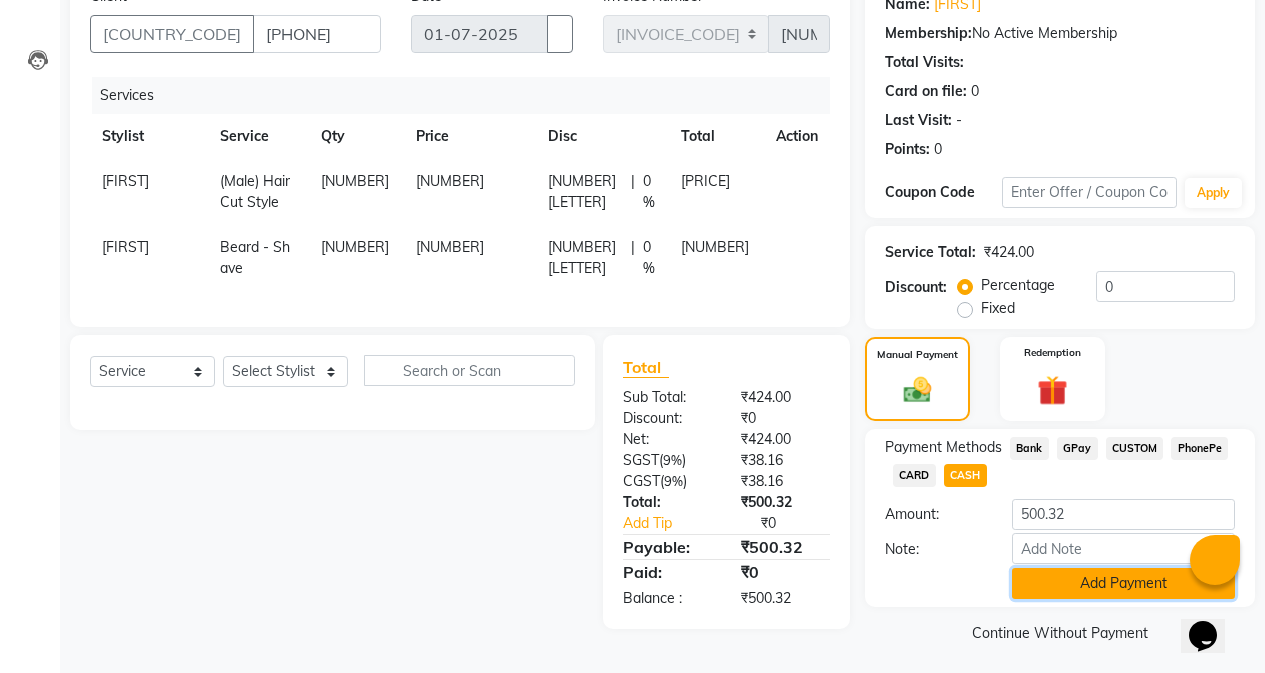 click on "Add Payment" at bounding box center [1123, 583] 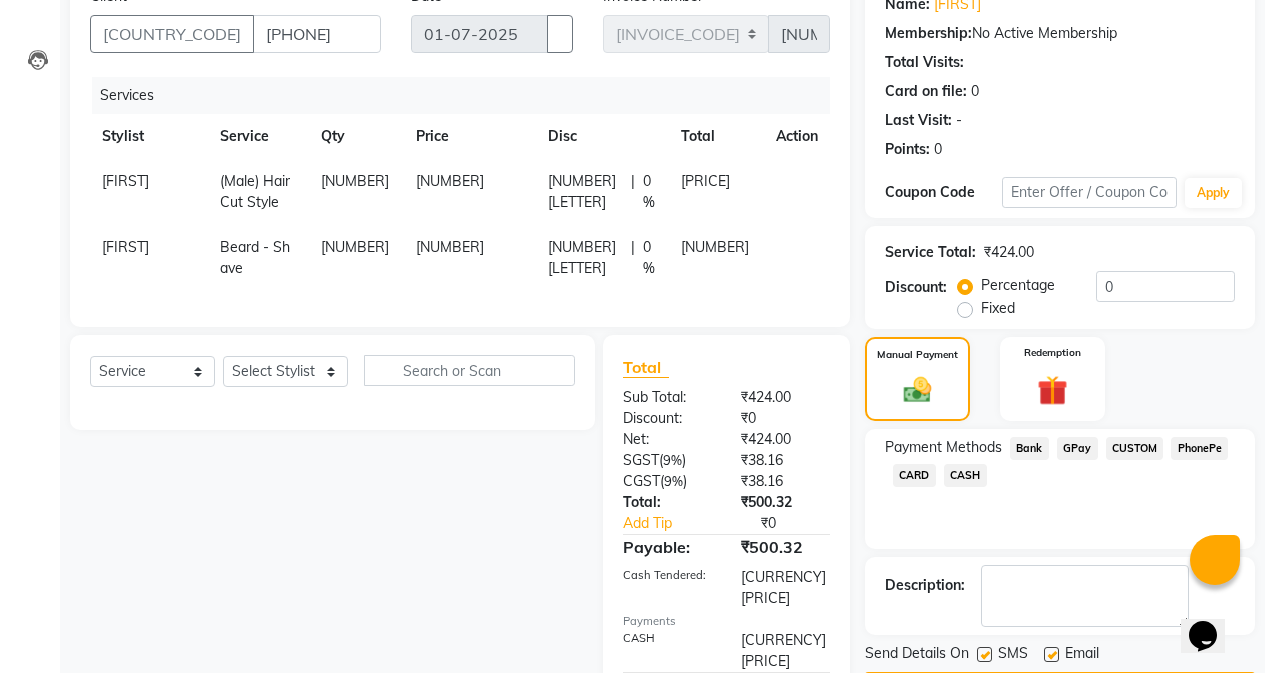 scroll, scrollTop: 243, scrollLeft: 0, axis: vertical 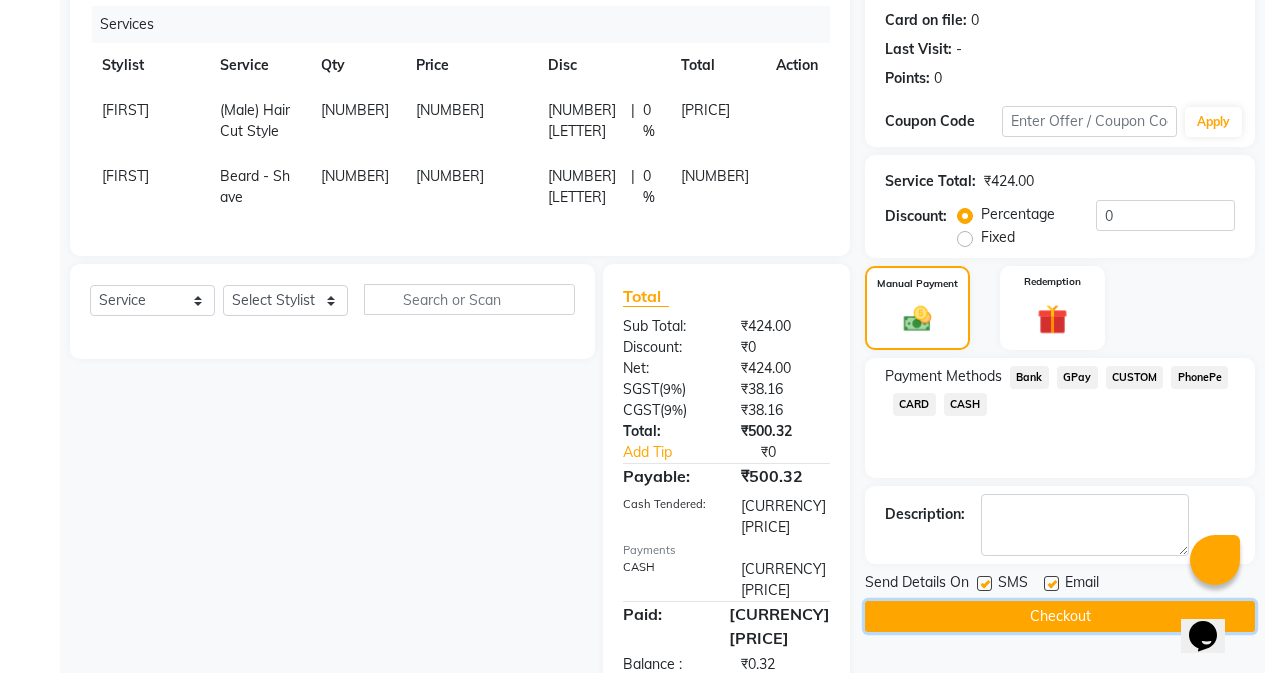 click on "Checkout" at bounding box center [1060, 616] 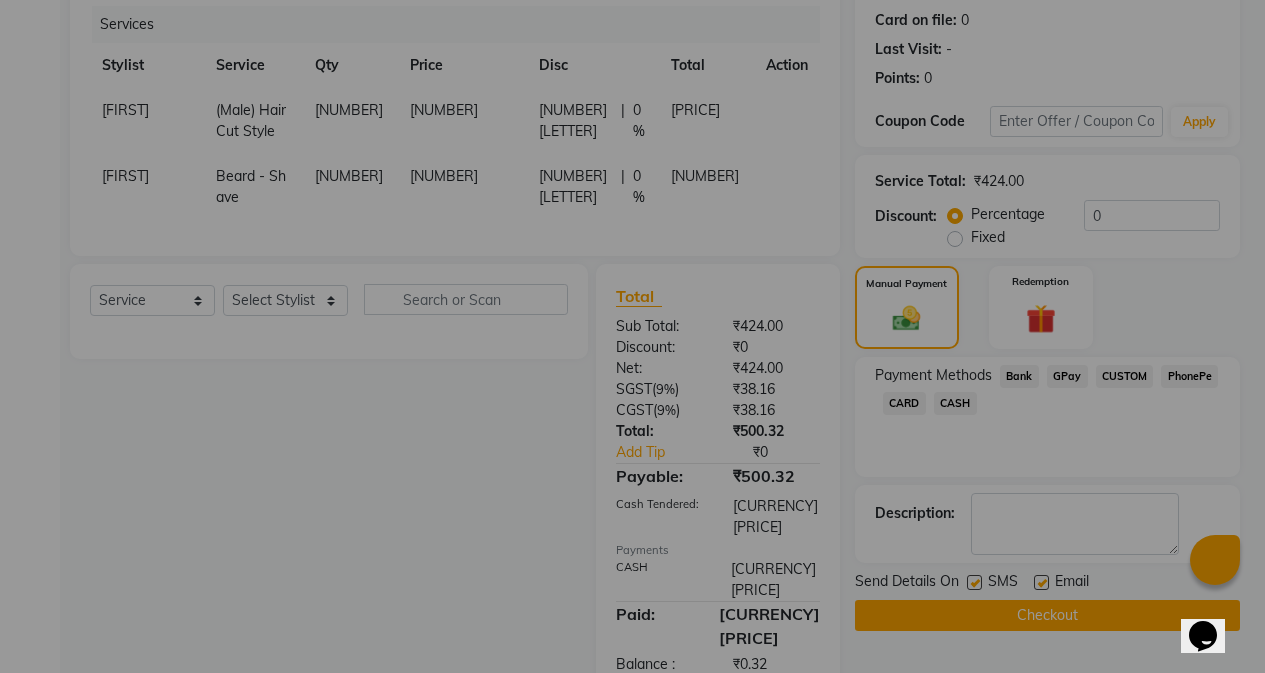 scroll, scrollTop: 239, scrollLeft: 0, axis: vertical 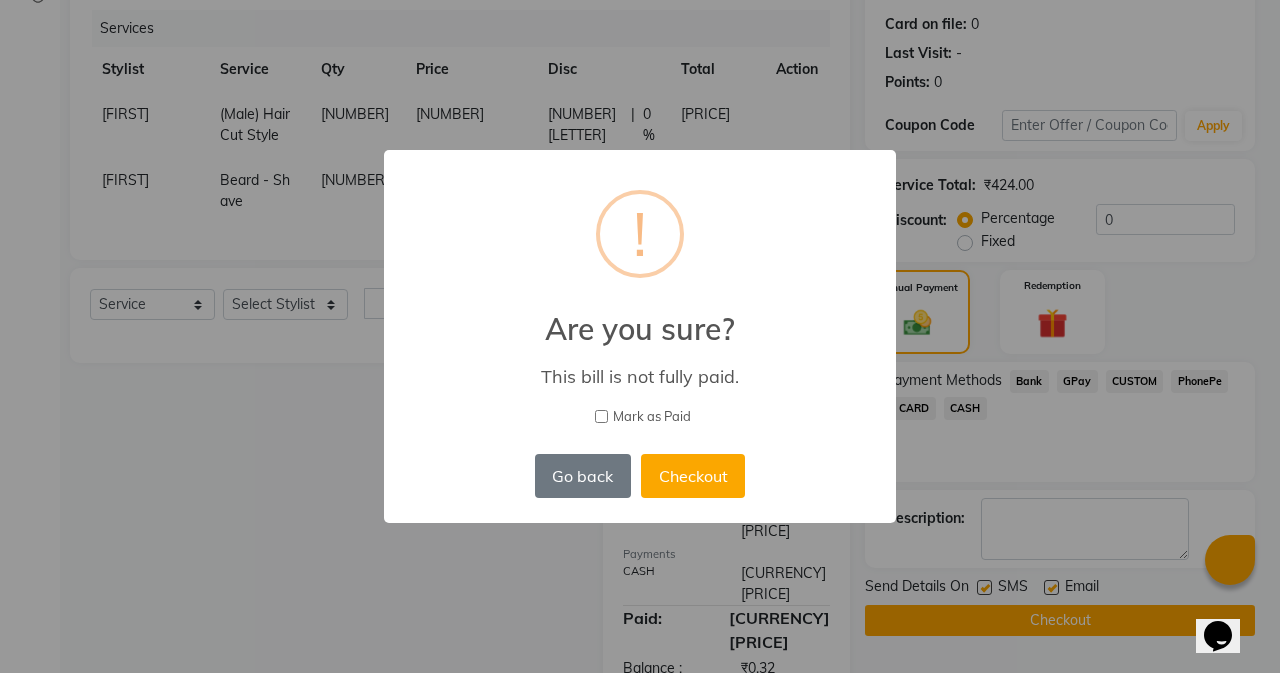 click on "Mark as Paid" at bounding box center (601, 416) 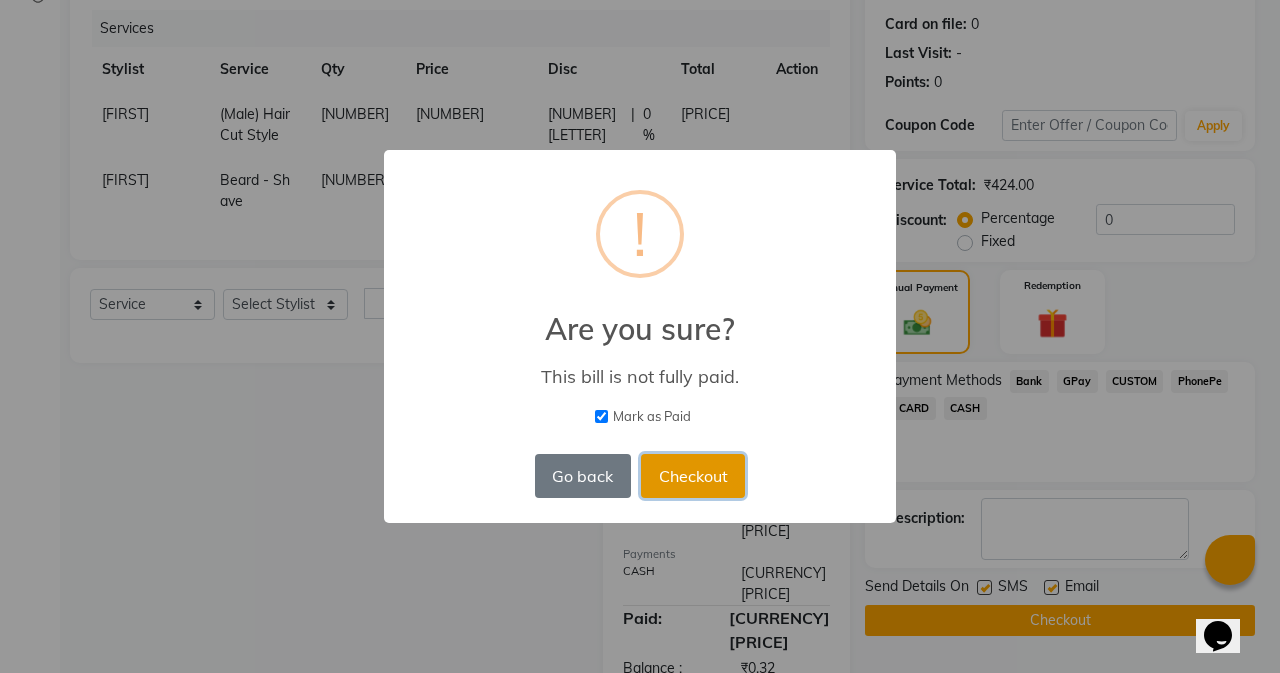 click on "Checkout" at bounding box center (693, 476) 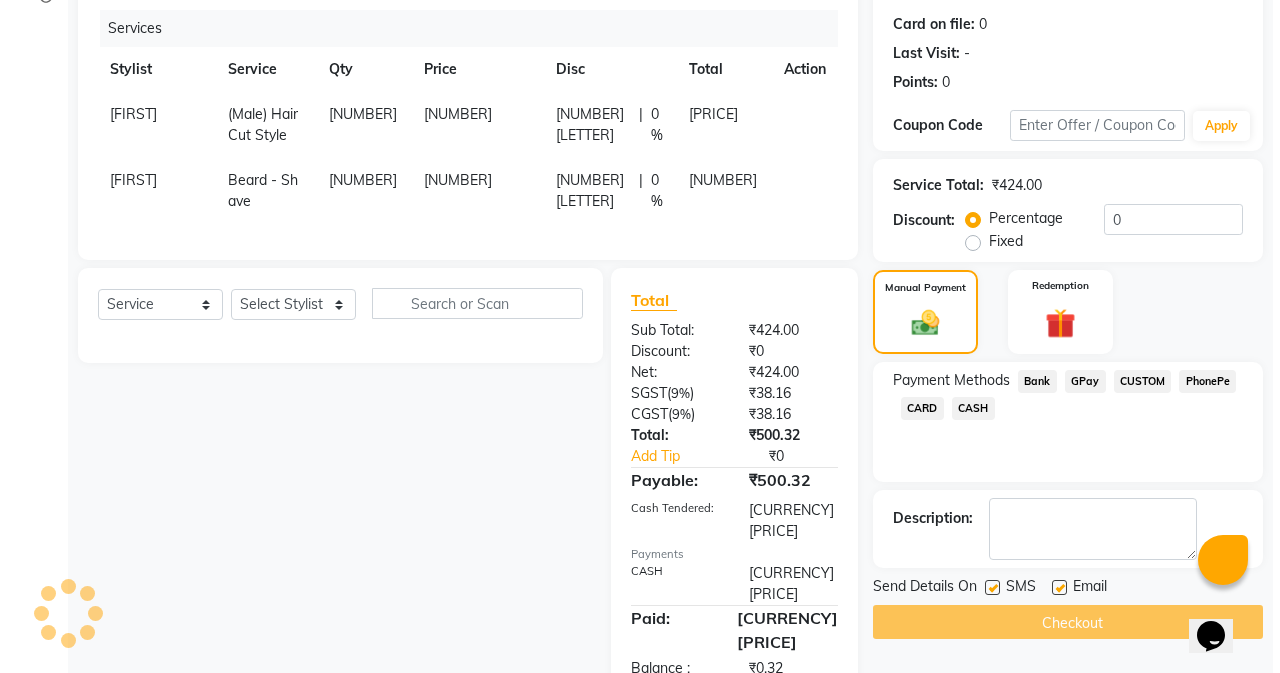 scroll, scrollTop: 0, scrollLeft: 0, axis: both 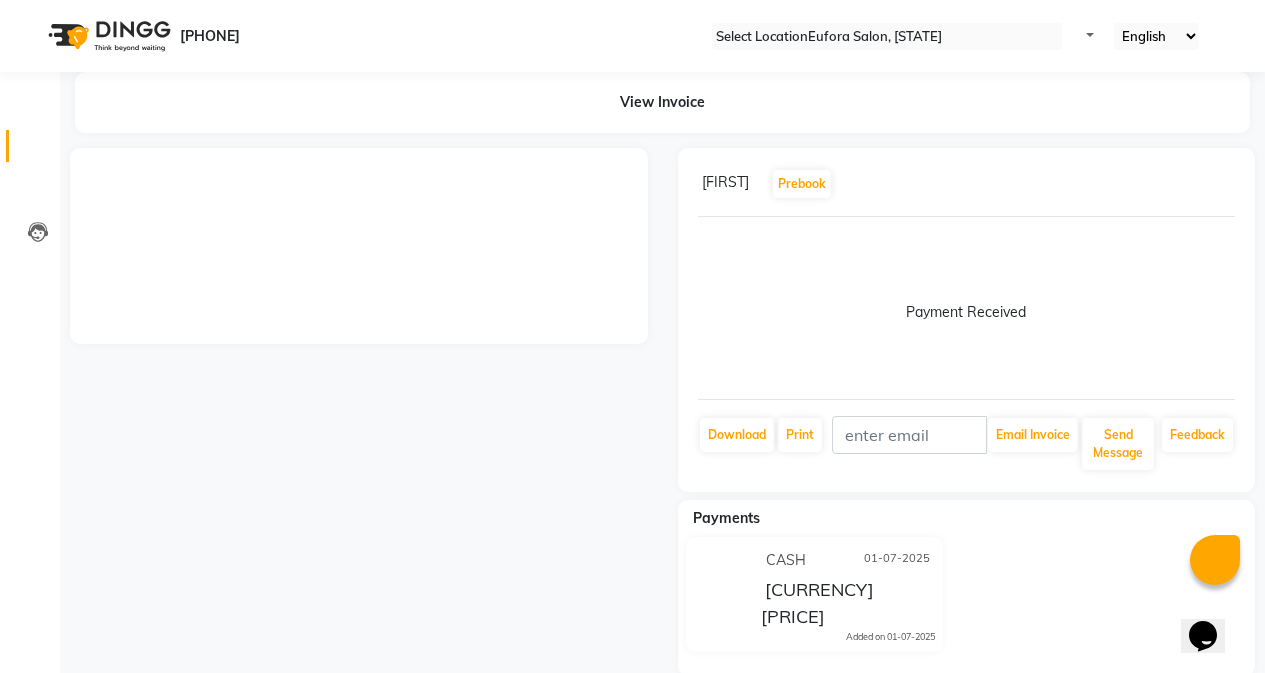 click at bounding box center (38, 151) 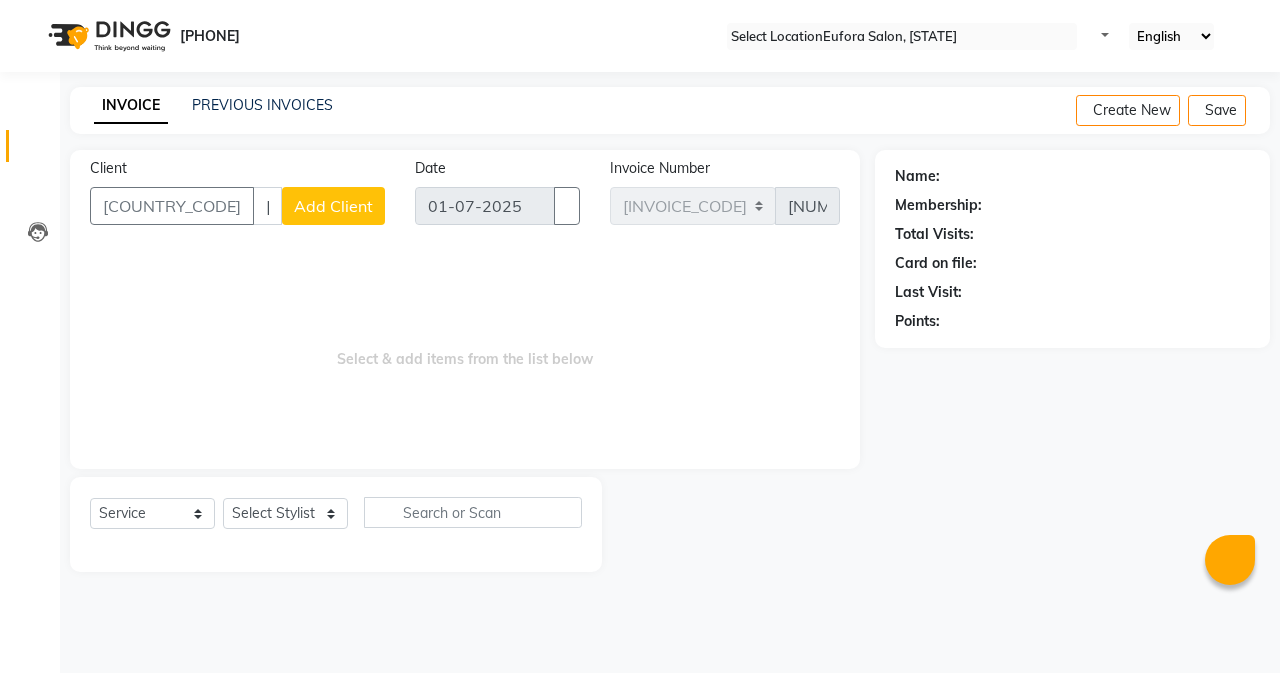 type on "[PHONE_NUMBER]" 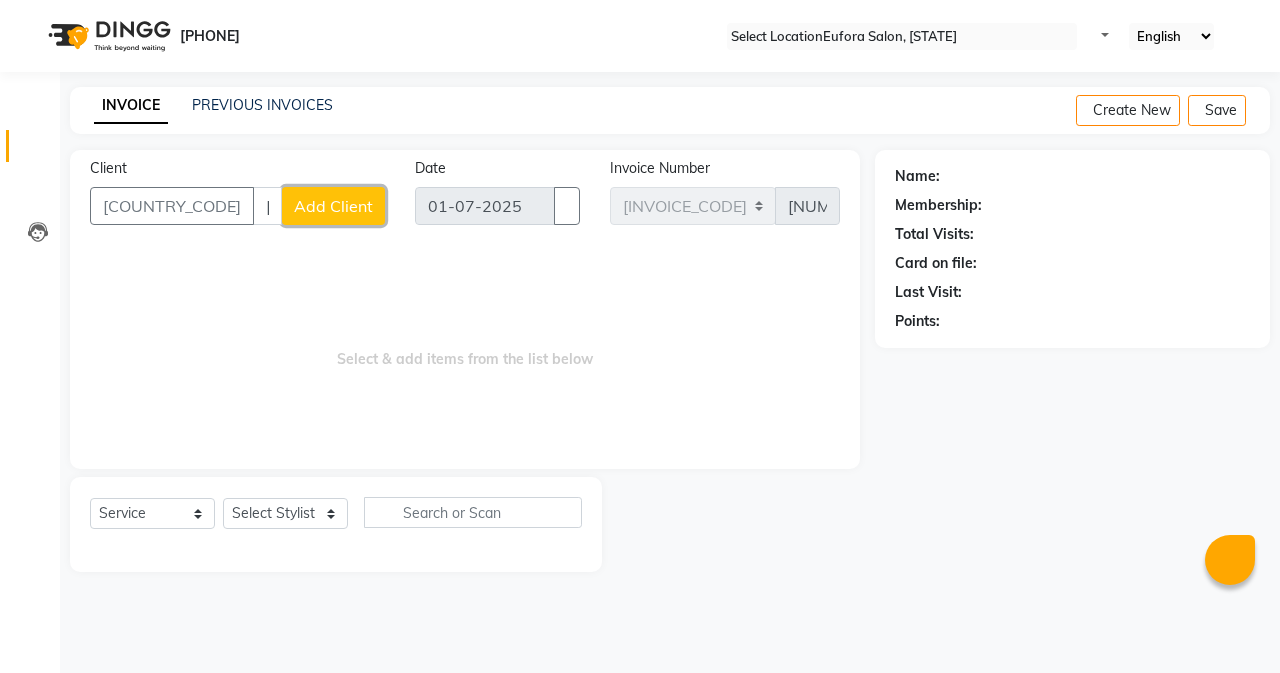 click on "Add Client" at bounding box center [333, 206] 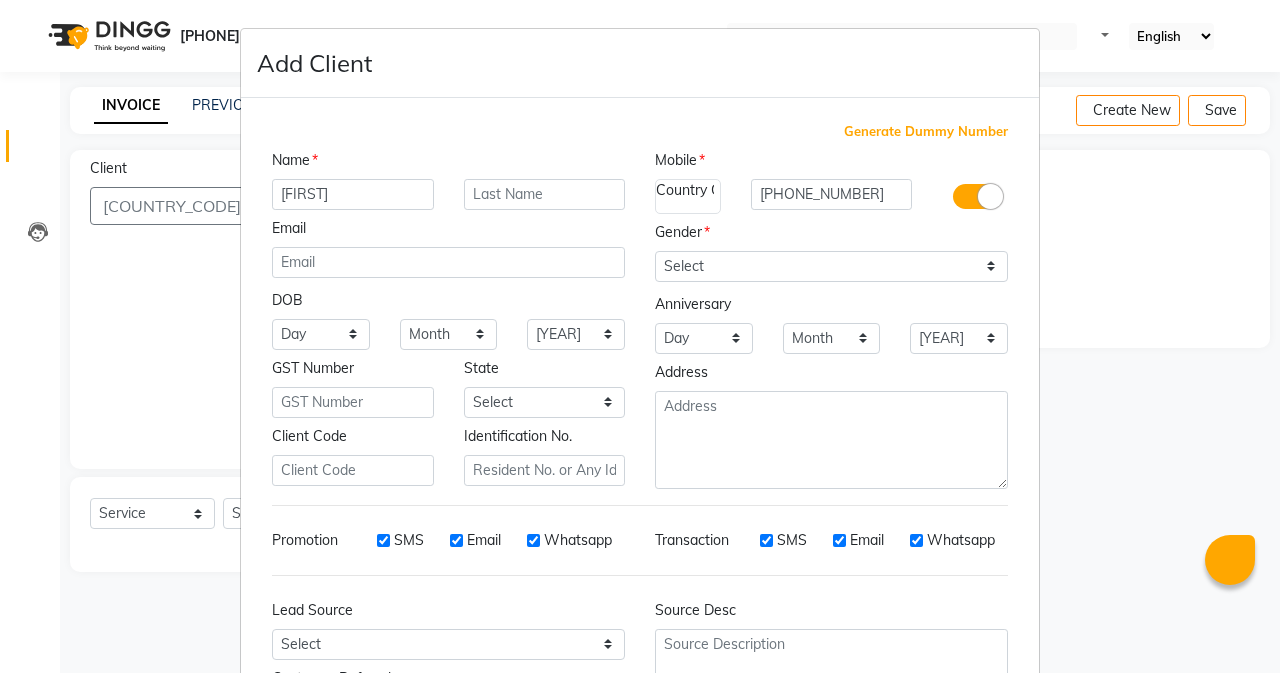 type on "[FIRST]" 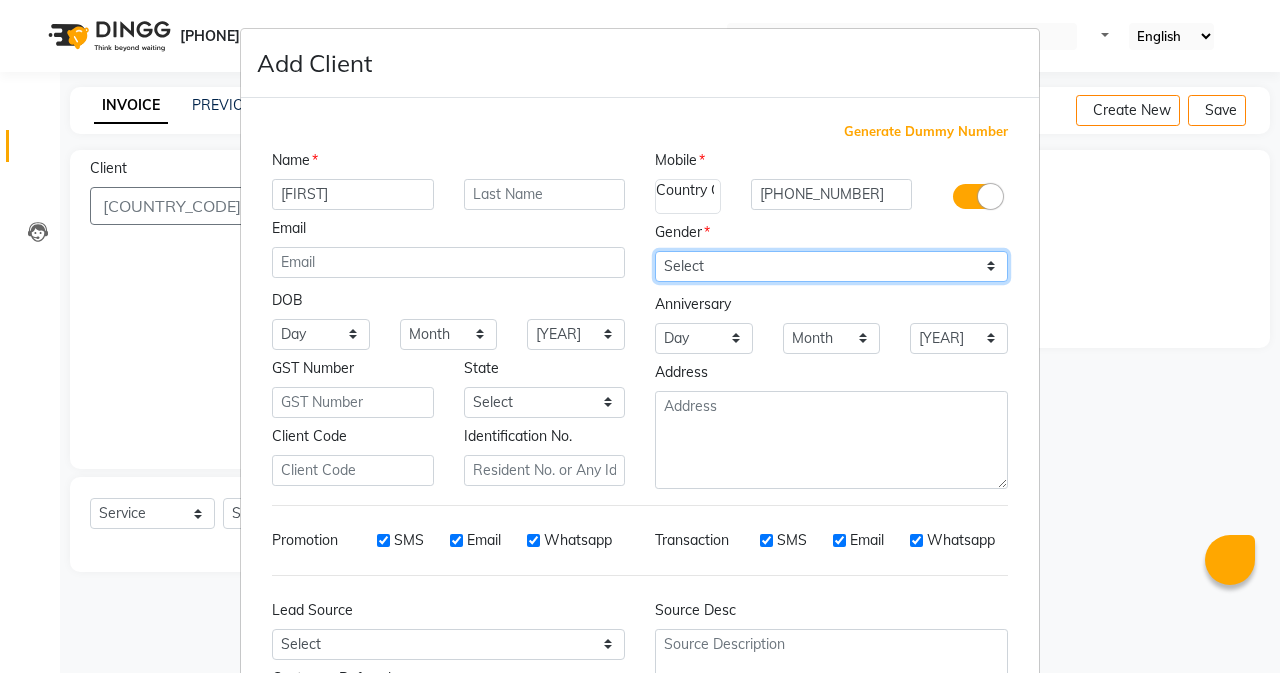click on "Select Male Female Other Prefer Not To Say" at bounding box center (831, 266) 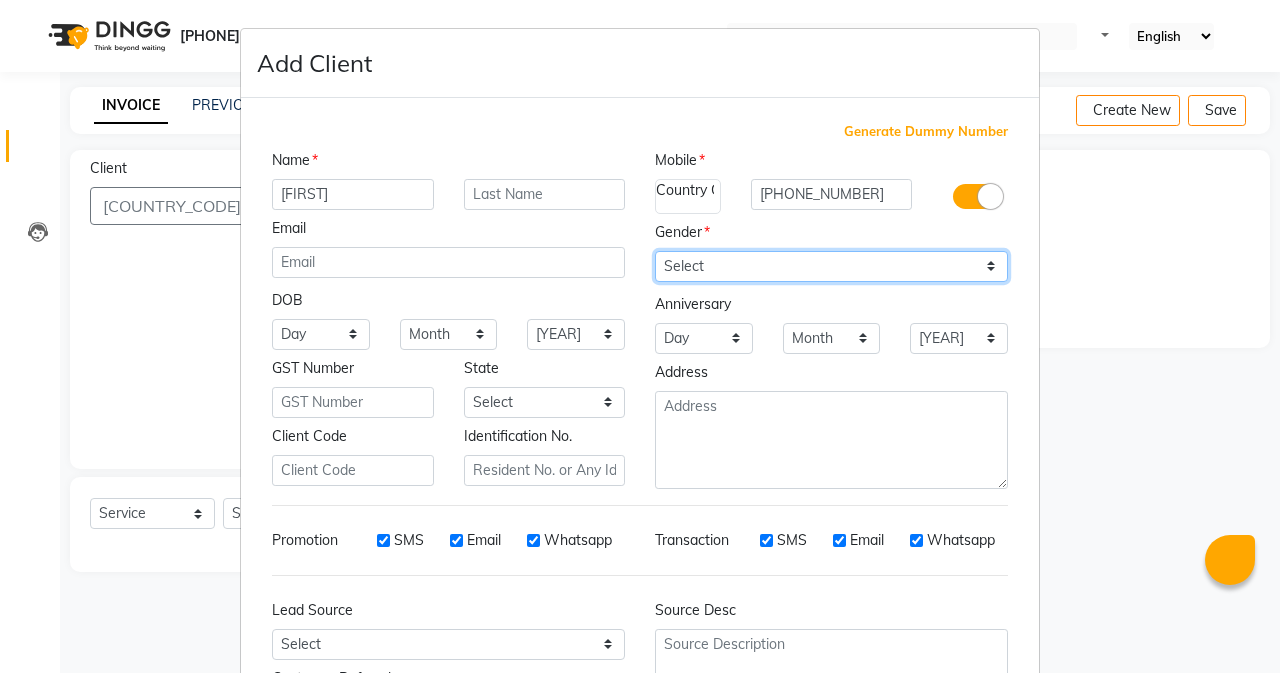 select on "male" 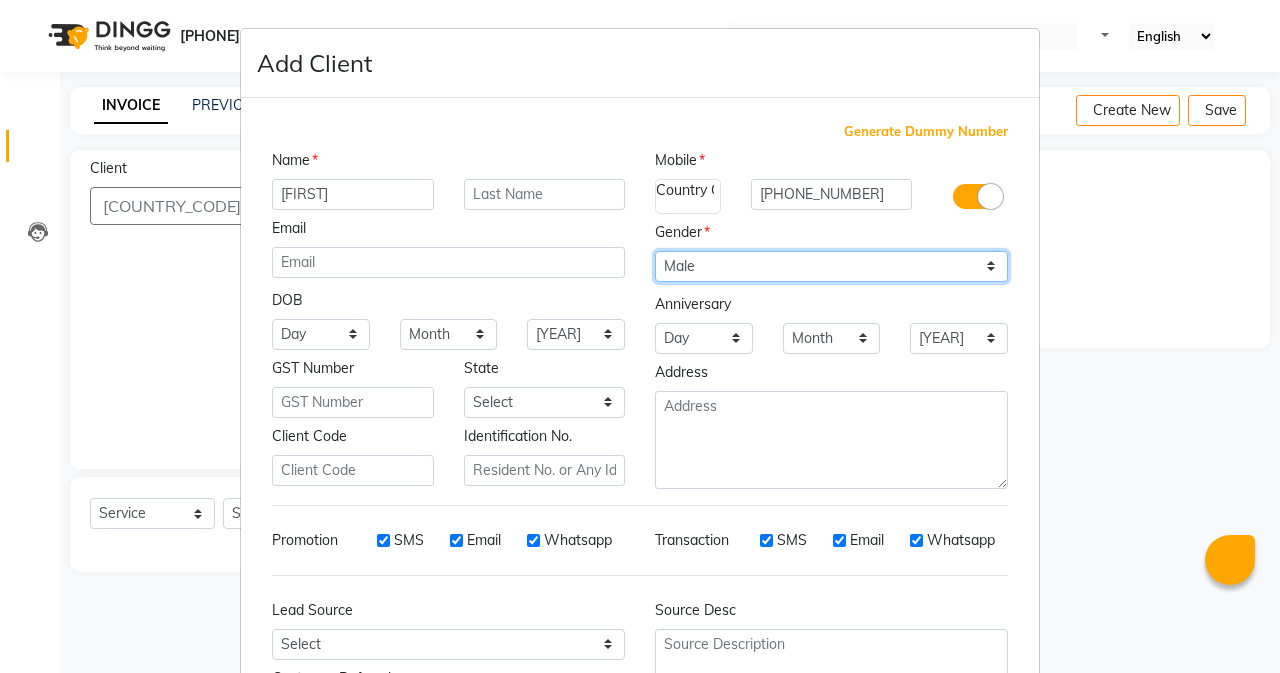click on "Select Male Female Other Prefer Not To Say" at bounding box center [831, 266] 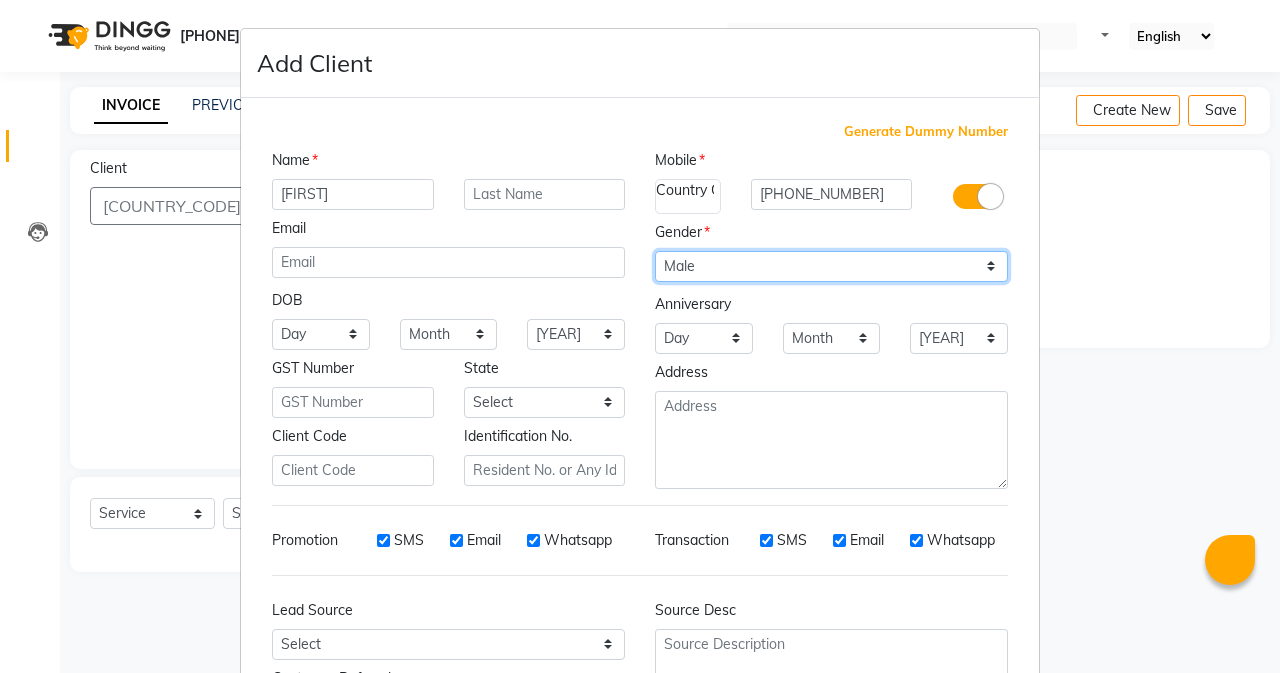 scroll, scrollTop: 176, scrollLeft: 0, axis: vertical 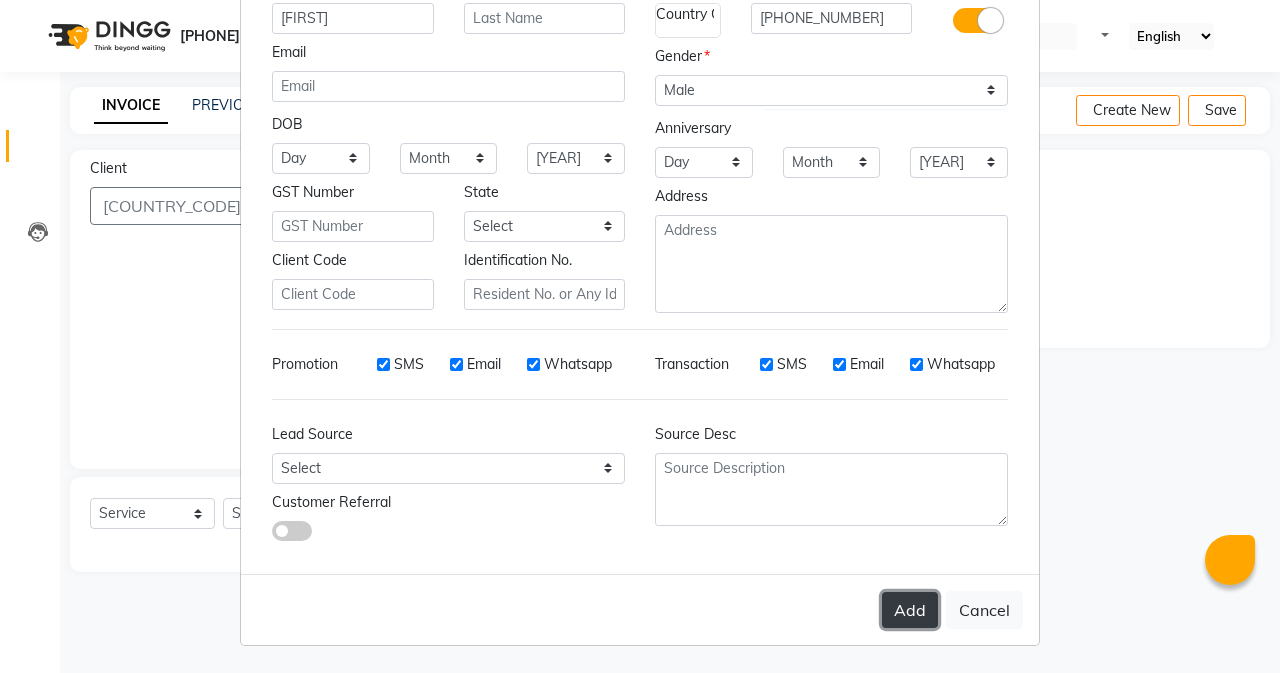 click on "Add" at bounding box center (910, 610) 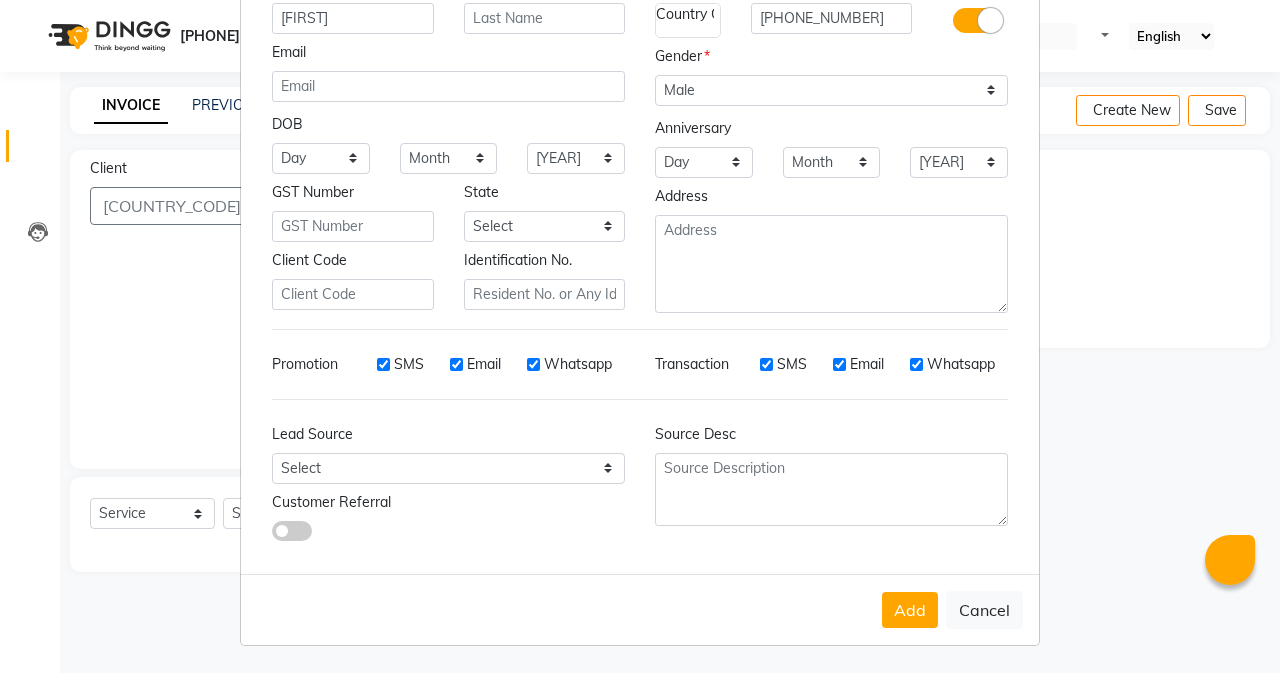 click on "some error made in saving the customer" at bounding box center [640, 704] 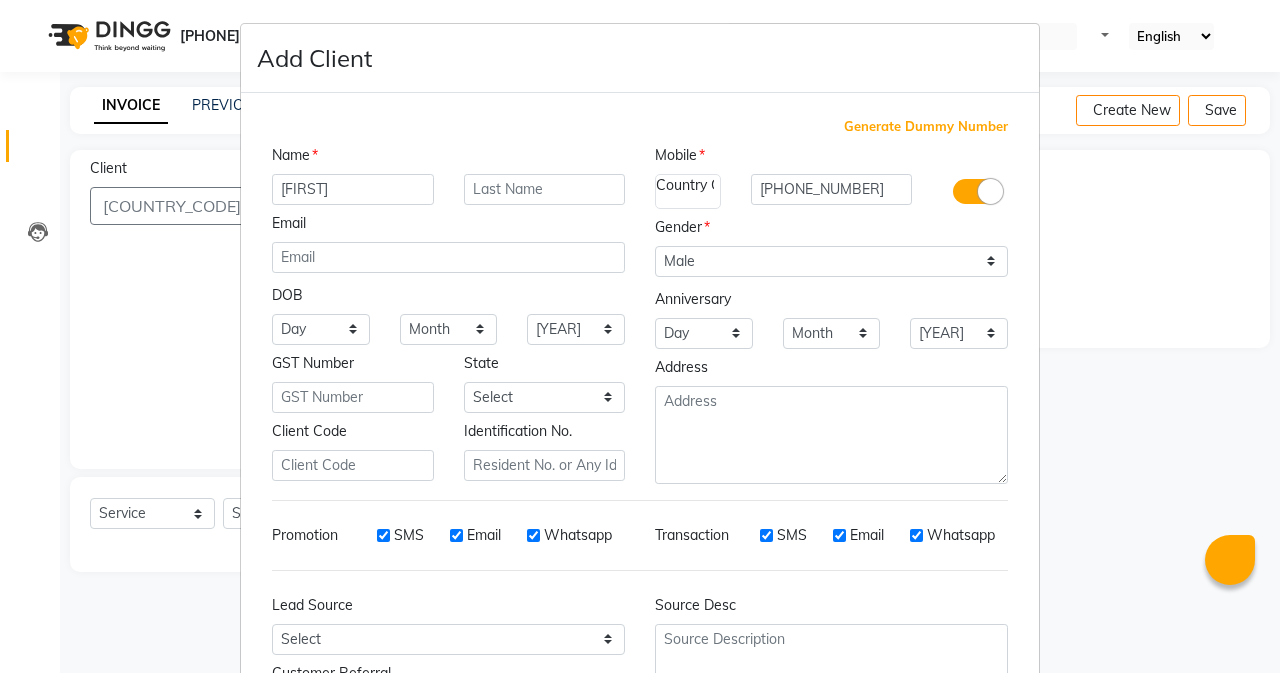 scroll, scrollTop: 0, scrollLeft: 0, axis: both 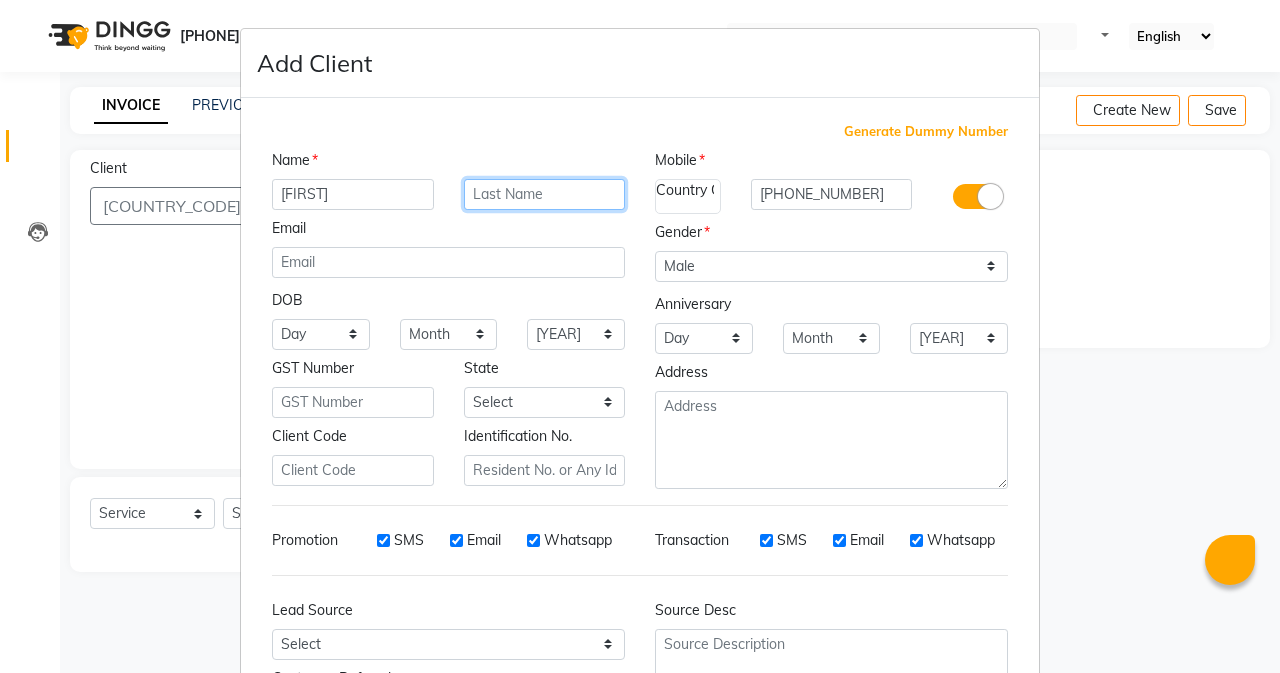click at bounding box center (353, 194) 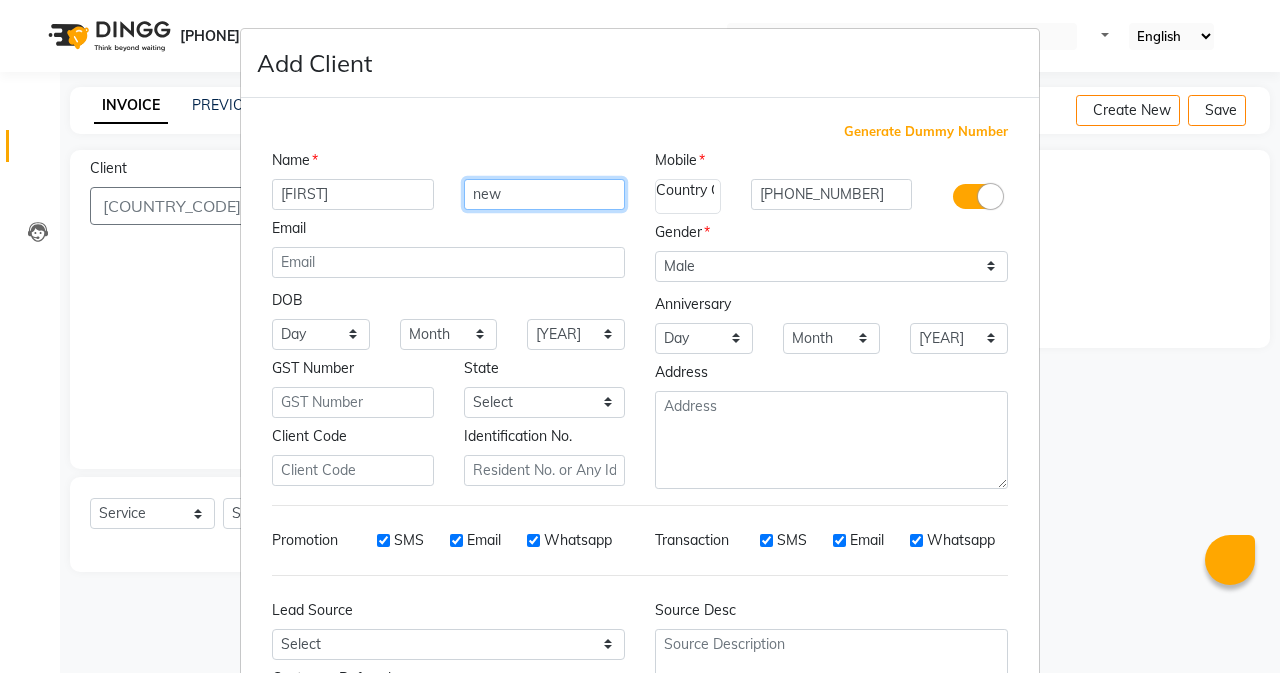 scroll, scrollTop: 176, scrollLeft: 0, axis: vertical 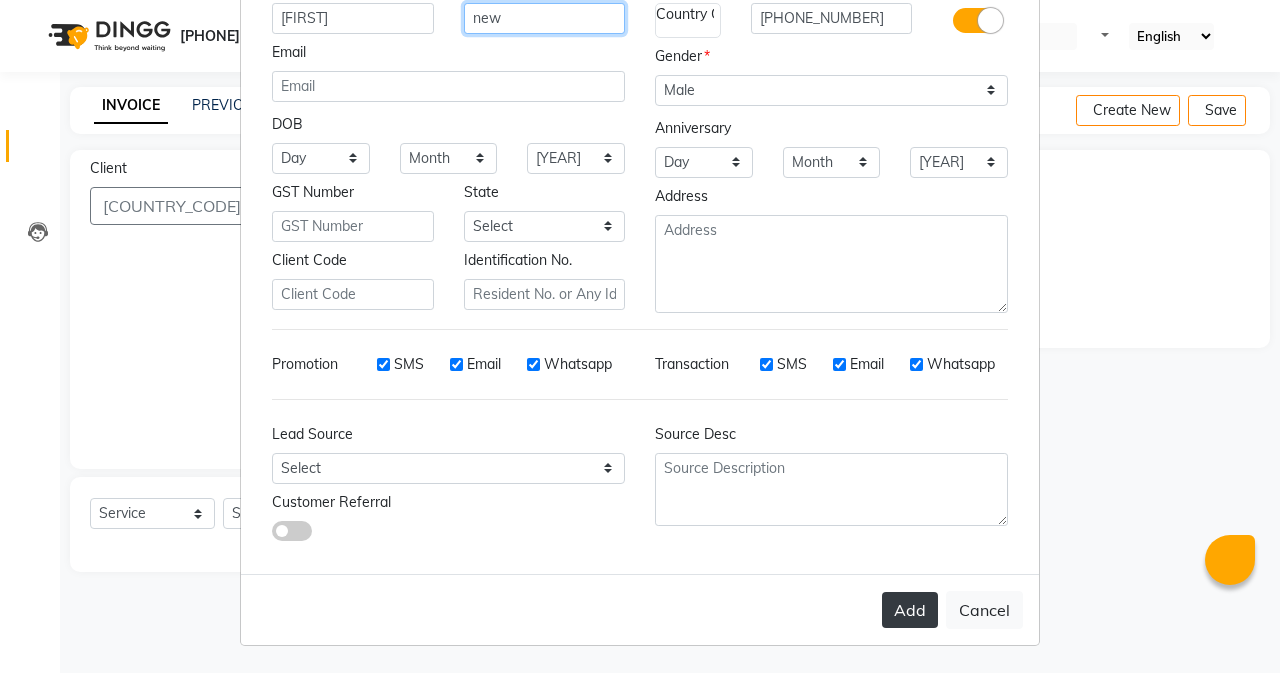 type on "new" 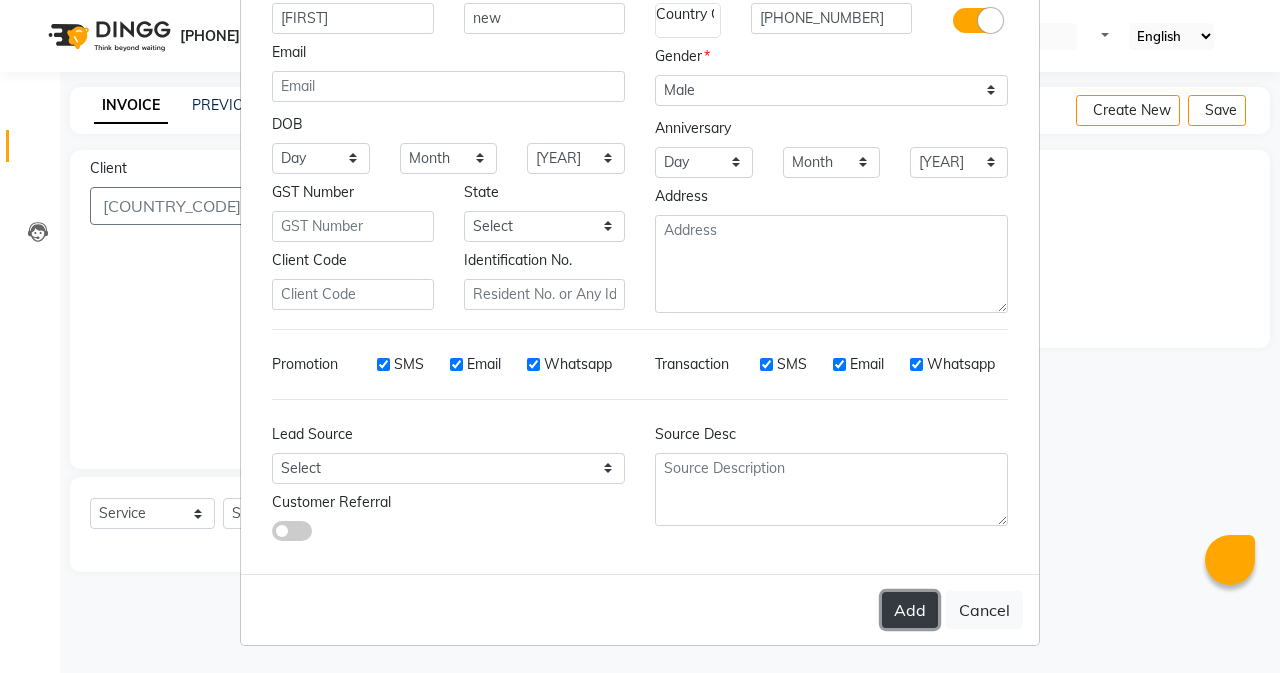 click on "Add" at bounding box center (910, 610) 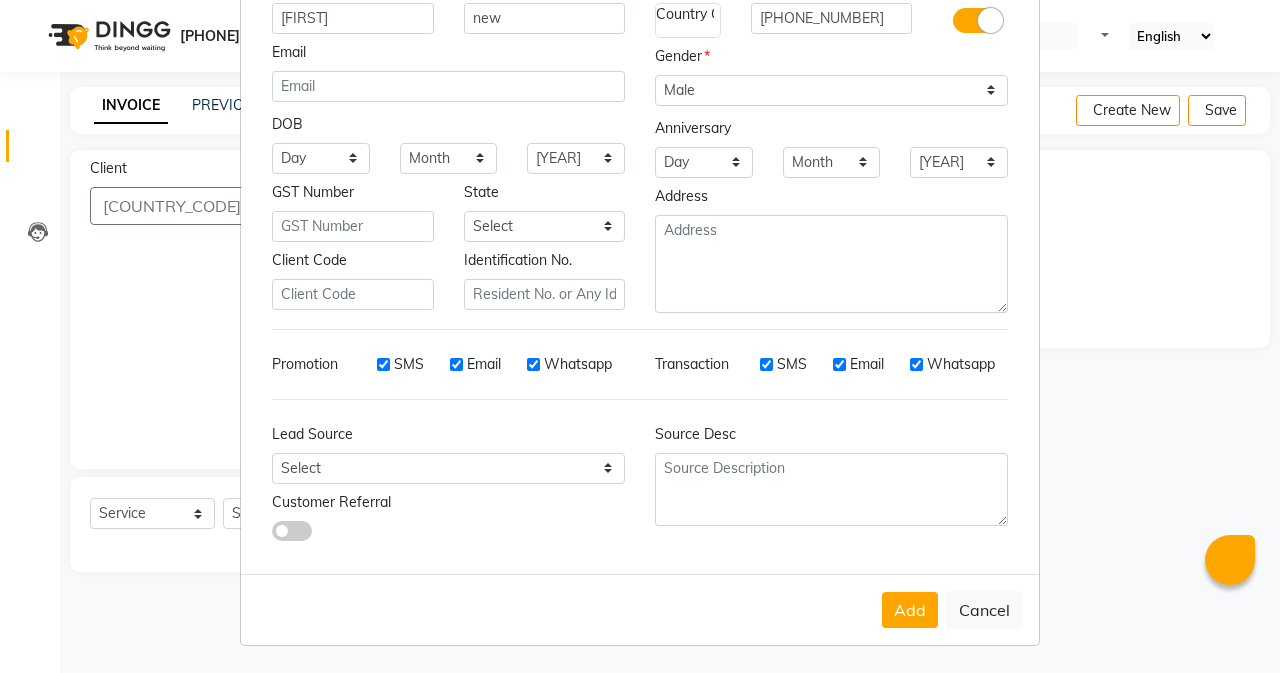 click on "some error made in saving the customer" at bounding box center (640, 704) 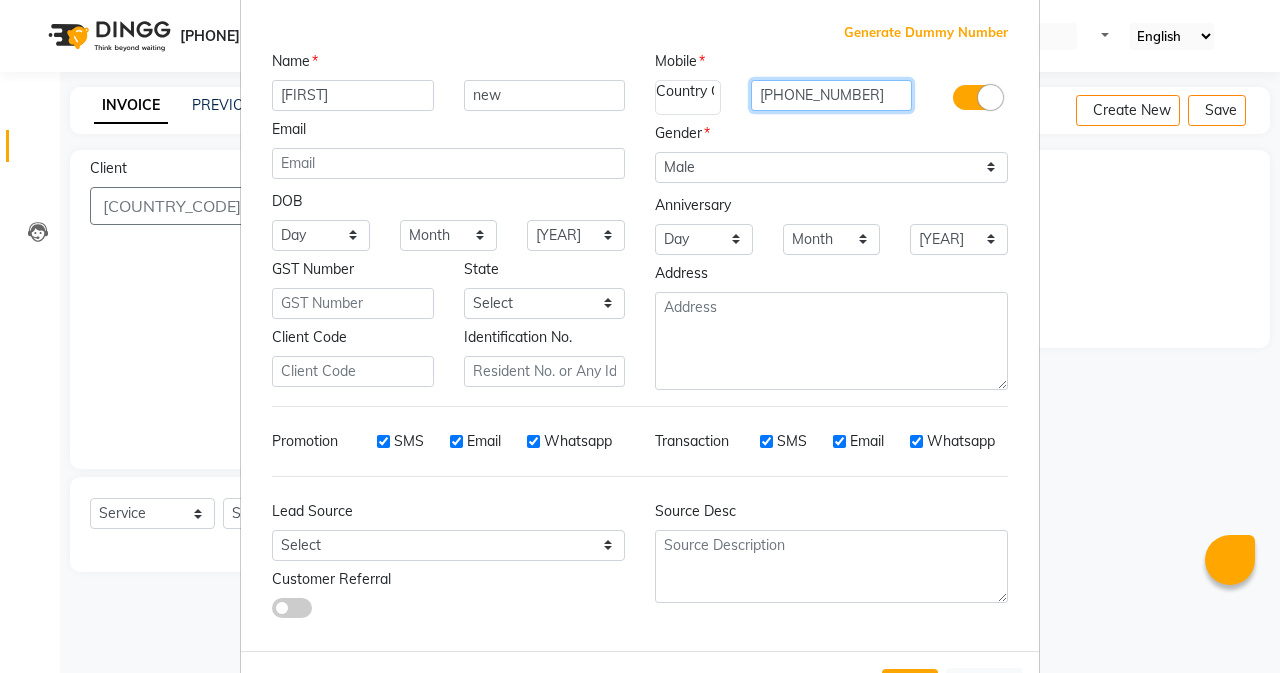 drag, startPoint x: 823, startPoint y: 16, endPoint x: 711, endPoint y: 16, distance: 112 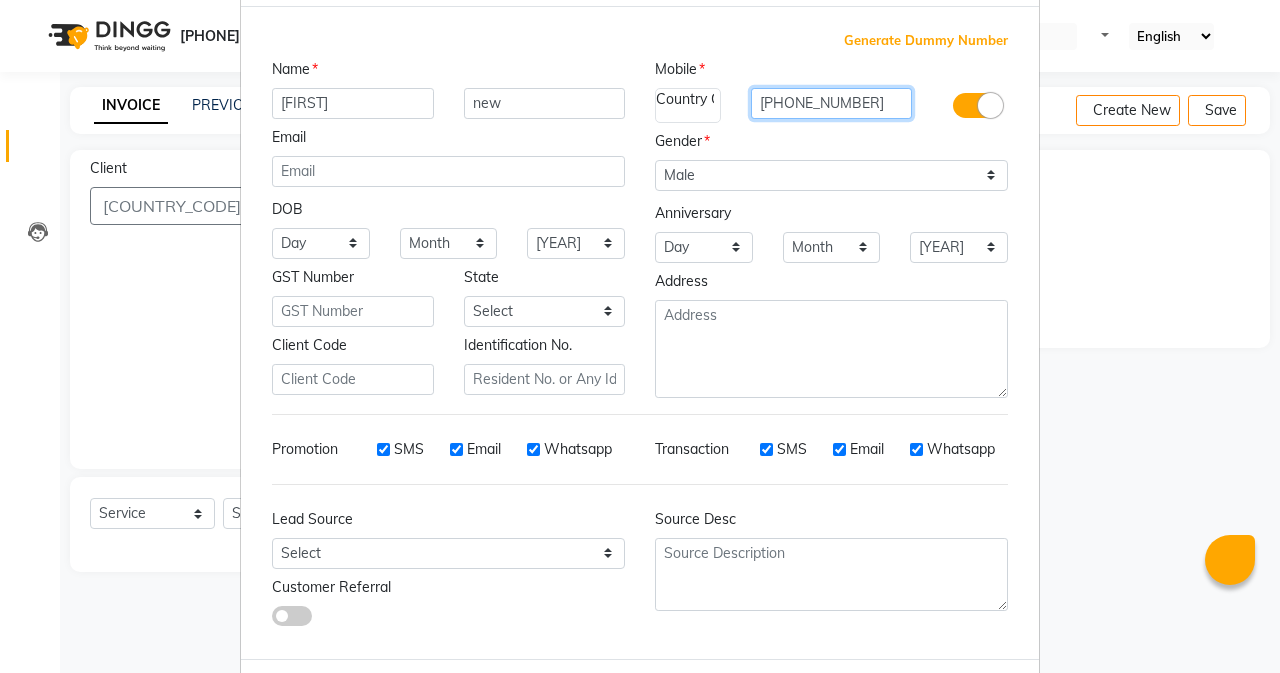 scroll, scrollTop: 176, scrollLeft: 0, axis: vertical 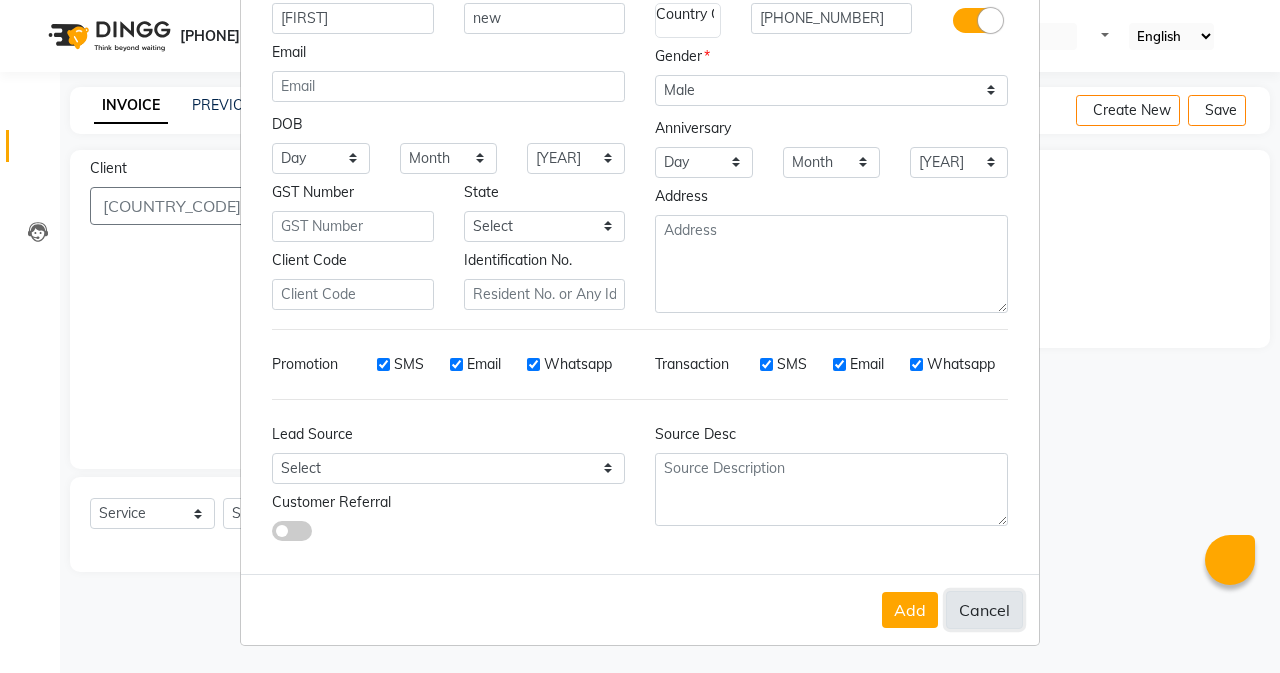 click on "Cancel" at bounding box center [984, 610] 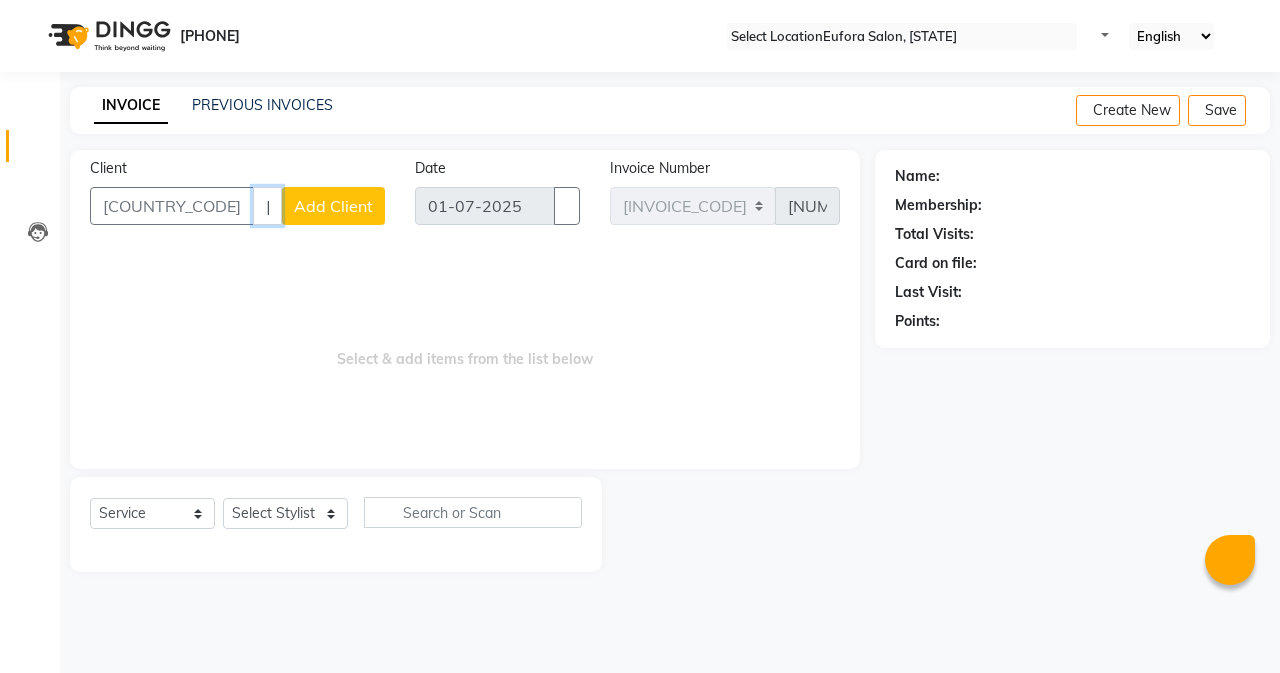 drag, startPoint x: 262, startPoint y: 210, endPoint x: 0, endPoint y: 210, distance: 262 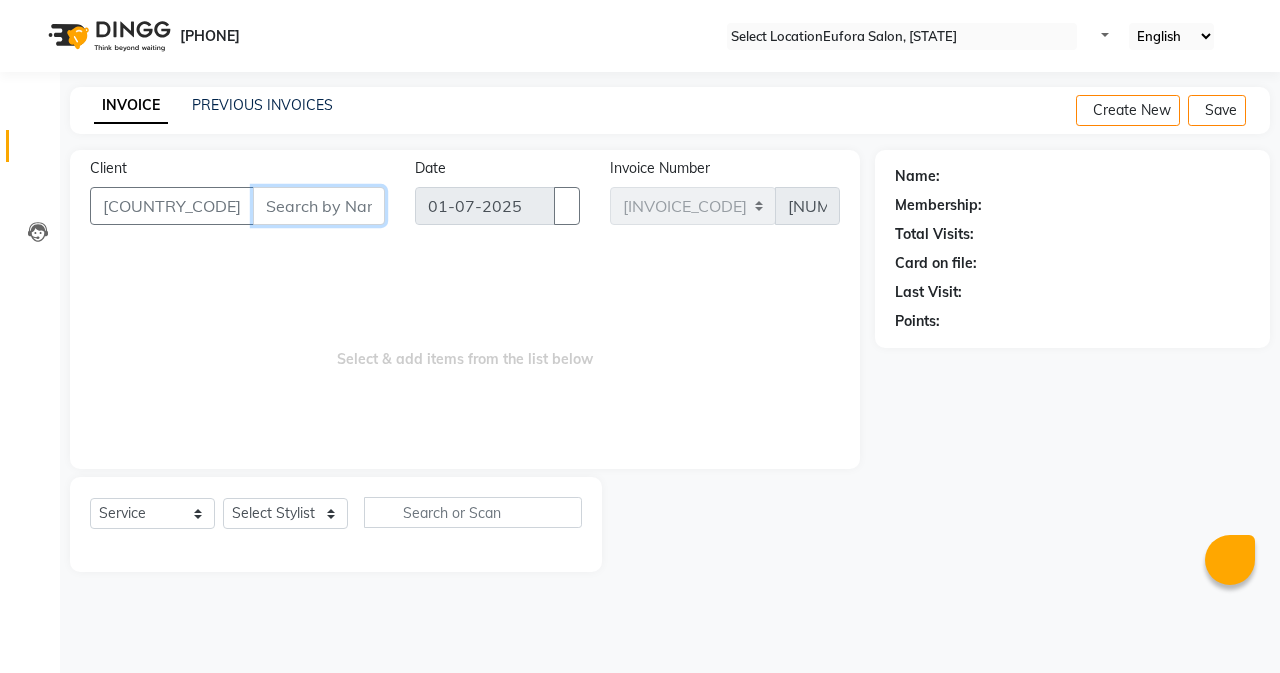 type 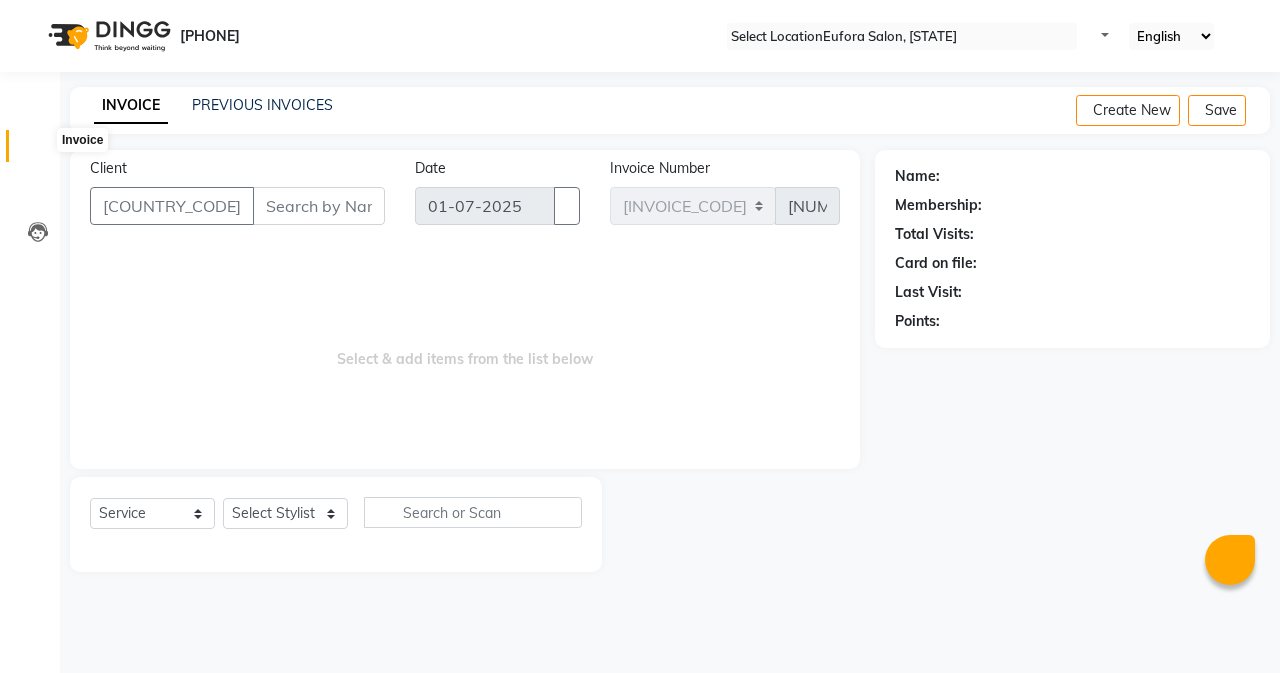 click at bounding box center (38, 151) 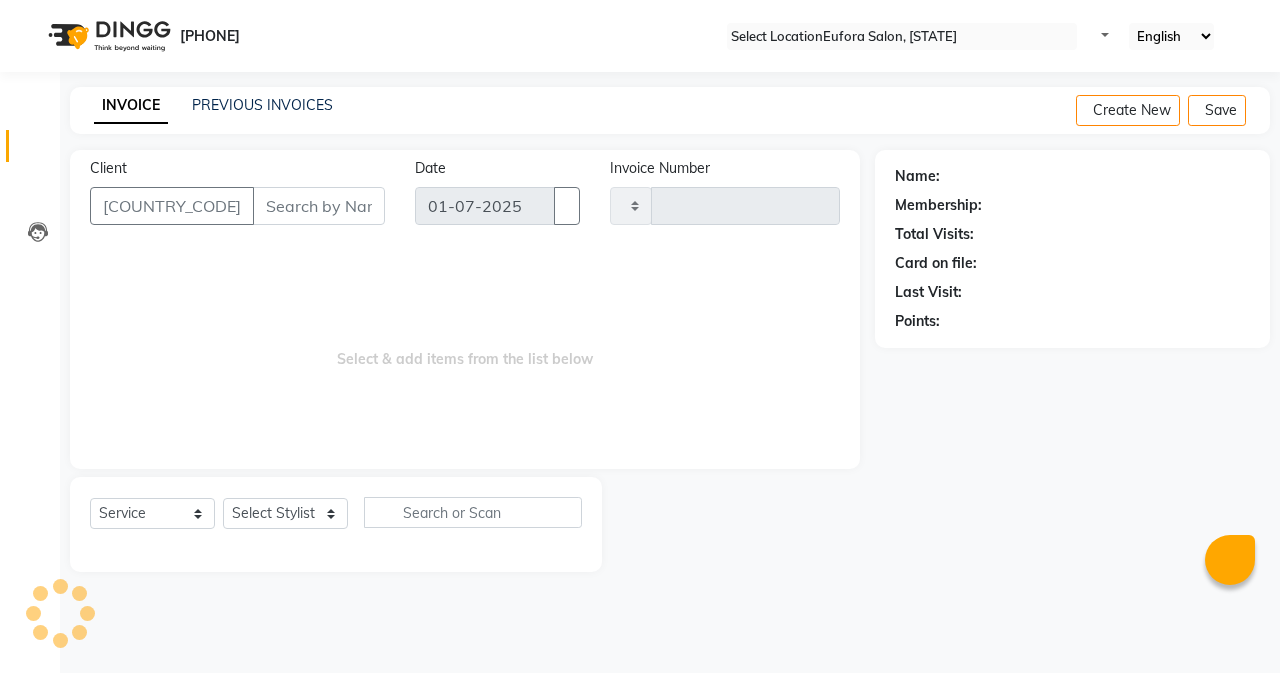 drag, startPoint x: 247, startPoint y: 224, endPoint x: 247, endPoint y: 209, distance: 15 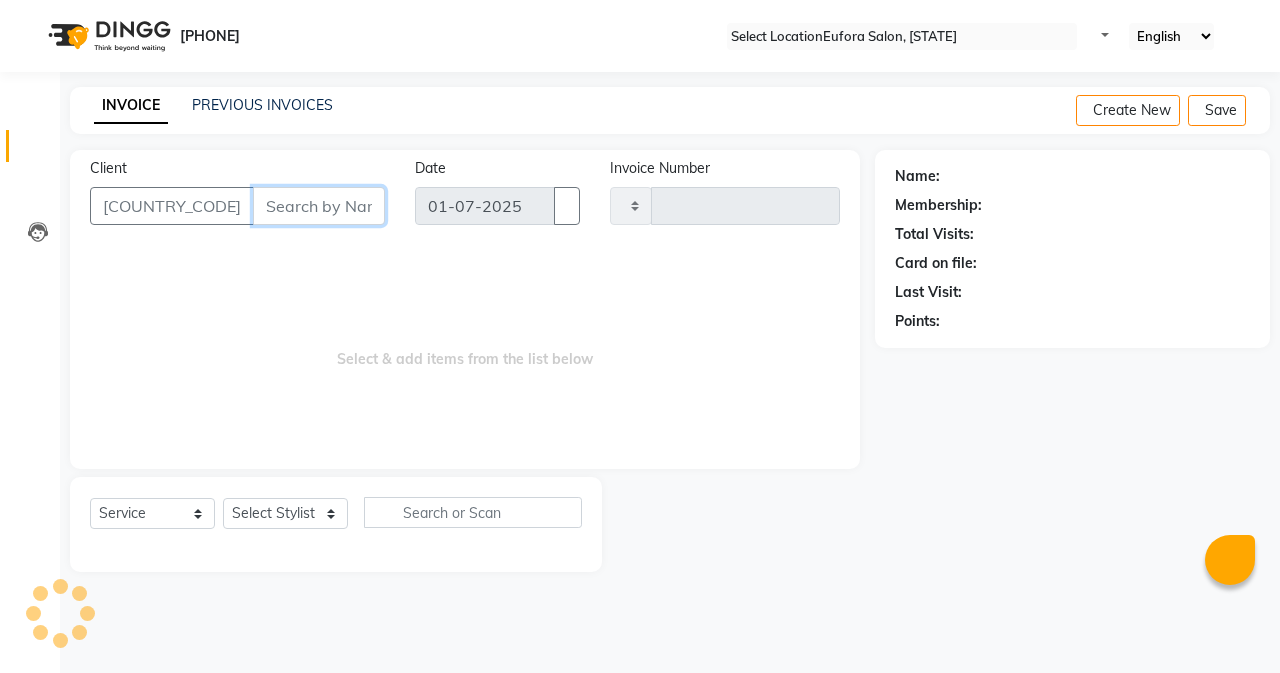 click on "Client" at bounding box center (319, 206) 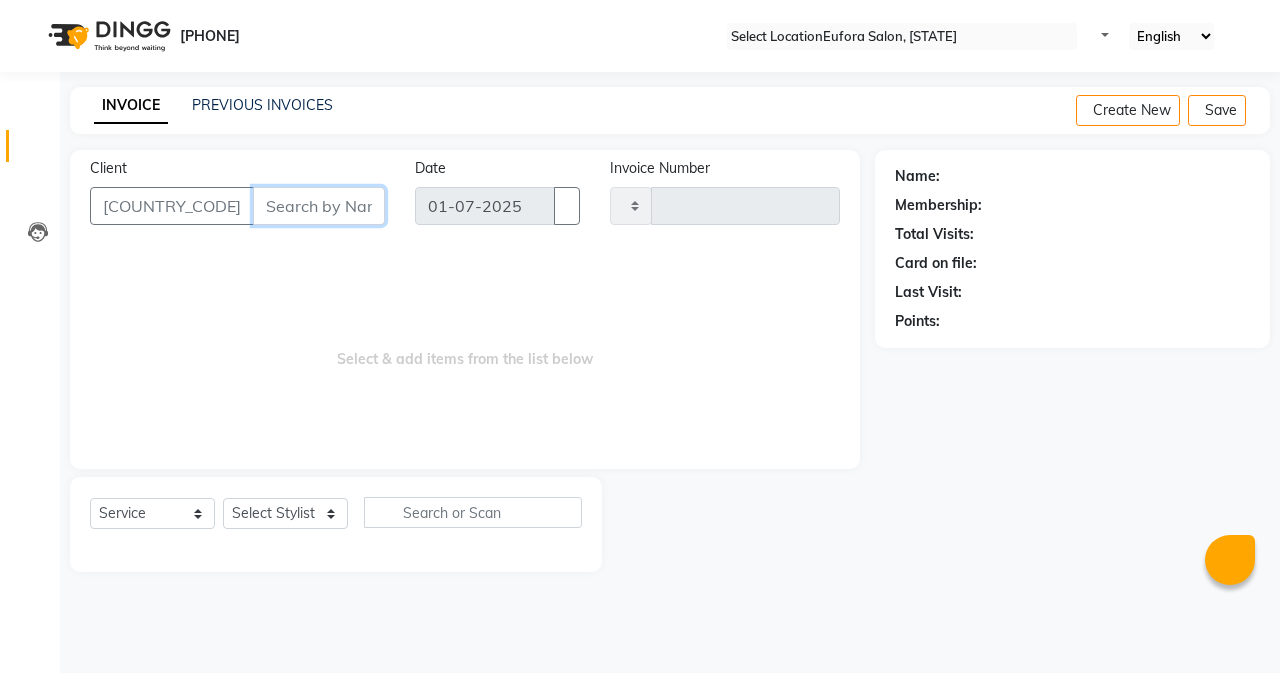 paste on "[PHONE_NUMBER]" 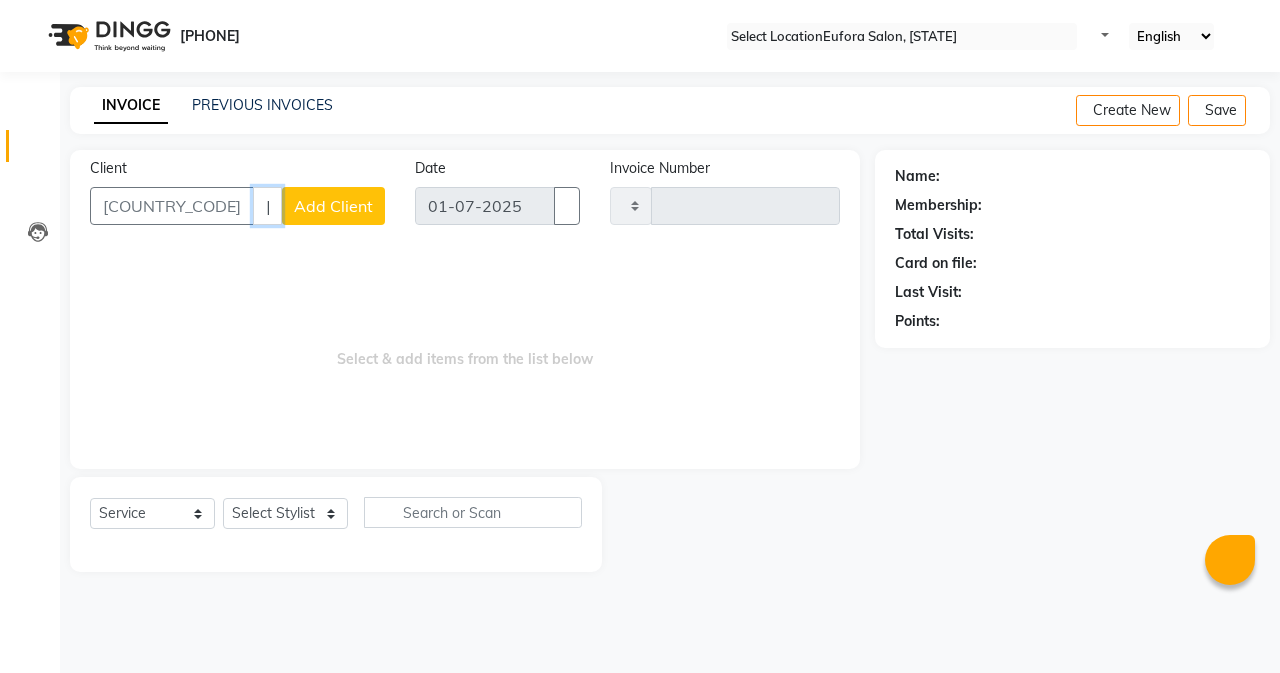 type on "[PHONE_NUMBER]" 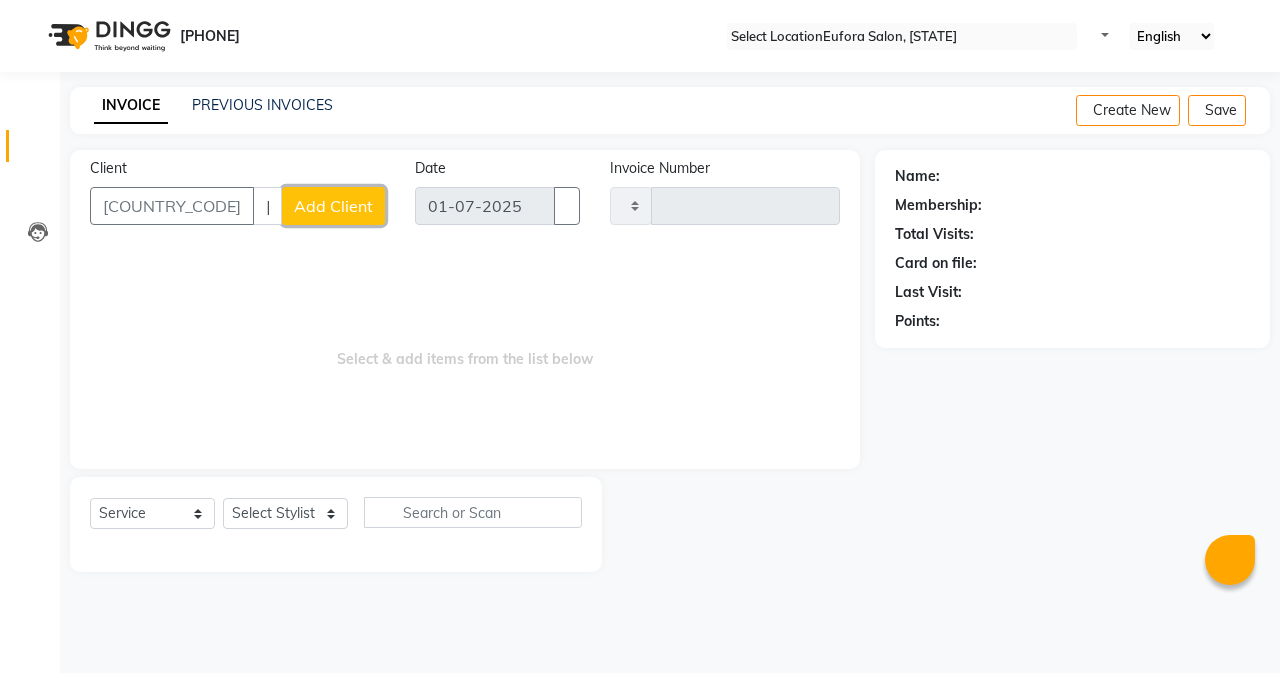 click on "Add Client" at bounding box center (333, 206) 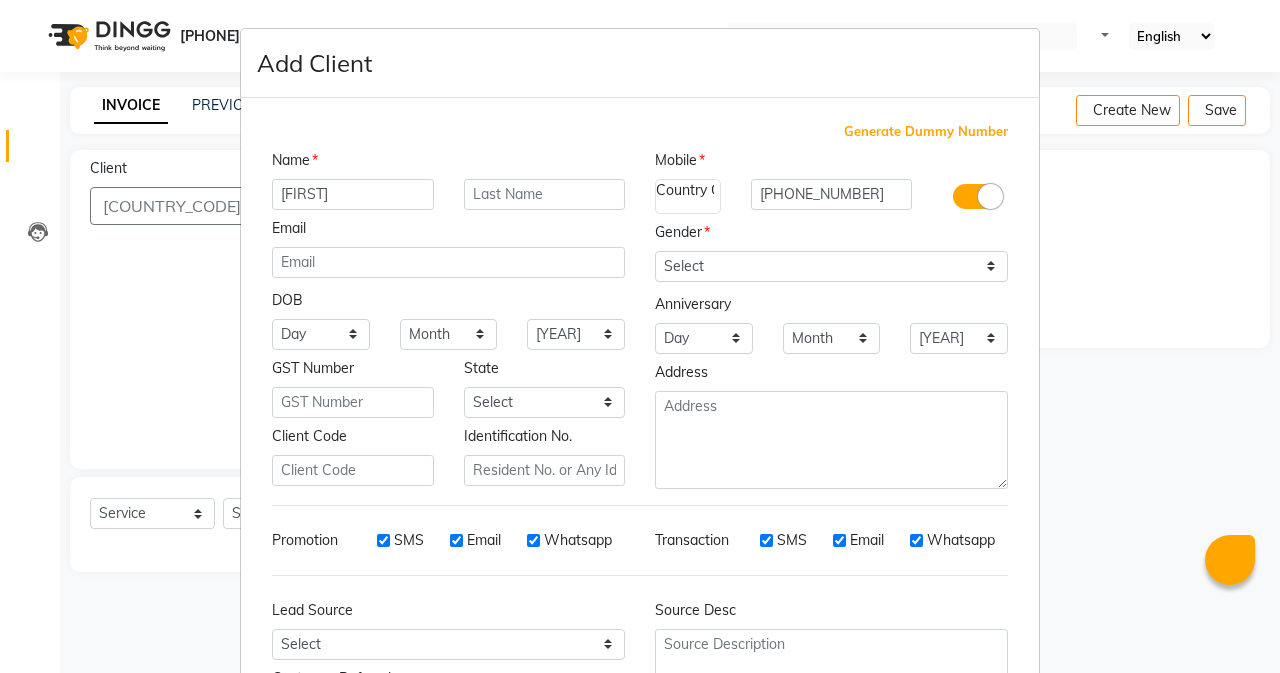 type on "[FIRST]" 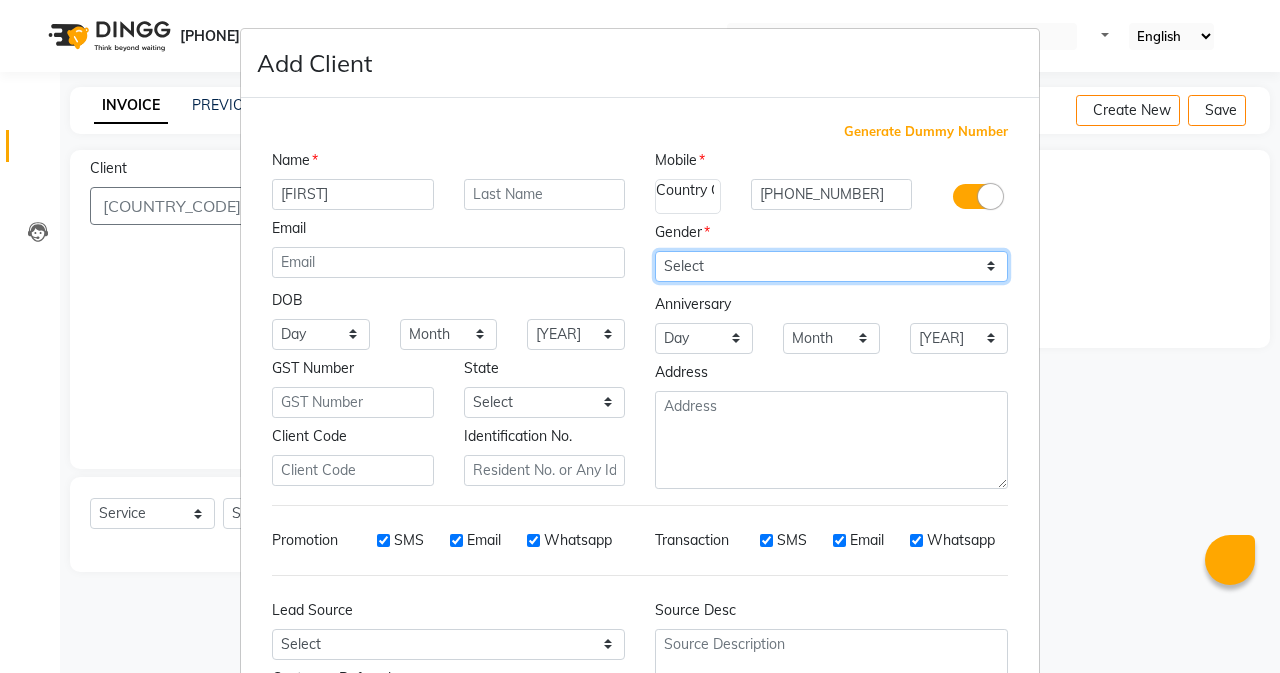 click on "Select Male Female Other Prefer Not To Say" at bounding box center [831, 266] 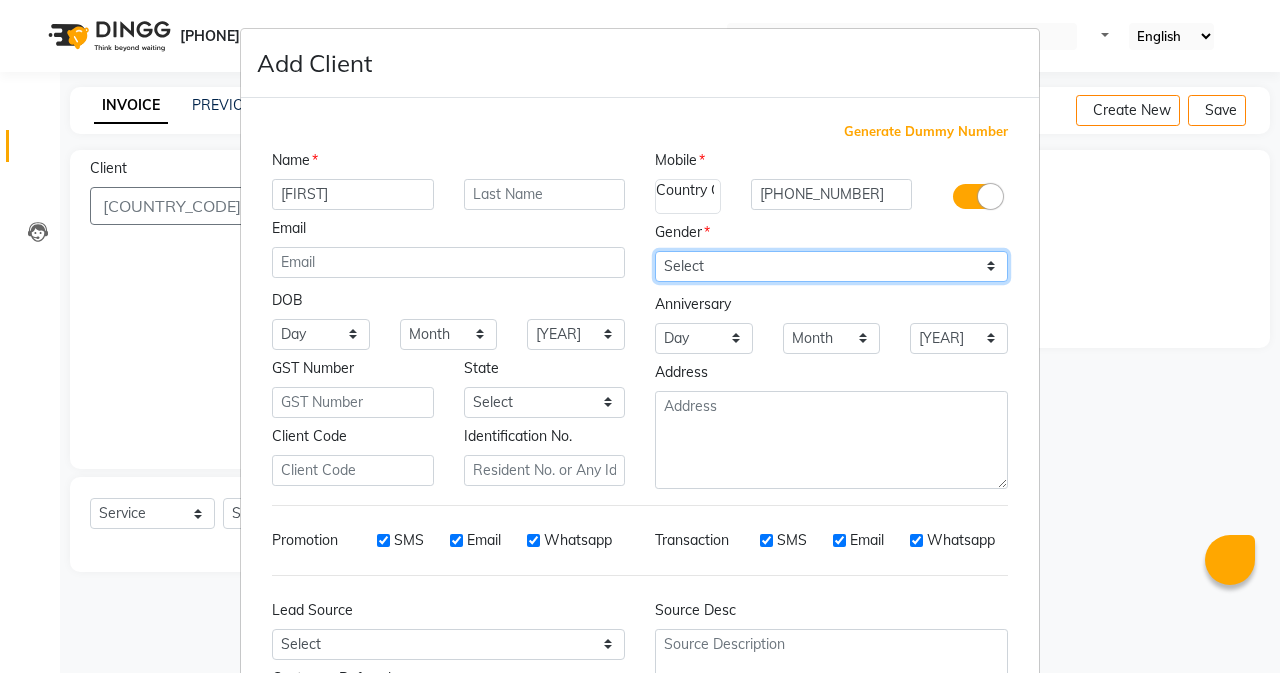select on "male" 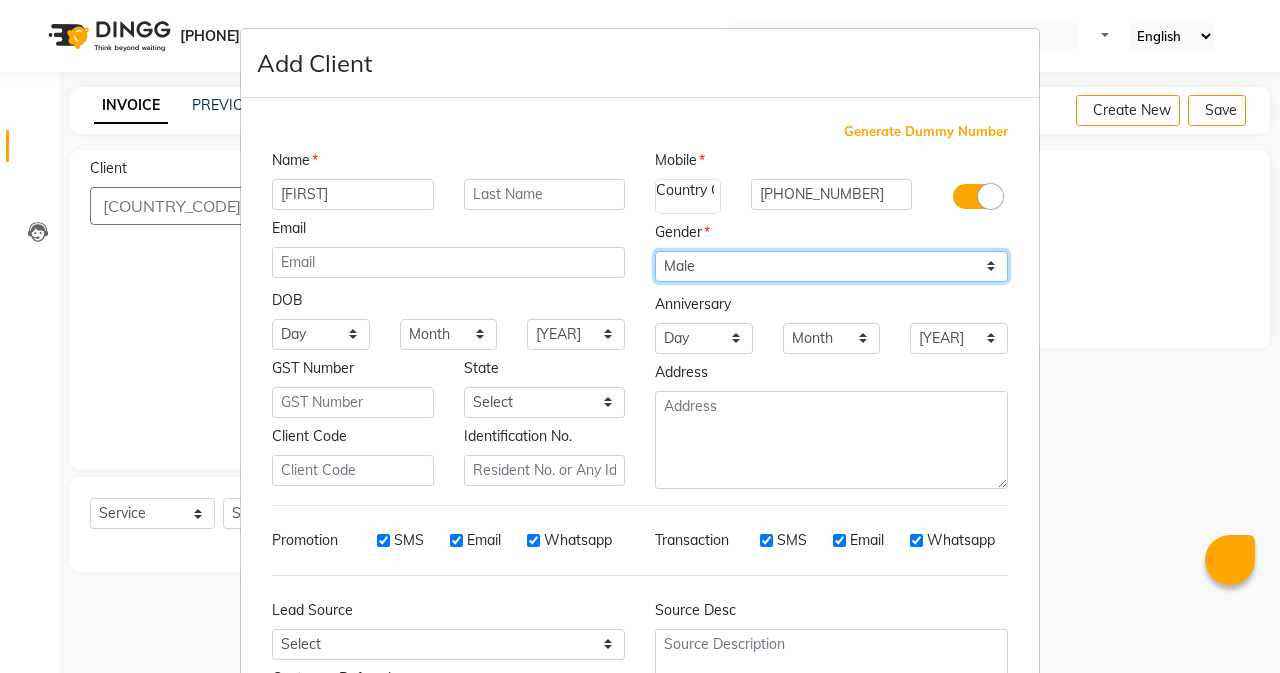 click on "Select Male Female Other Prefer Not To Say" at bounding box center (831, 266) 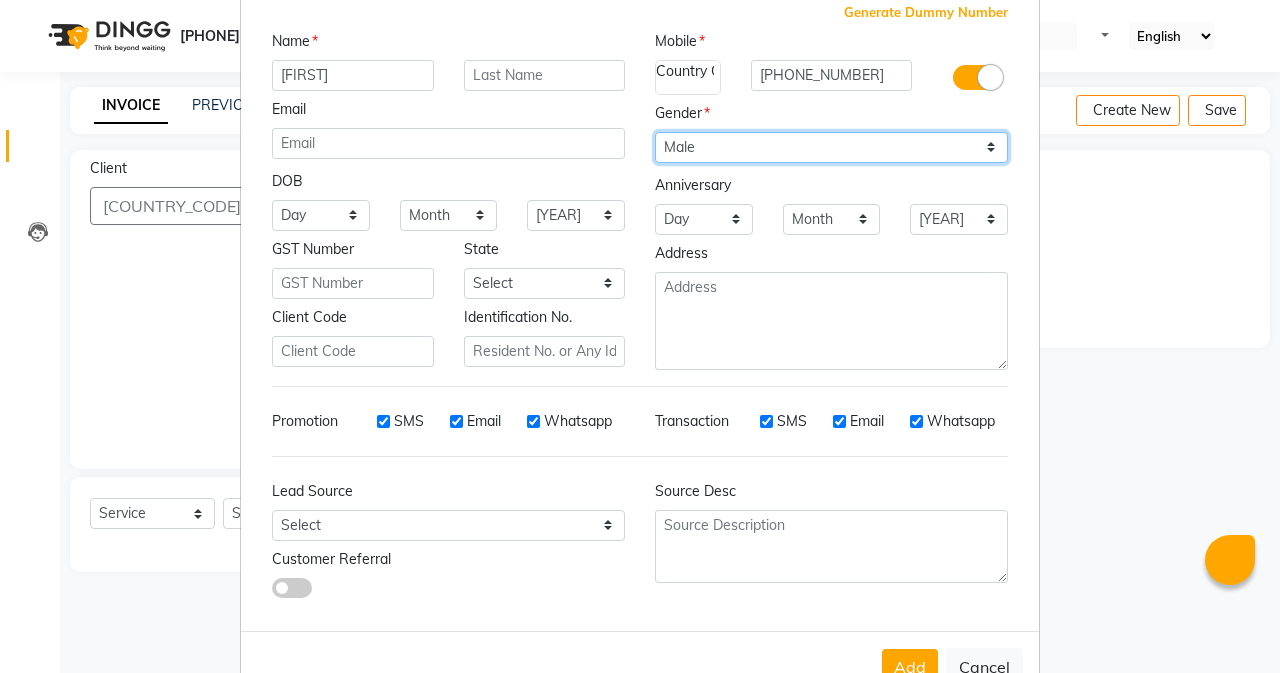 scroll, scrollTop: 176, scrollLeft: 0, axis: vertical 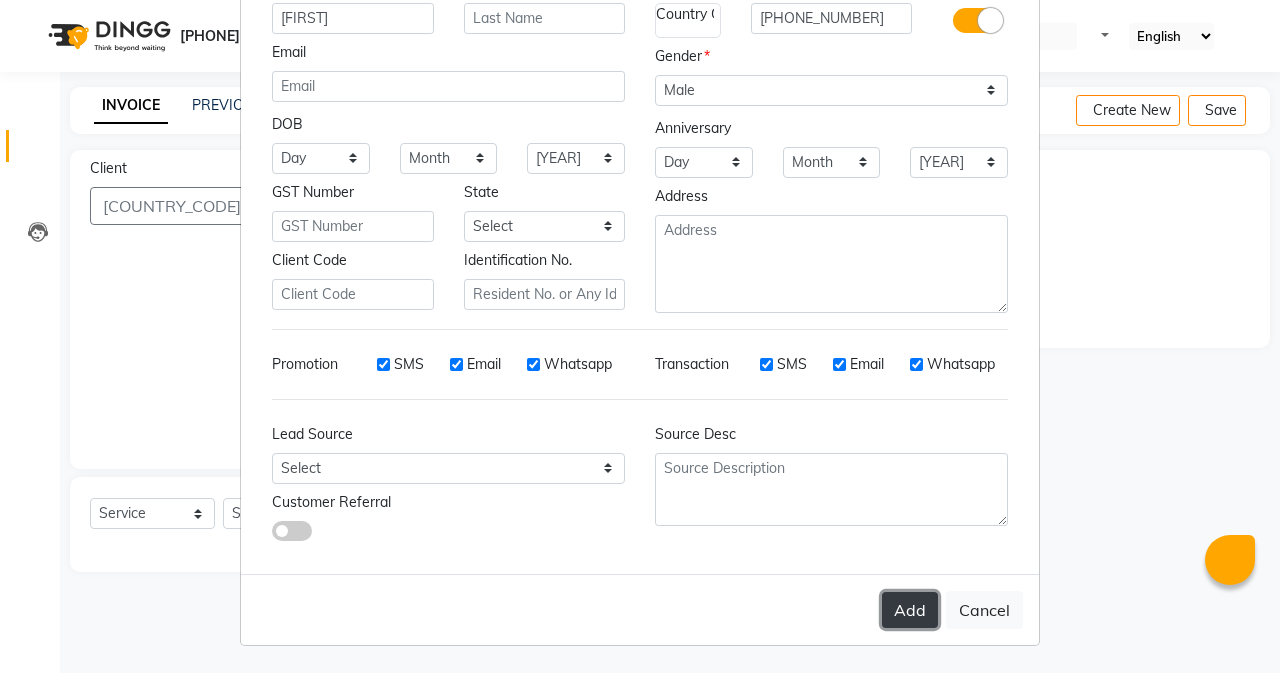 click on "Add" at bounding box center (910, 610) 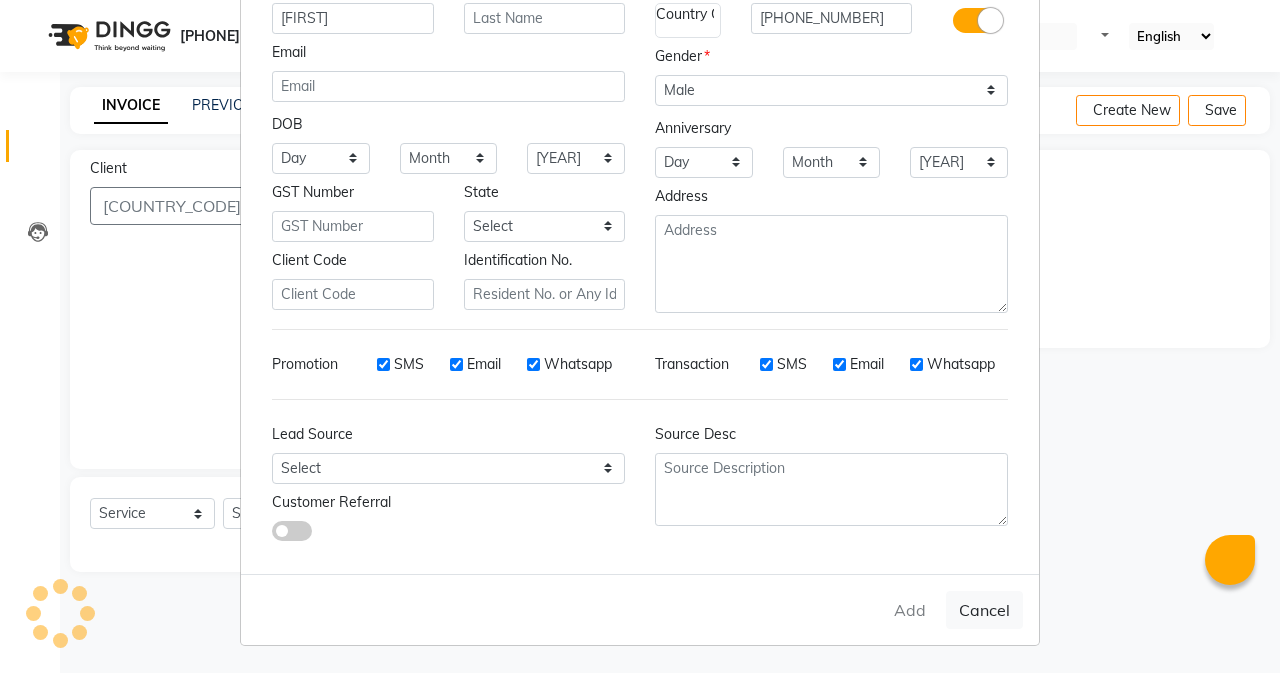 click on "Add   Cancel" at bounding box center (640, 609) 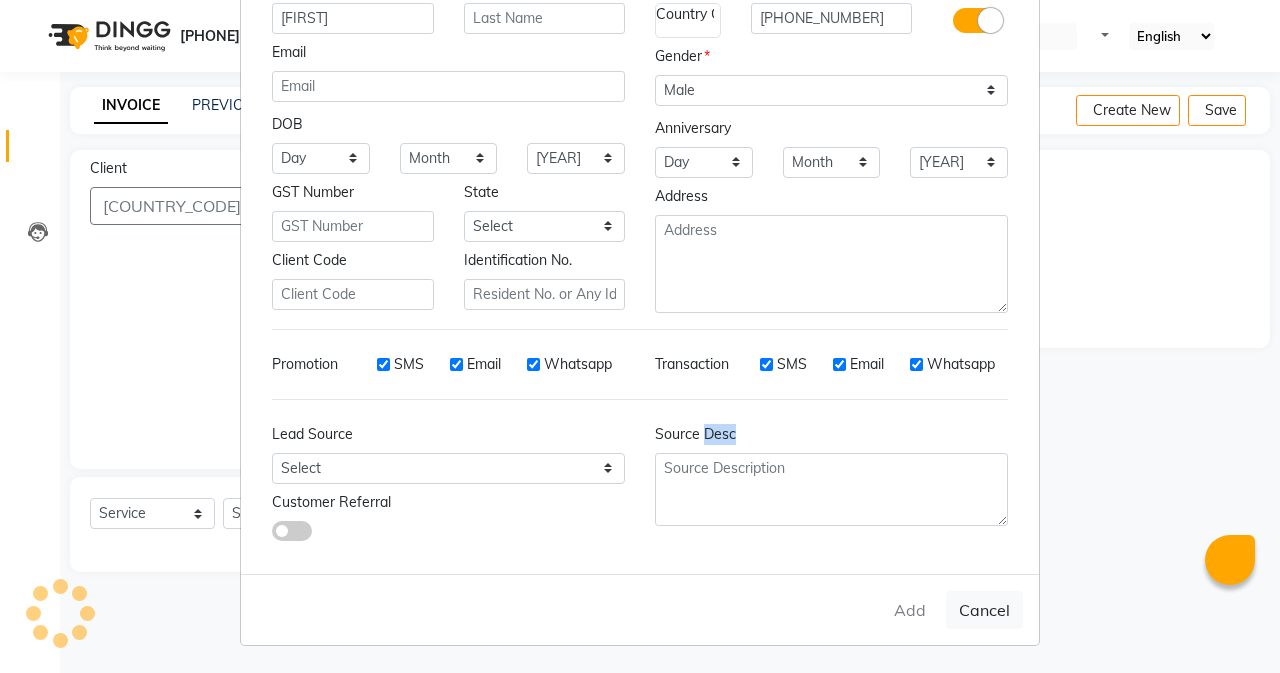 click on "Add   Cancel" at bounding box center [640, 609] 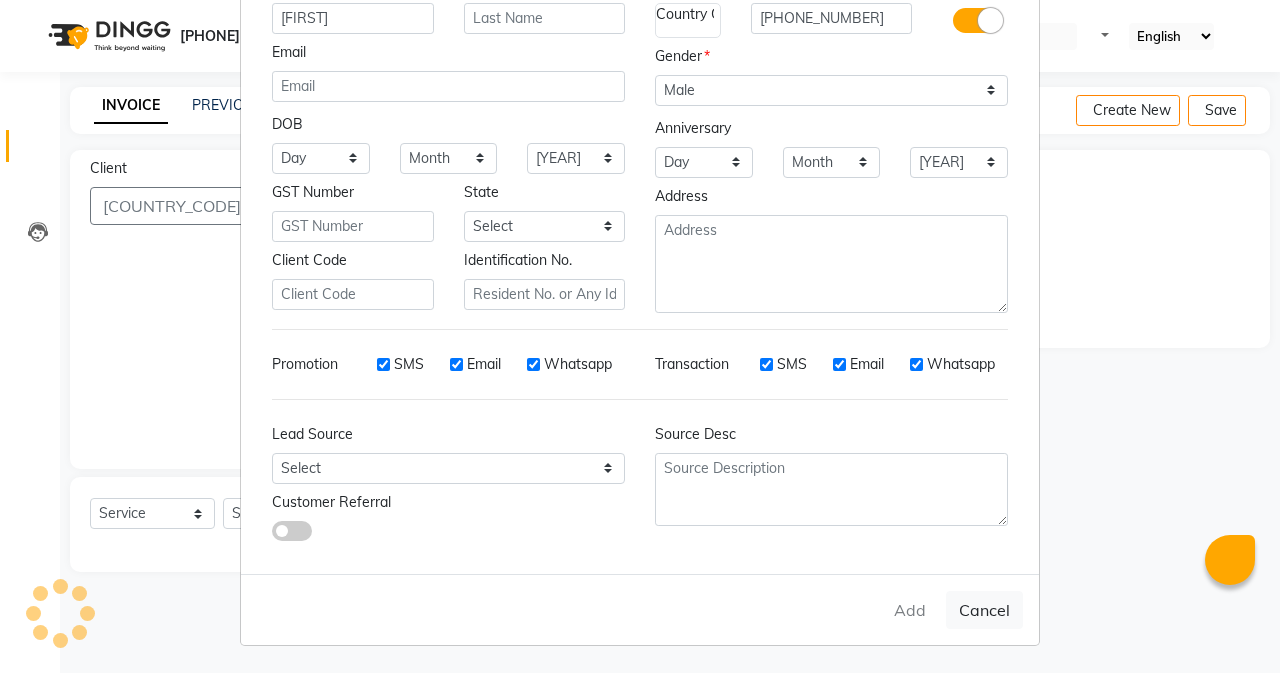 click on "Add   Cancel" at bounding box center (640, 609) 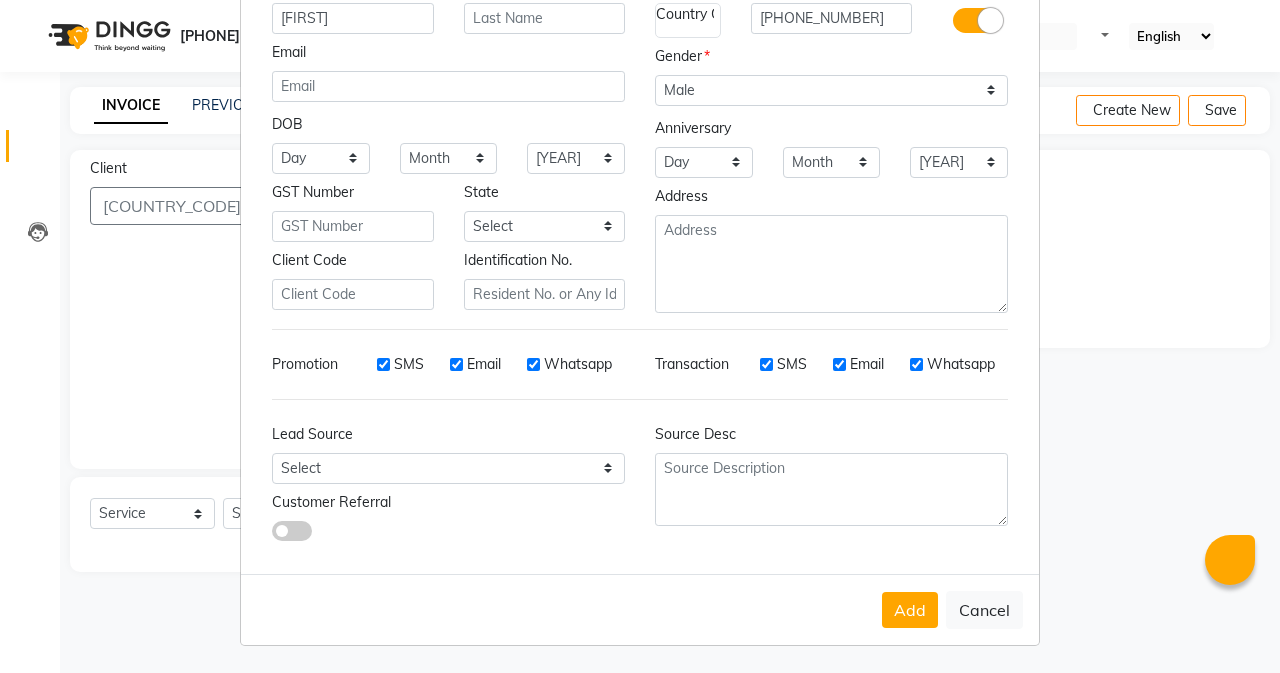 click on "Add   Cancel" at bounding box center [640, 609] 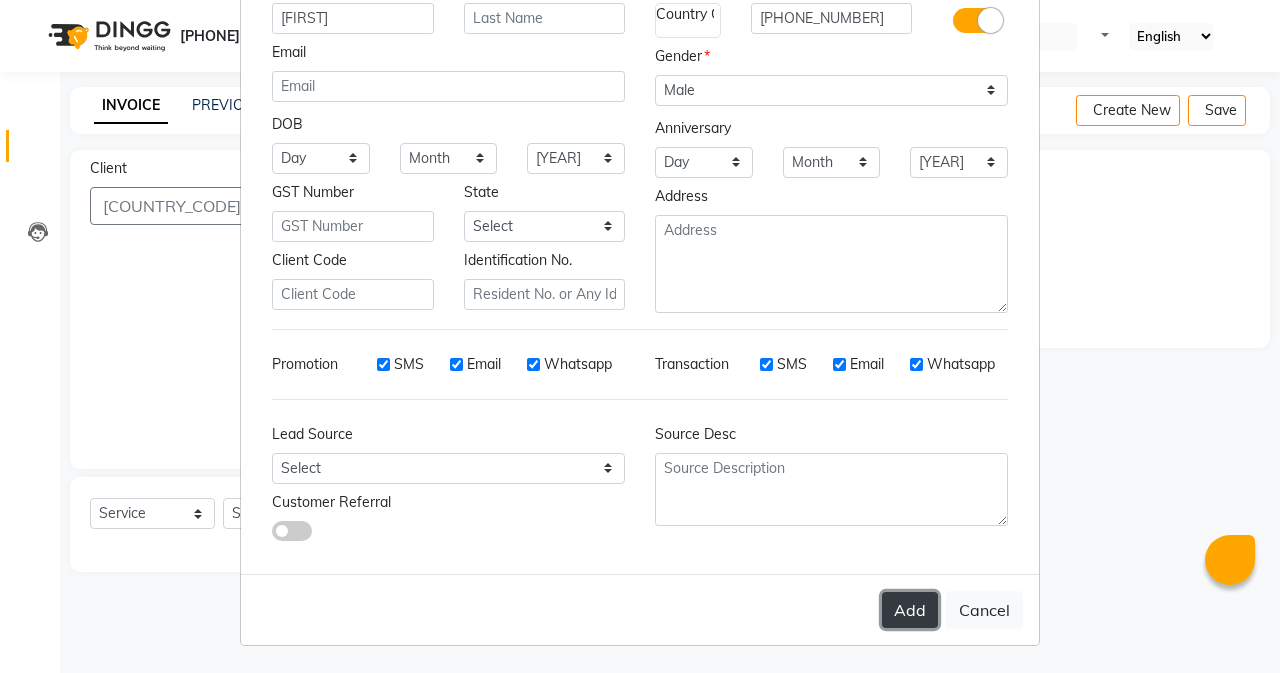 click on "Add" at bounding box center [910, 610] 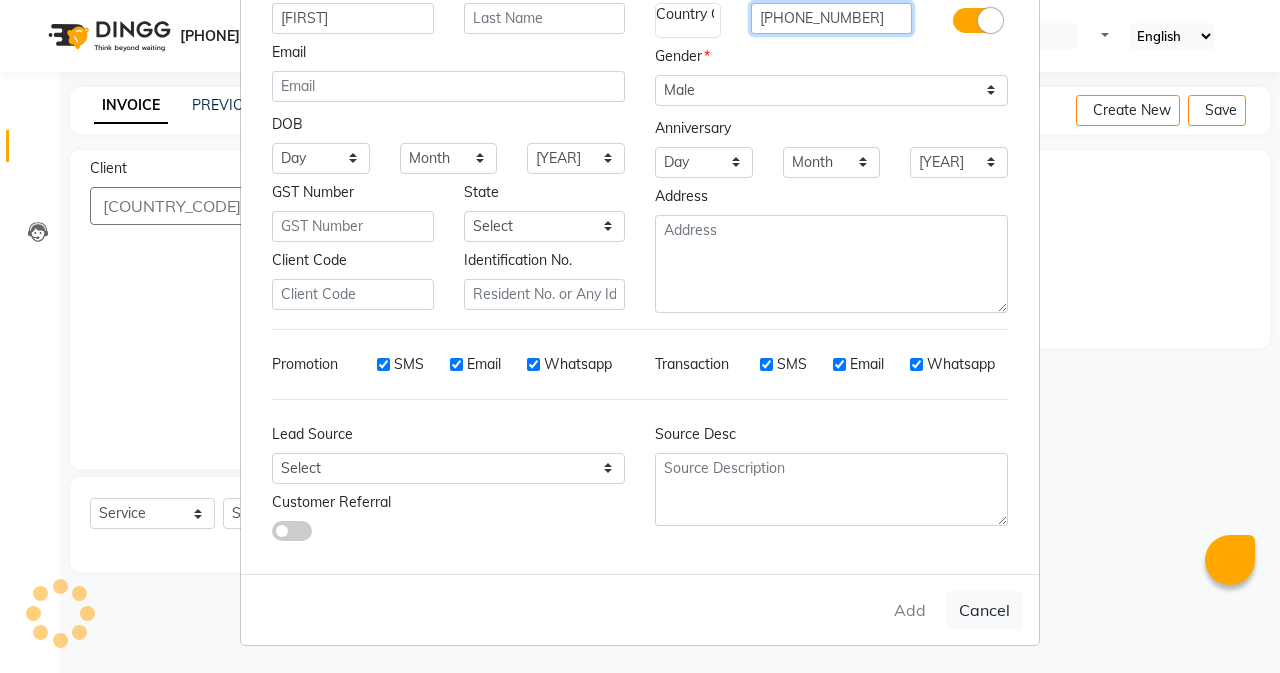 drag, startPoint x: 841, startPoint y: 21, endPoint x: 711, endPoint y: 20, distance: 130.00385 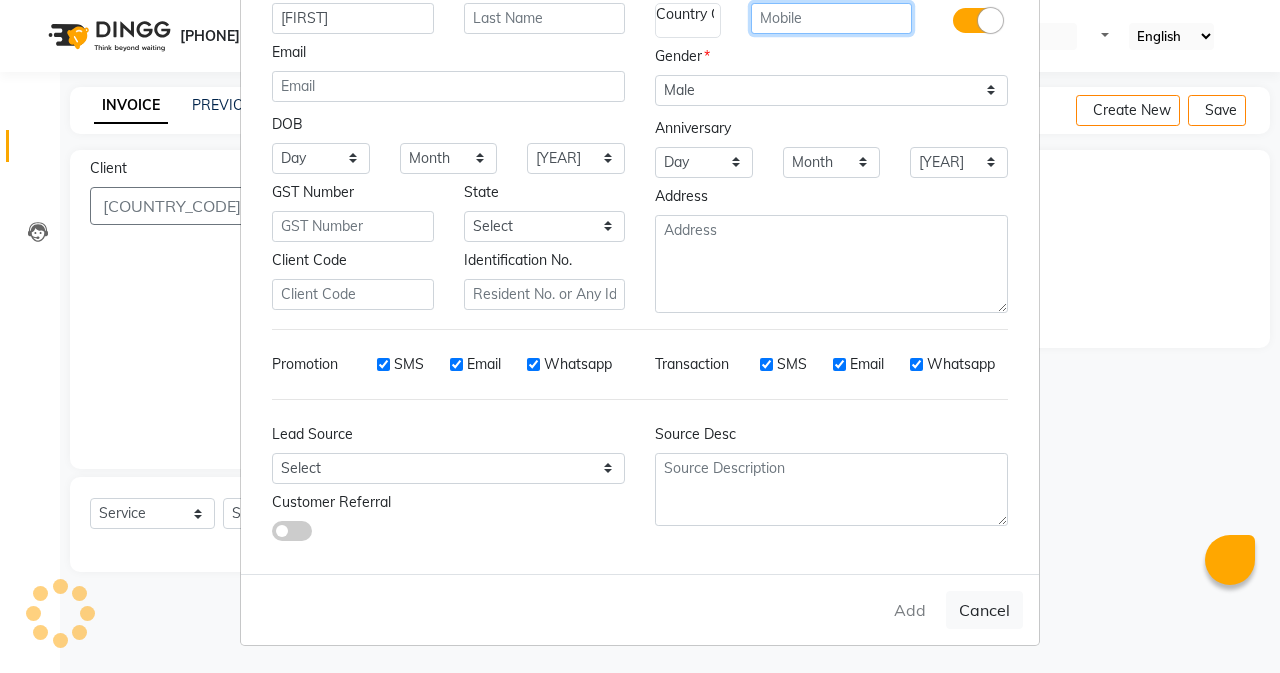 type 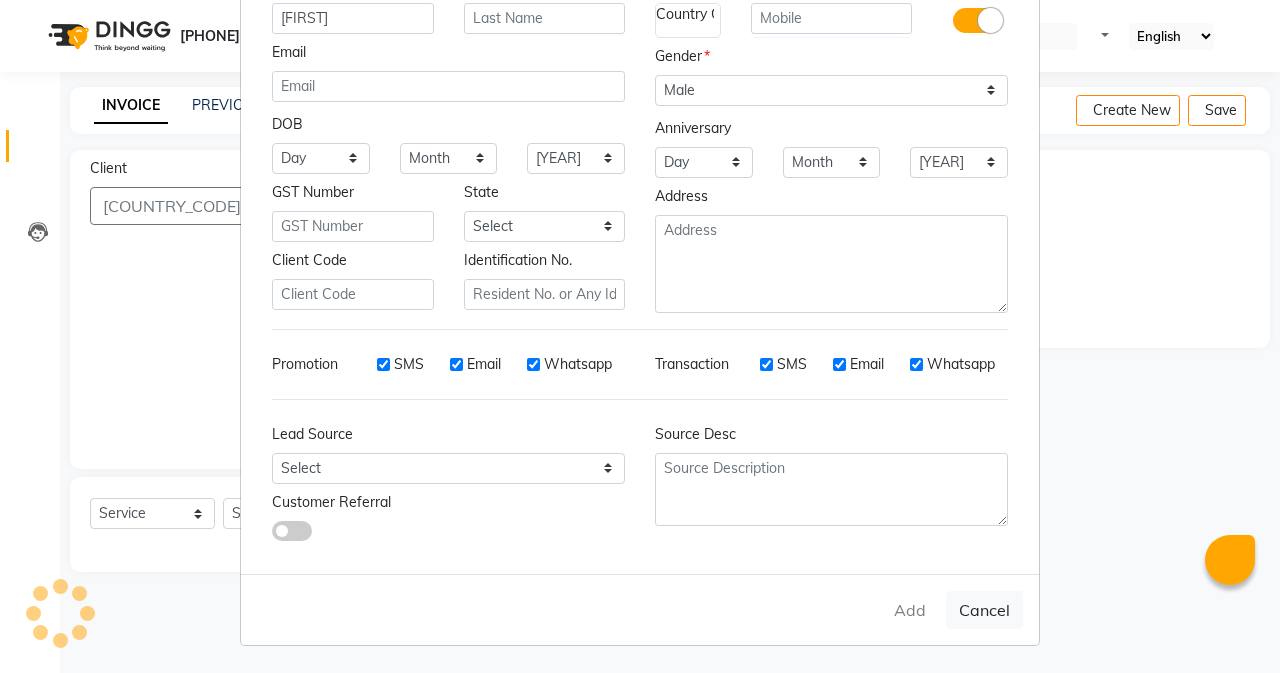 click on "Add   Cancel" at bounding box center (640, 609) 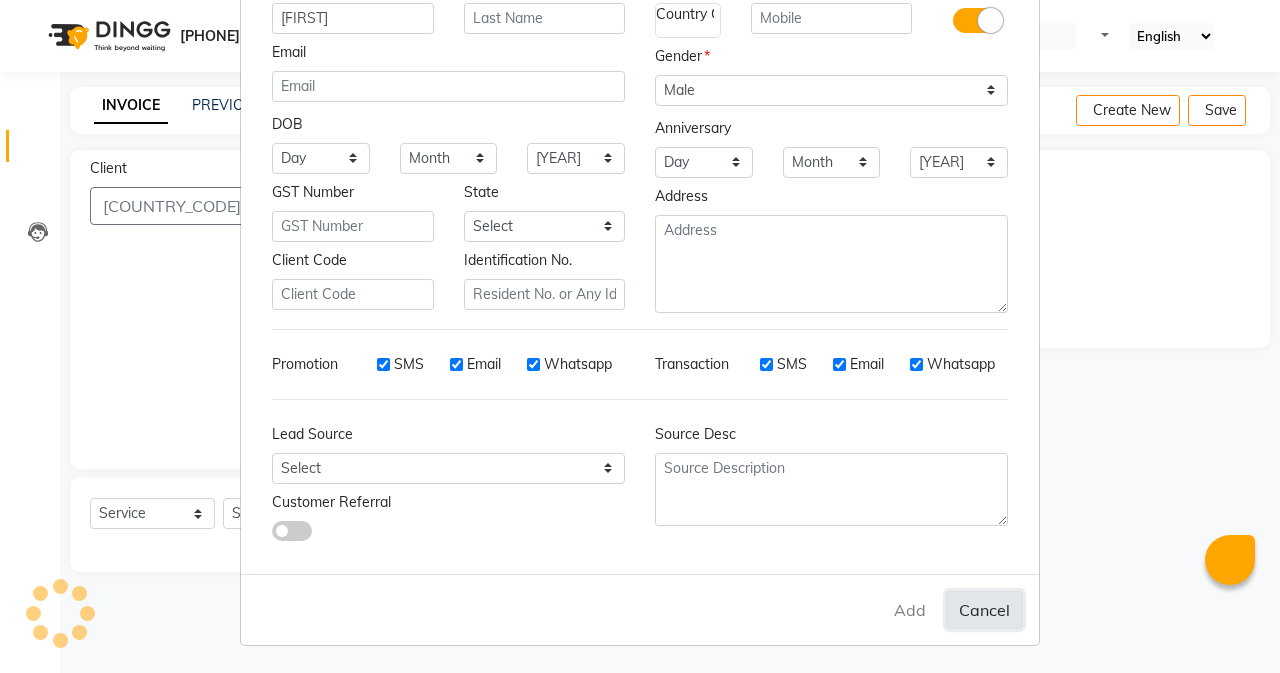 click on "Cancel" at bounding box center [984, 610] 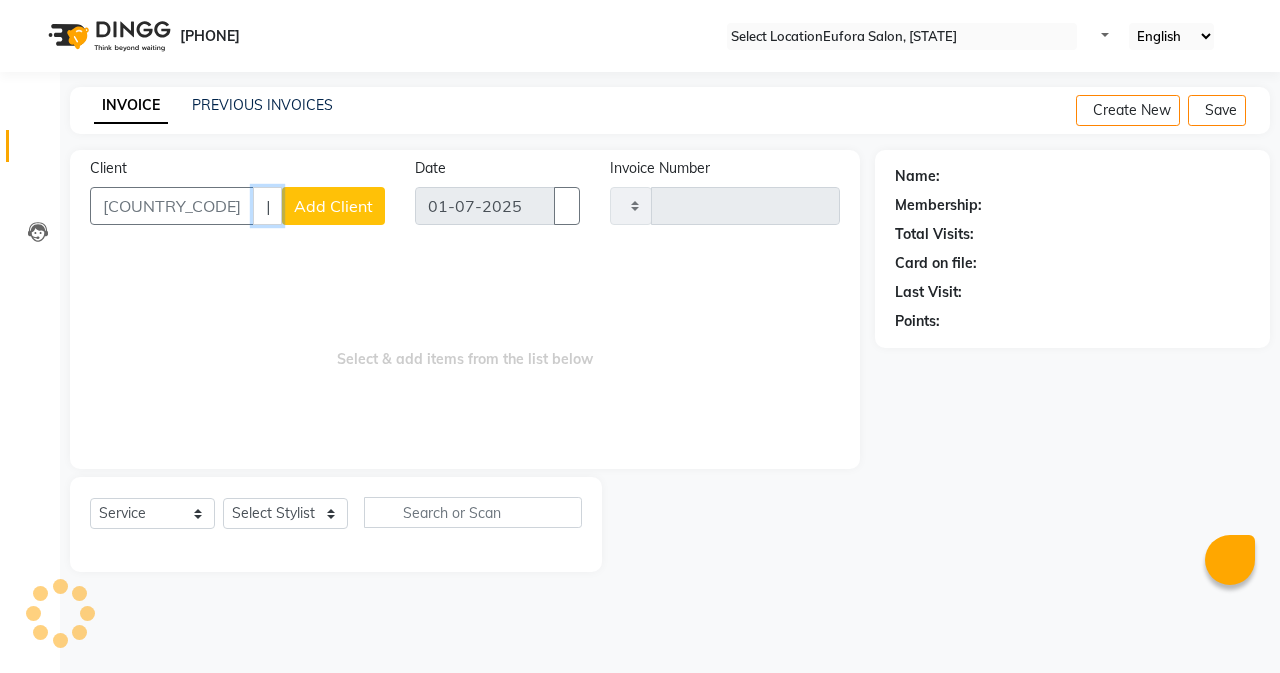 drag, startPoint x: 250, startPoint y: 207, endPoint x: 0, endPoint y: 133, distance: 260.72208 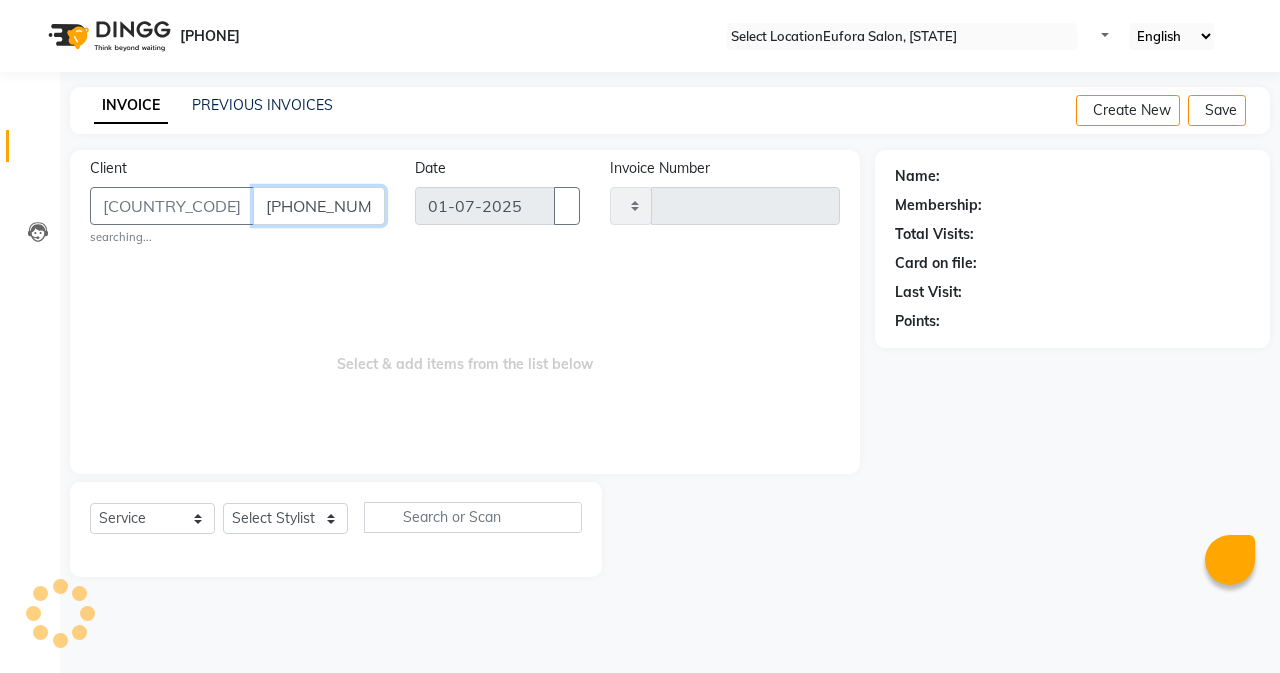 click on "[PHONE_NUMBER]" at bounding box center (319, 206) 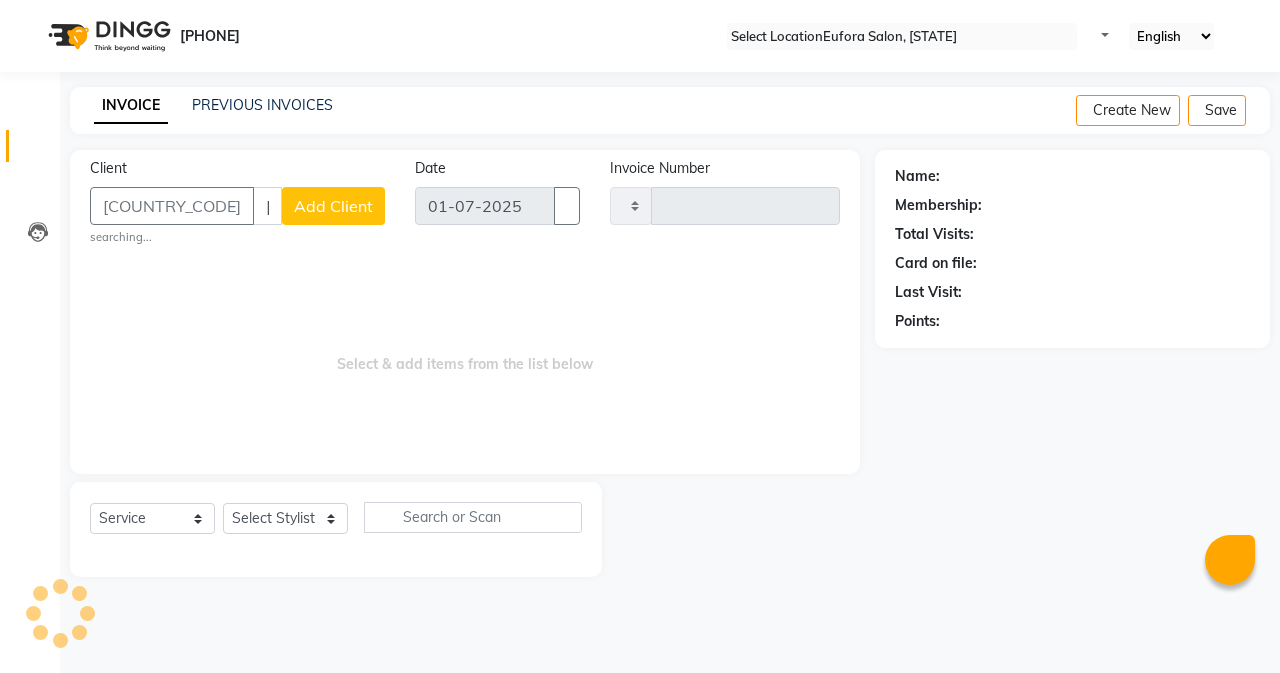 click on "some error made in saving the customer" at bounding box center (640, 704) 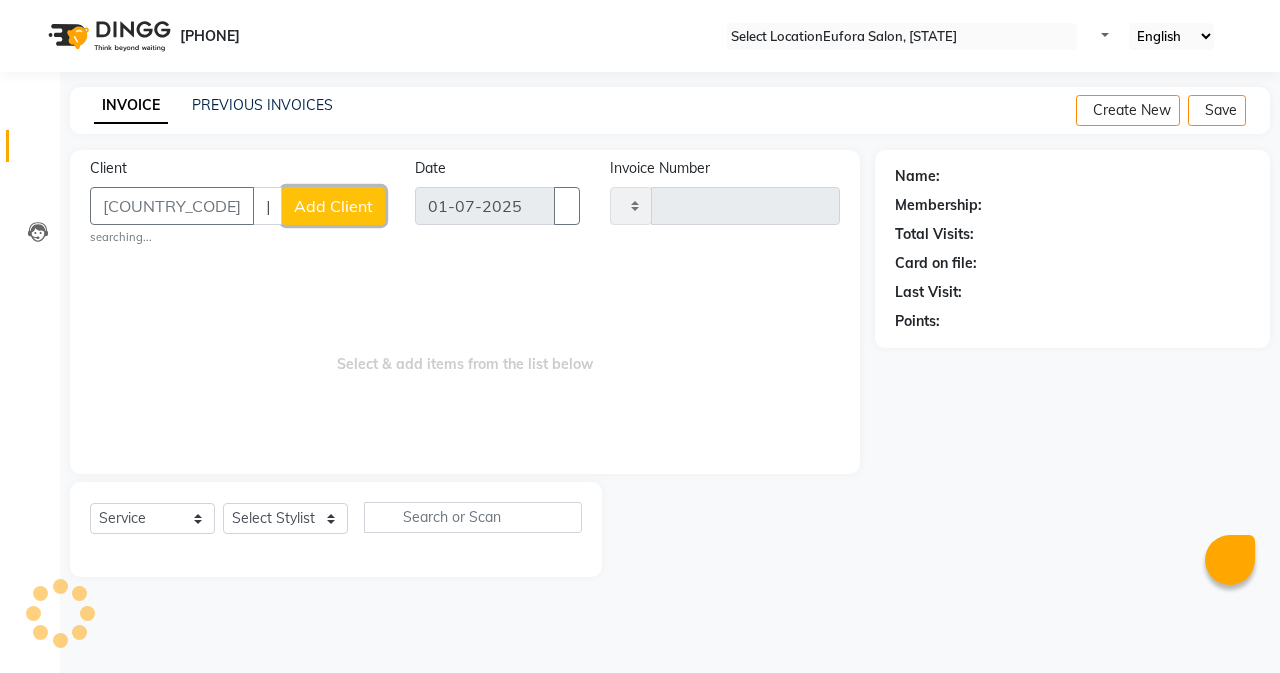 click on "Add Client" at bounding box center [333, 206] 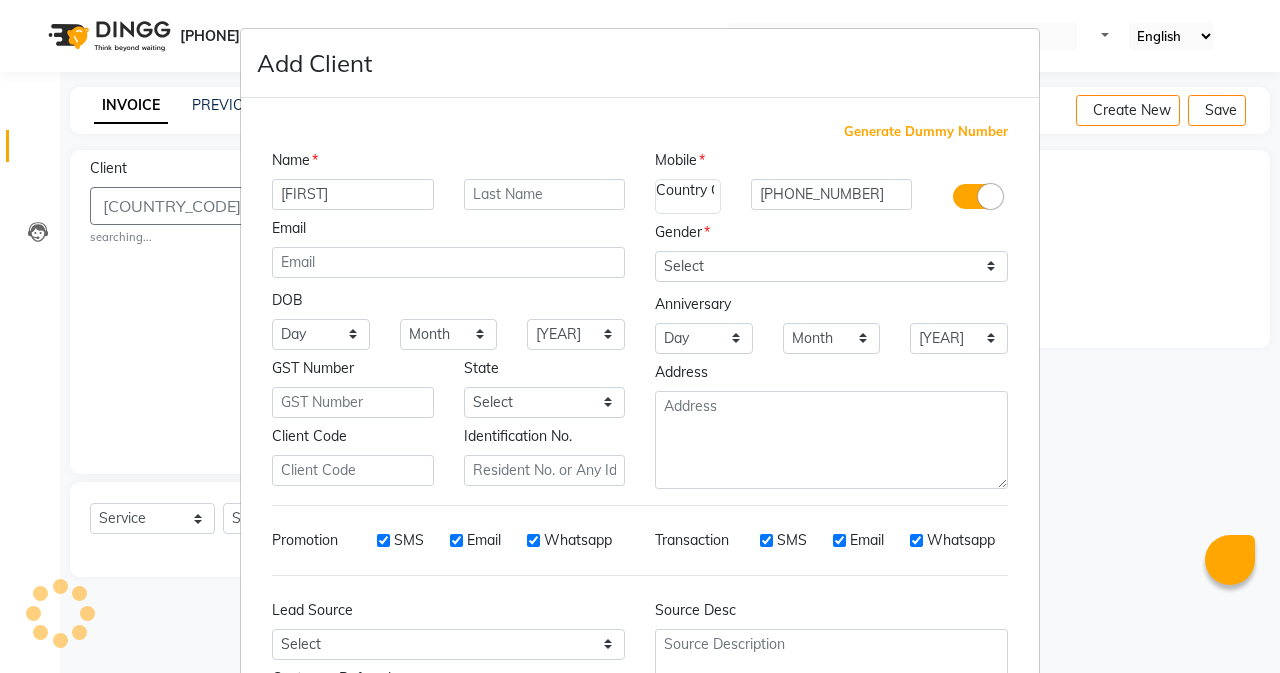 type on "[FIRST]" 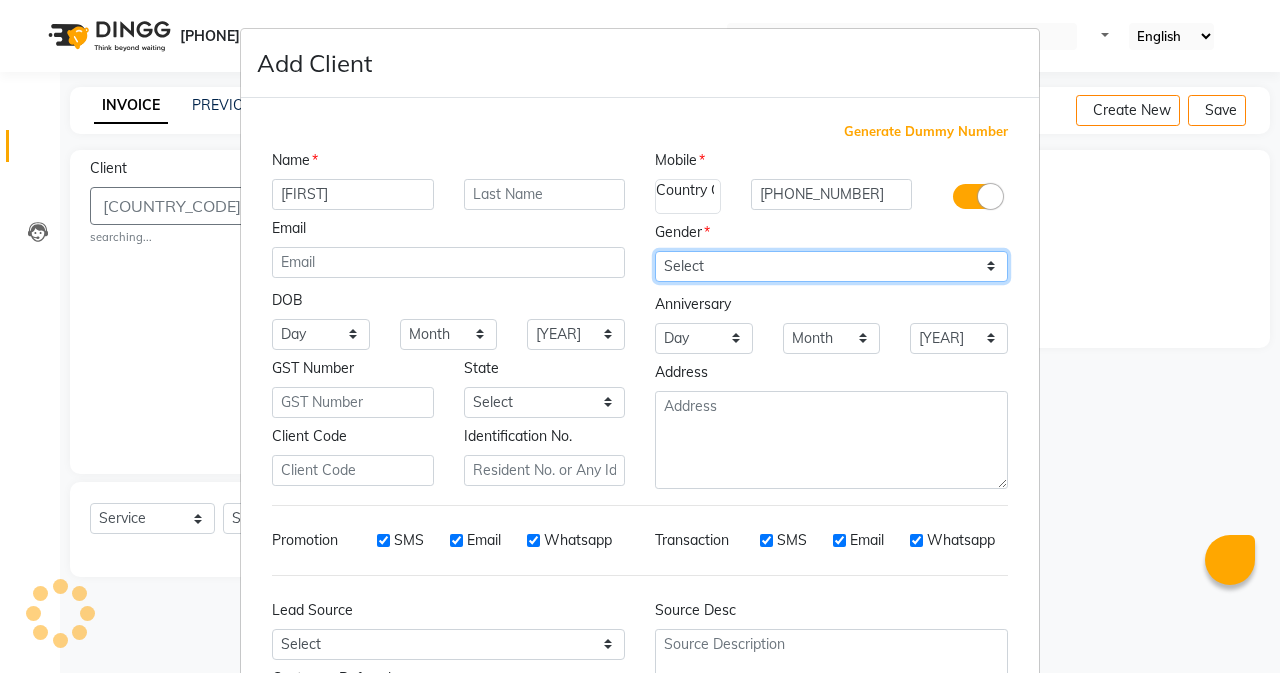 click on "Select Male Female Other Prefer Not To Say" at bounding box center [831, 266] 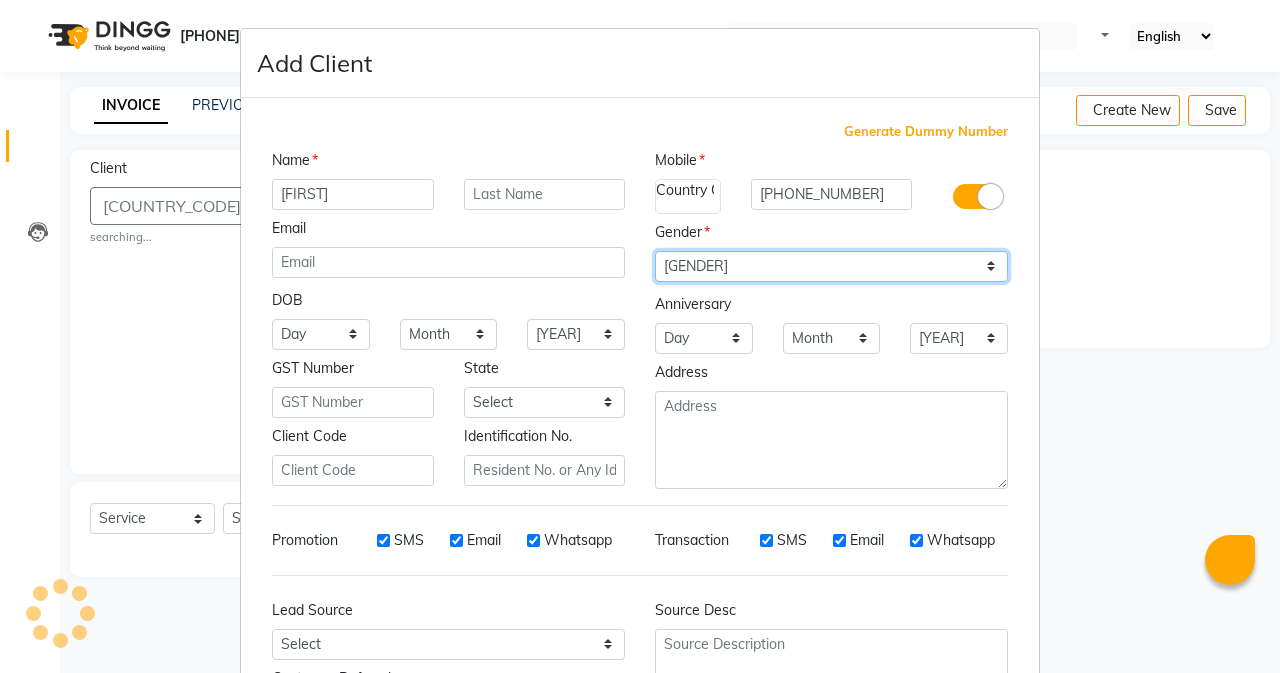 click on "Select Male Female Other Prefer Not To Say" at bounding box center [831, 266] 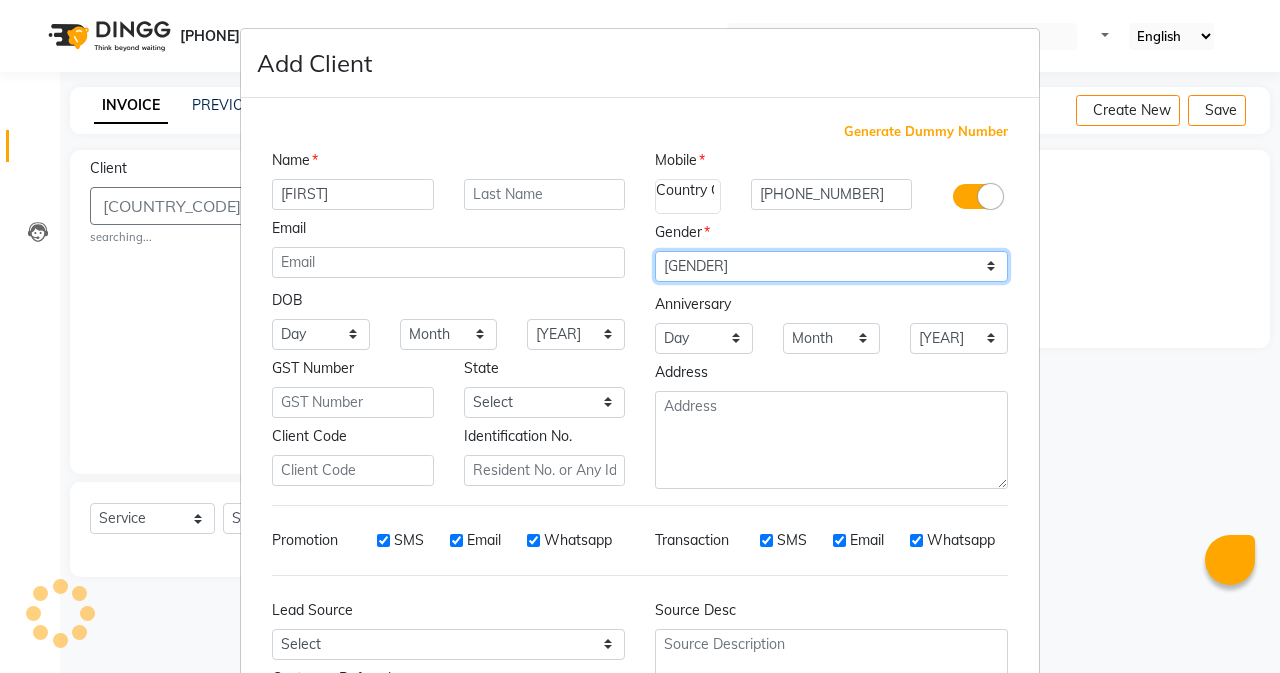 scroll, scrollTop: 176, scrollLeft: 0, axis: vertical 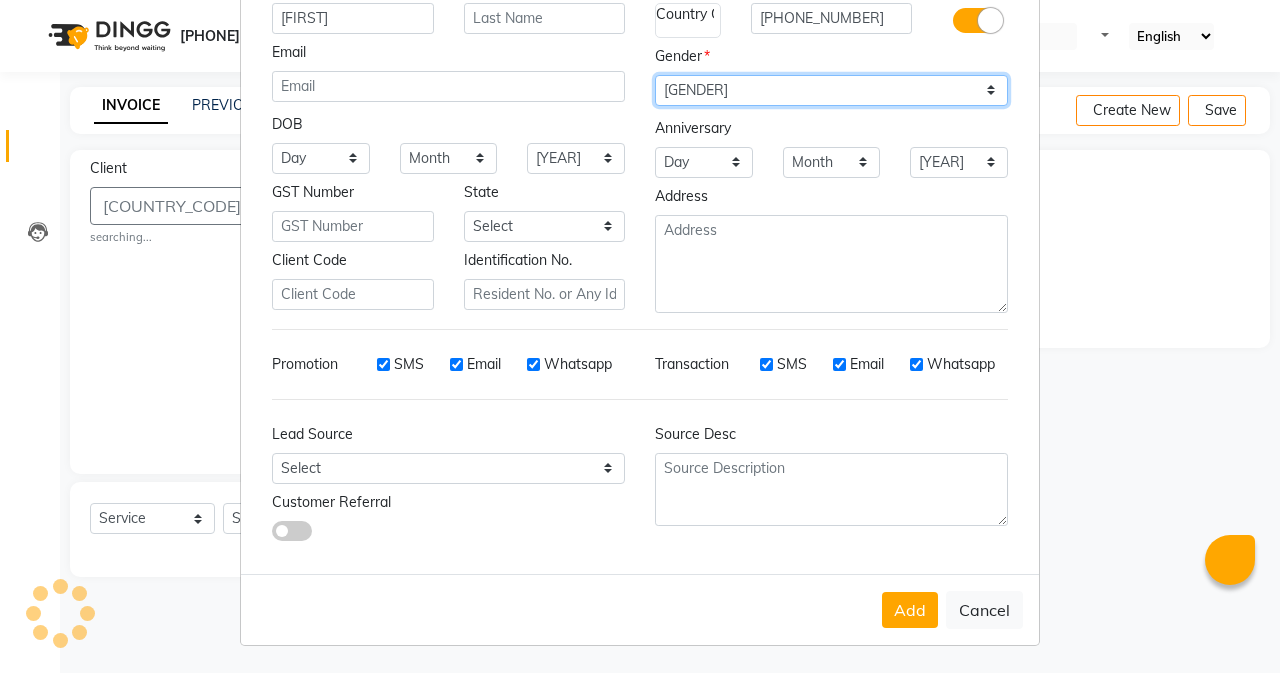 click on "Select Male Female Other Prefer Not To Say" at bounding box center (831, 90) 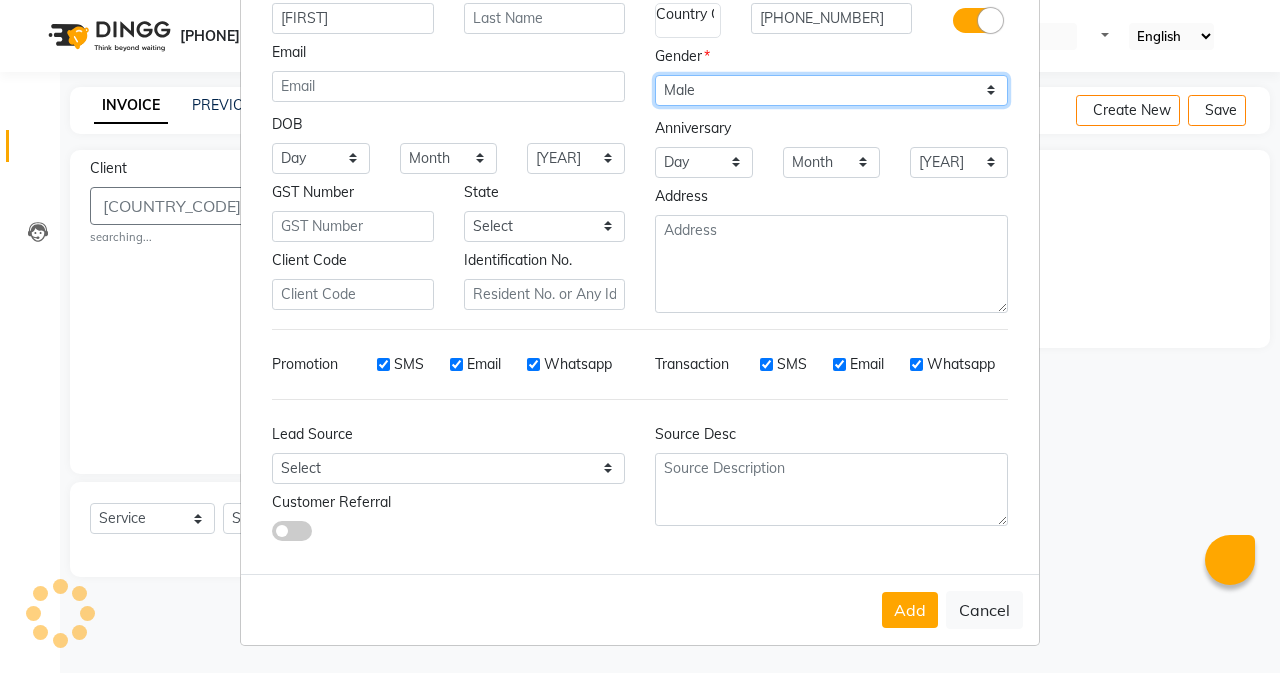 click on "Select Male Female Other Prefer Not To Say" at bounding box center (831, 90) 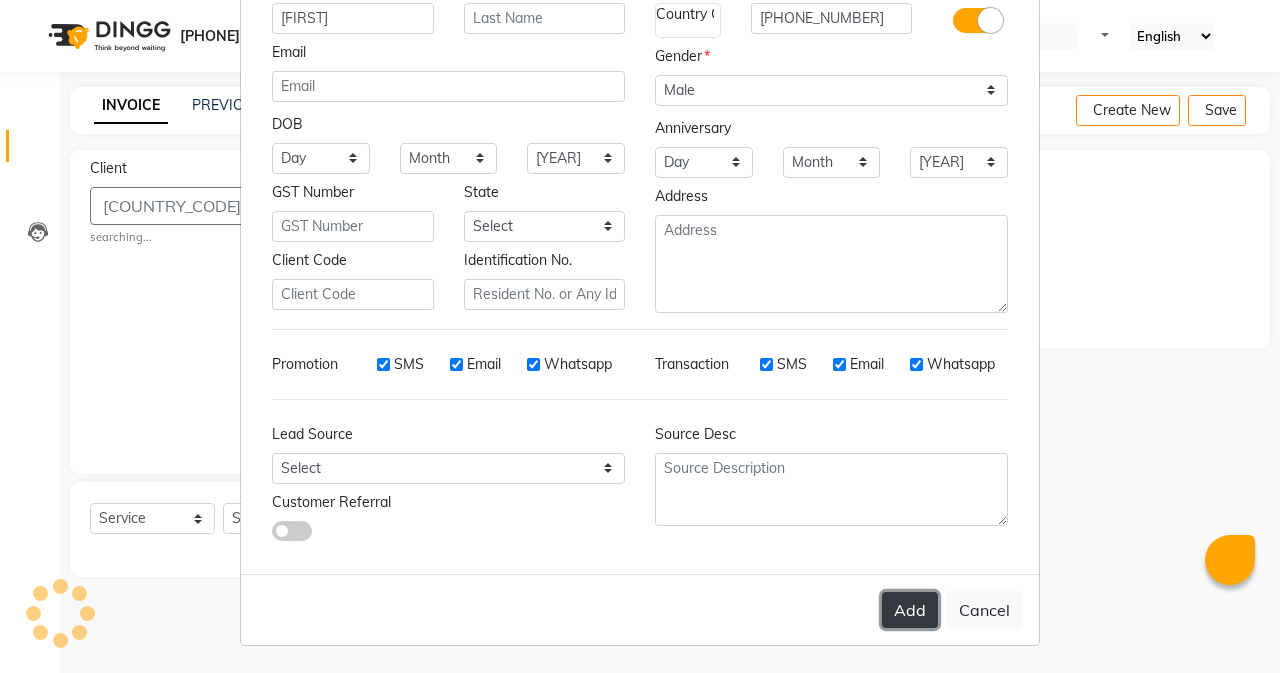 click on "Add" at bounding box center (910, 610) 